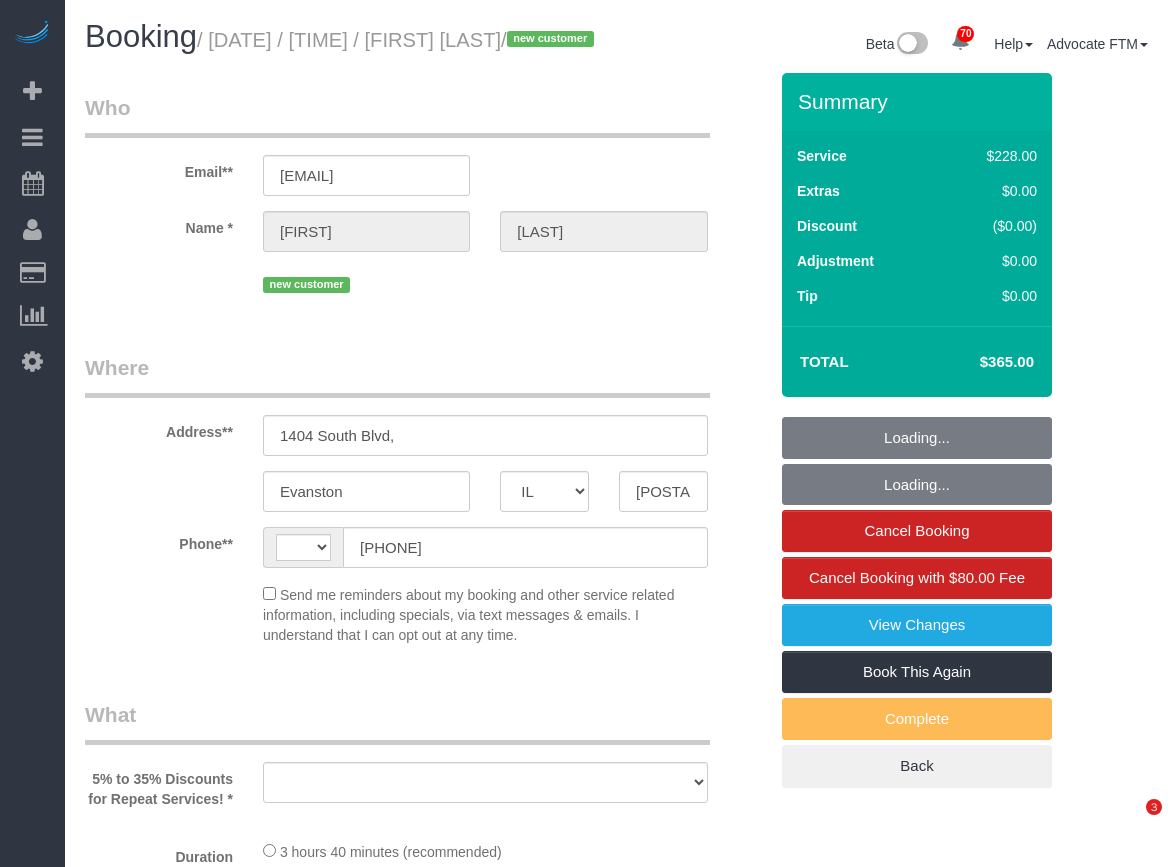 select on "IL" 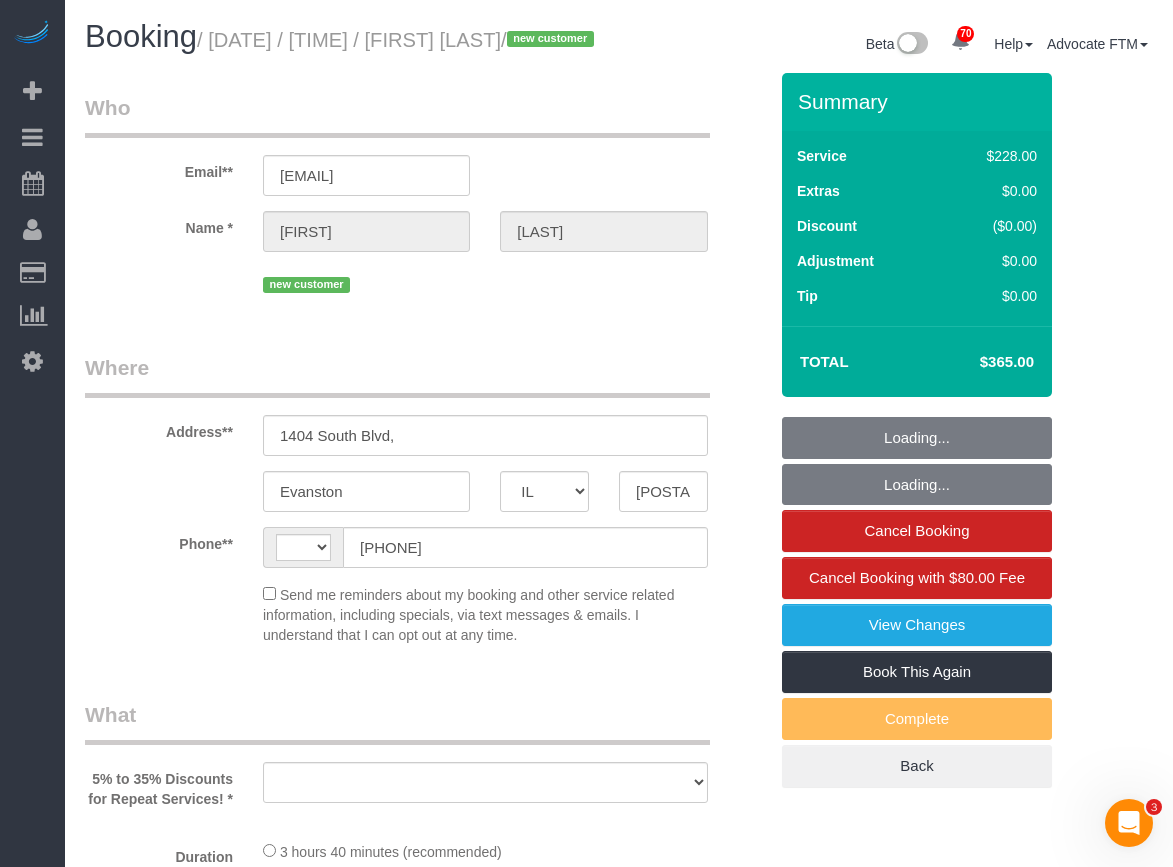 scroll, scrollTop: 0, scrollLeft: 0, axis: both 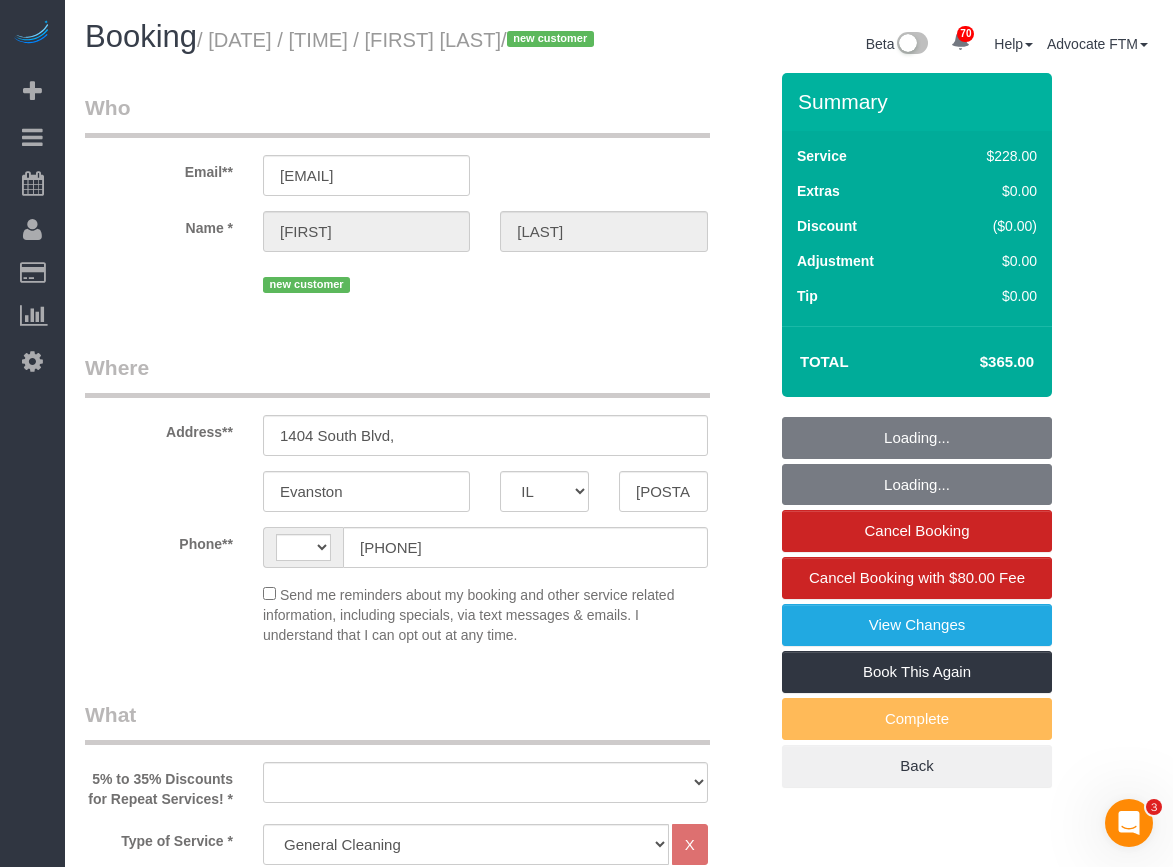 select on "string:US" 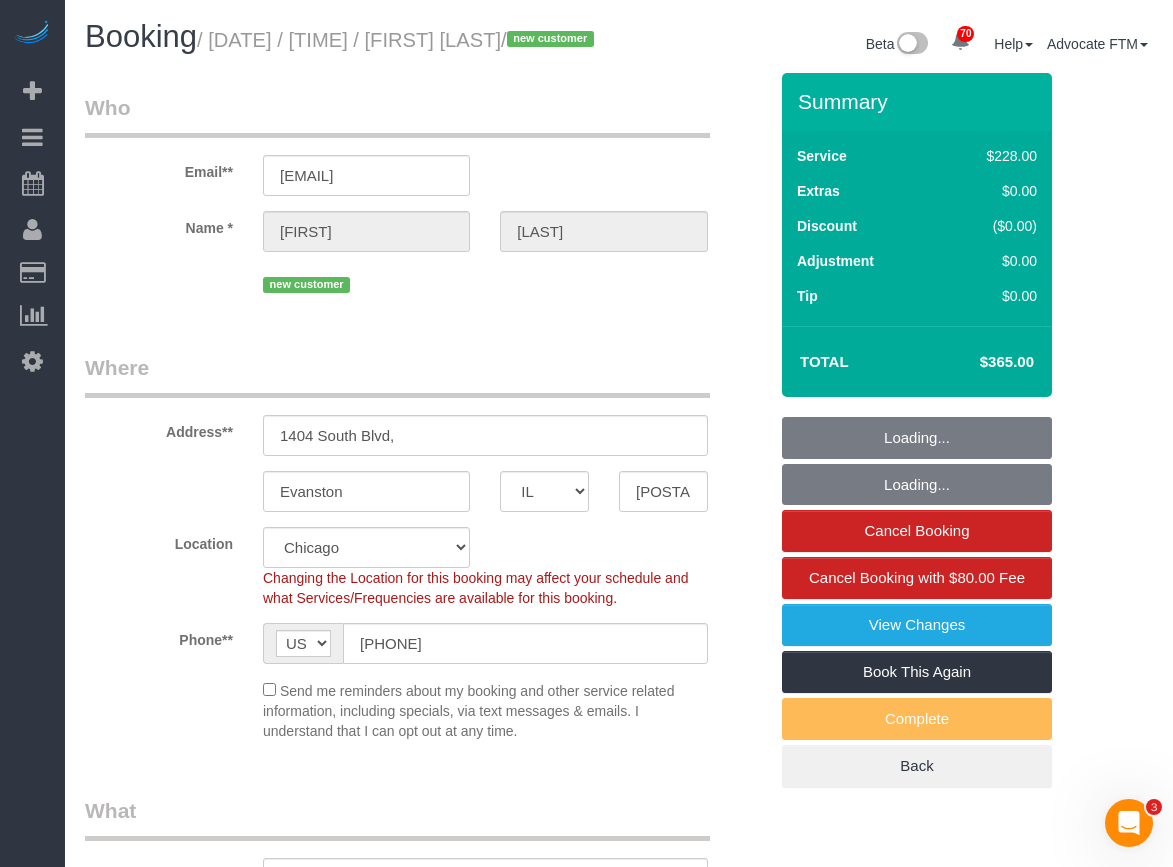 select on "object:1275" 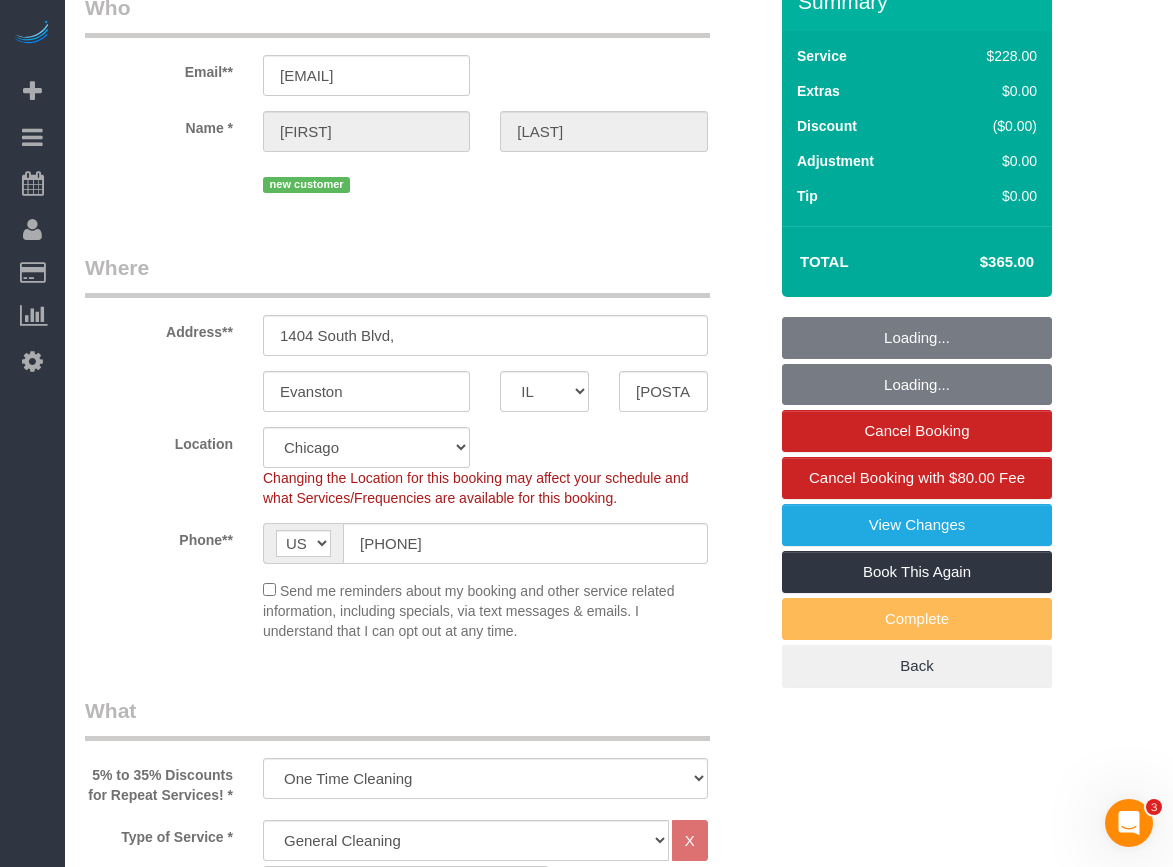 select on "2" 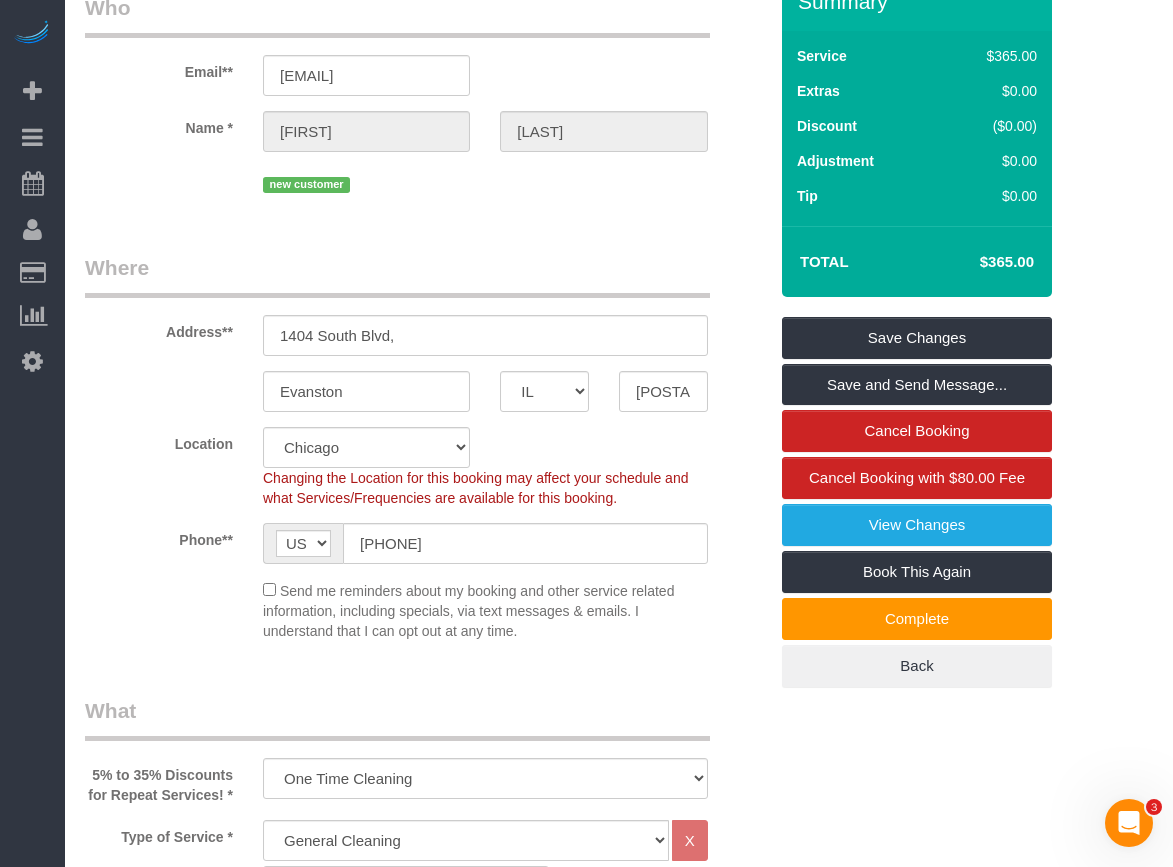drag, startPoint x: 1010, startPoint y: 282, endPoint x: 940, endPoint y: 282, distance: 70 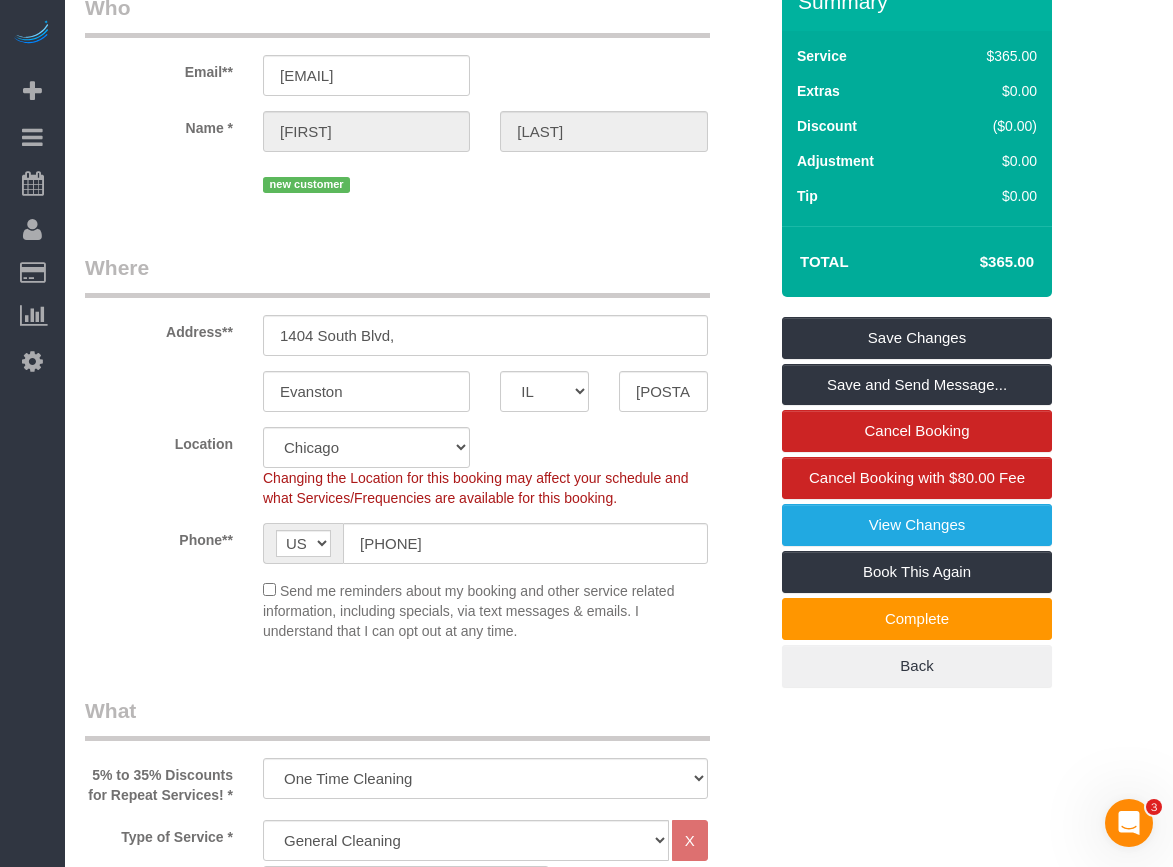 click on "Who
Email**
[EMAIL]
Name *
[FIRST]
[LAST]
new customer
Where
Address**
[NUMBER] [STREET],
[CITY]
[STATE]
[STATE]
[STATE]
[STATE]
[STATE]
[STATE]
[STATE]
[STATE]
[STATE]
[STATE]
[STATE]
[STATE]
[STATE]
[STATE]
[STATE]
[STATE]
[STATE]
[STATE]
[STATE]
[STATE]
[STATE]
[STATE]
[STATE]
[STATE]
[STATE]
[STATE]
[STATE]" at bounding box center (619, 2197) 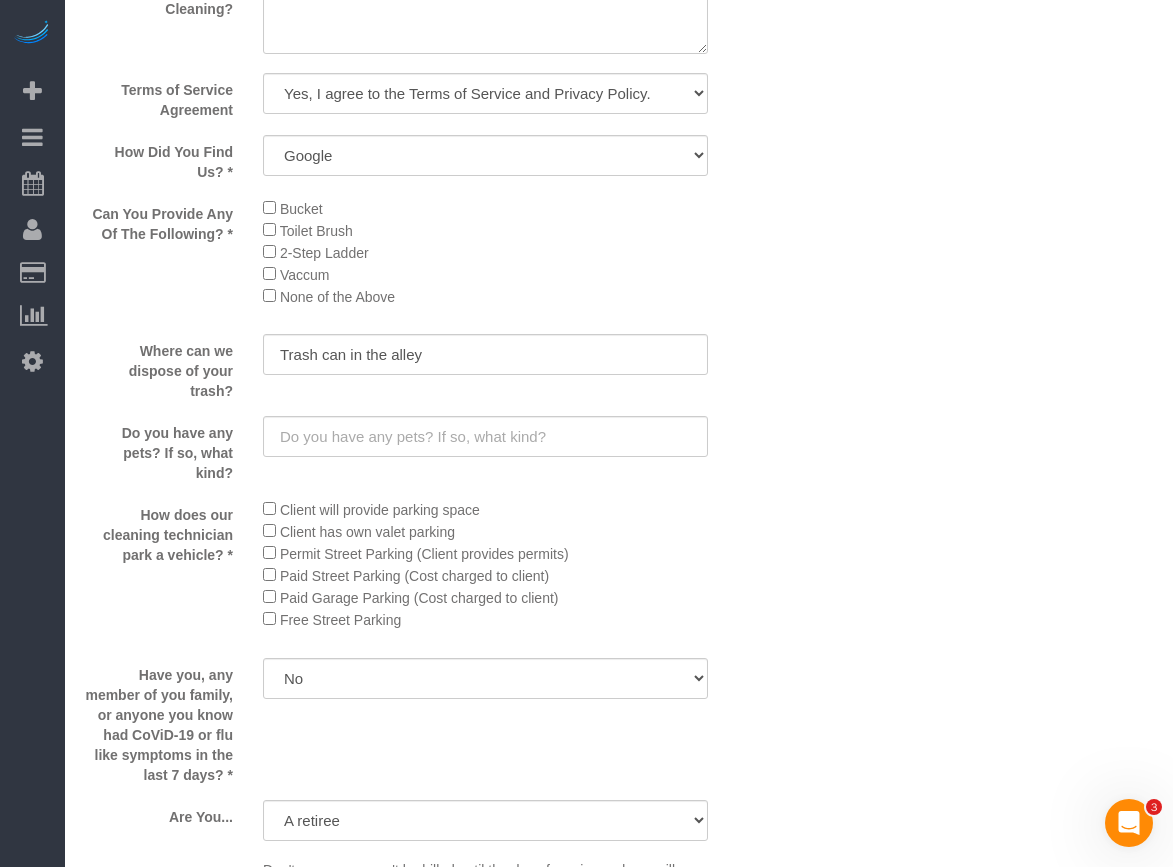 scroll, scrollTop: 2600, scrollLeft: 0, axis: vertical 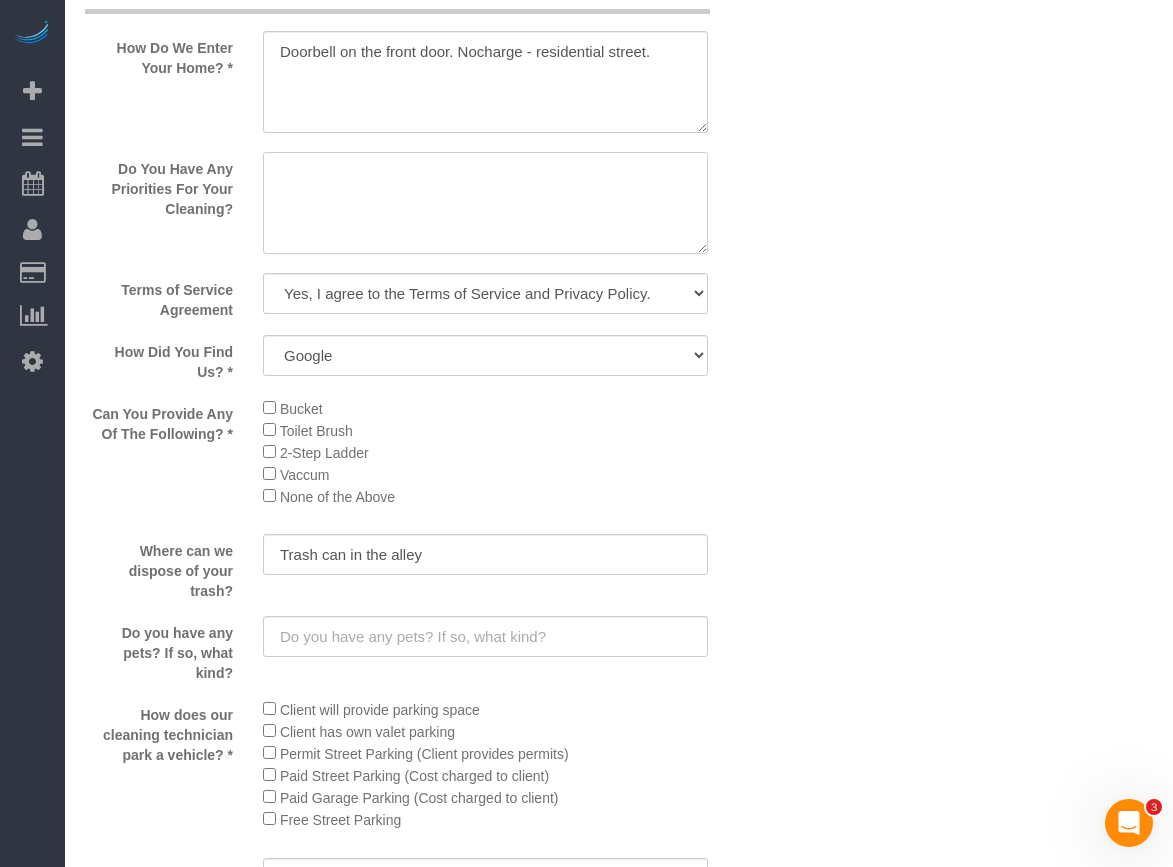 drag, startPoint x: 420, startPoint y: 246, endPoint x: 475, endPoint y: 268, distance: 59.236813 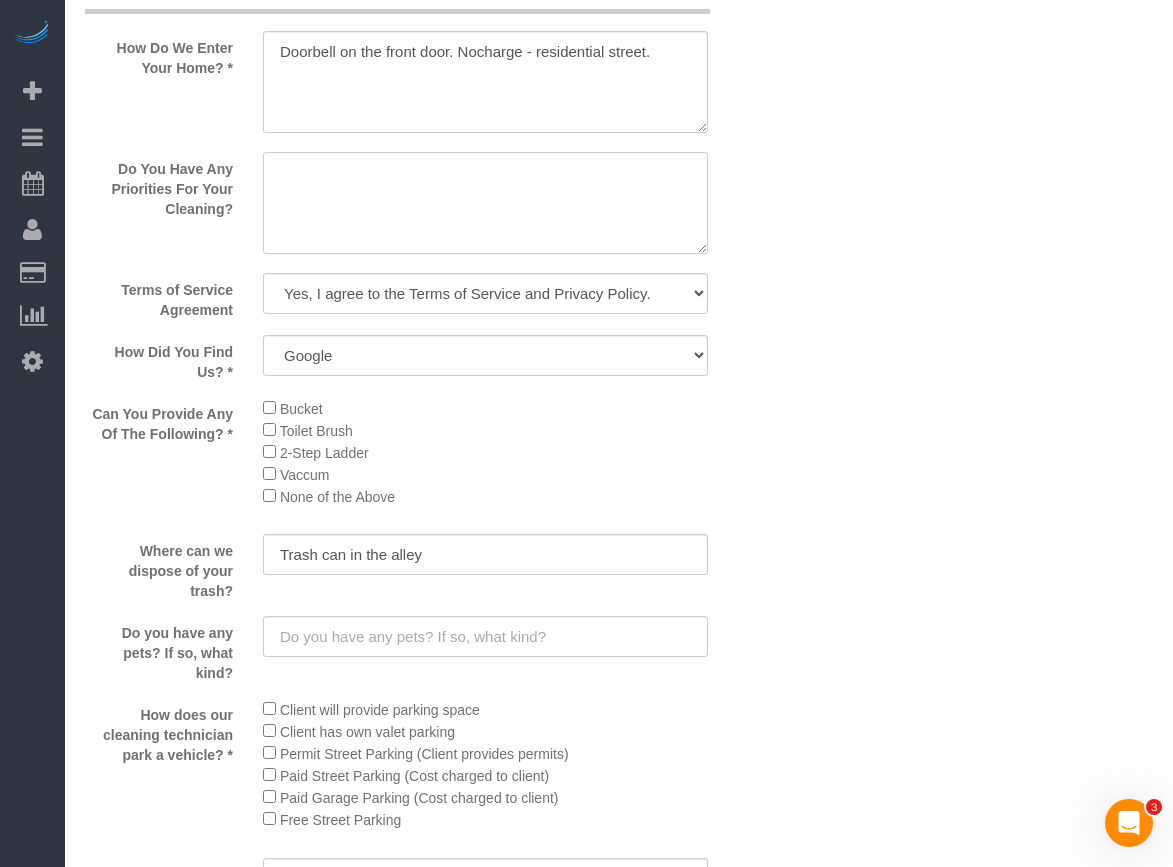 paste on "Cars soicla media - facebook. Googlewd maid and cleaning servie s [FIRST].
HAs not been cleran for a clong time - renovations
kicthen and bathroomn
only 1 0- vacuuming
wood - couple of rugs
no need to deal with th ebasment
2cats - tabby
3 bed room (one more of studio spcares (only floow)
2 floors and
lazy sleep and vacuum.
clutter - catboxes in the bathtub." 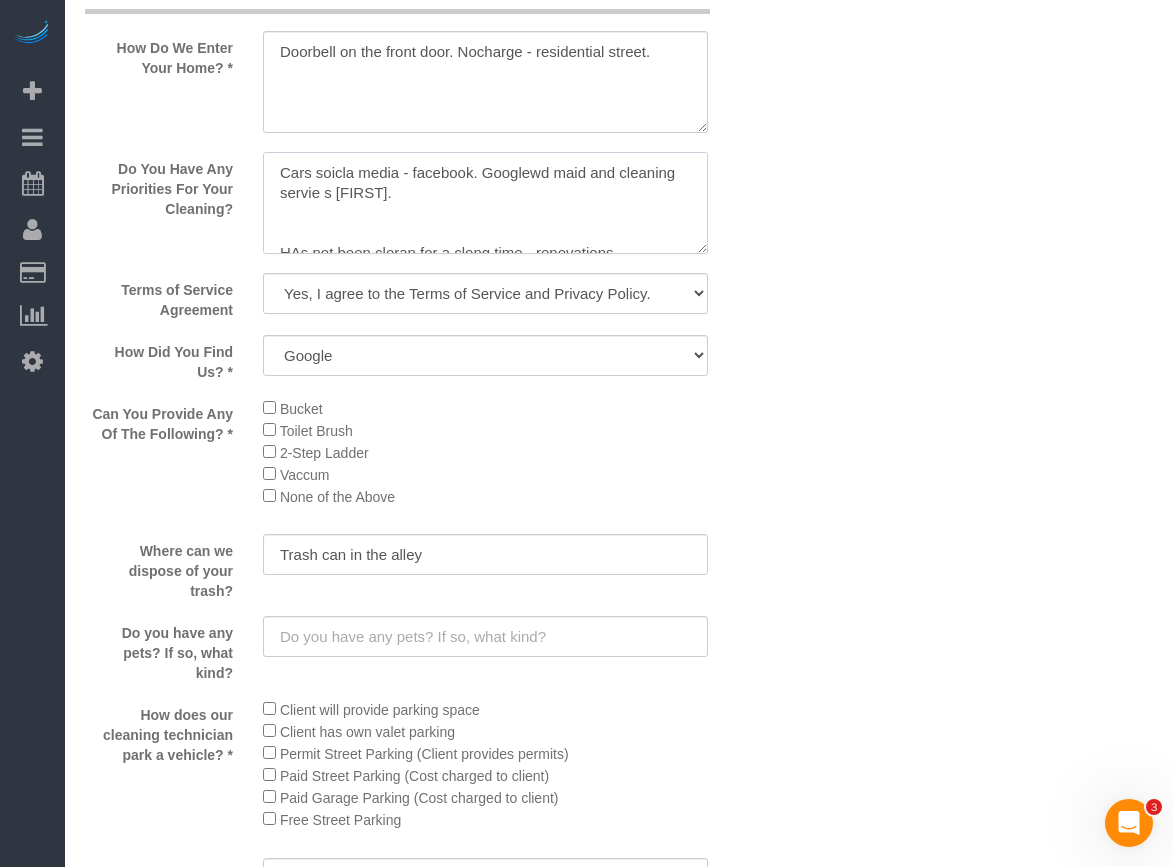 scroll, scrollTop: 288, scrollLeft: 0, axis: vertical 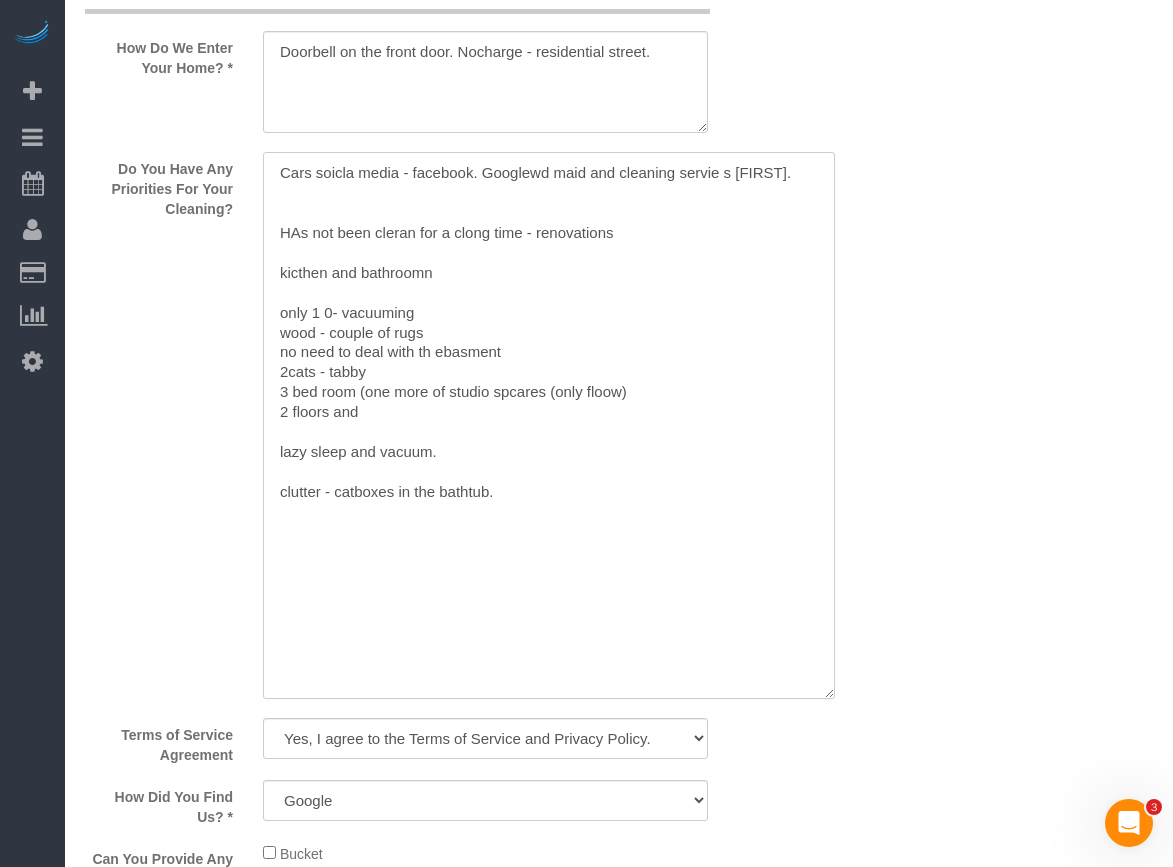 drag, startPoint x: 703, startPoint y: 292, endPoint x: 839, endPoint y: 746, distance: 473.9325 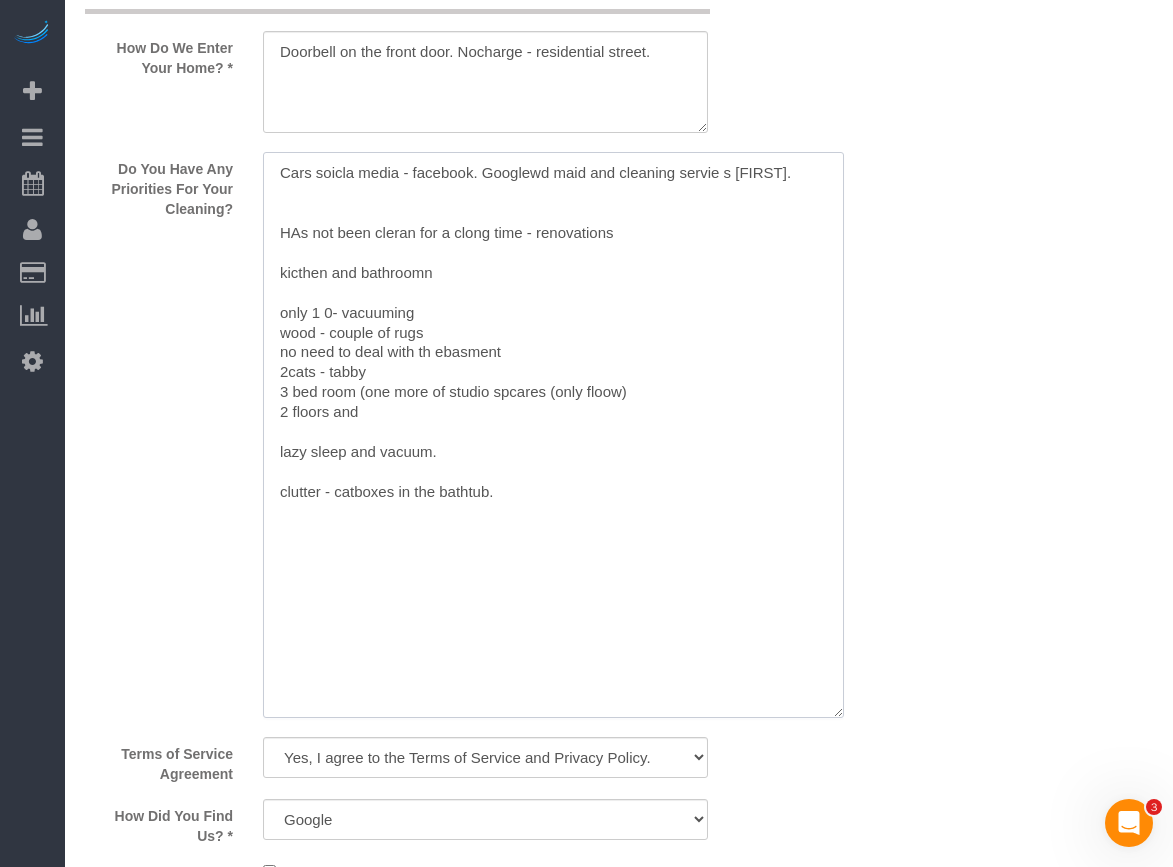 type on "Cars soicla media - facebook. Googlewd maid and cleaning servie s [FIRST].
HAs not been cleran for a clong time - renovations
kicthen and bathroomn
only 1 0- vacuuming
wood - couple of rugs
no need to deal with th ebasment
2cats - tabby
3 bed room (one more of studio spcares (only floow)
2 floors and
lazy sleep and vacuum.
clutter - catboxes in the bathtub." 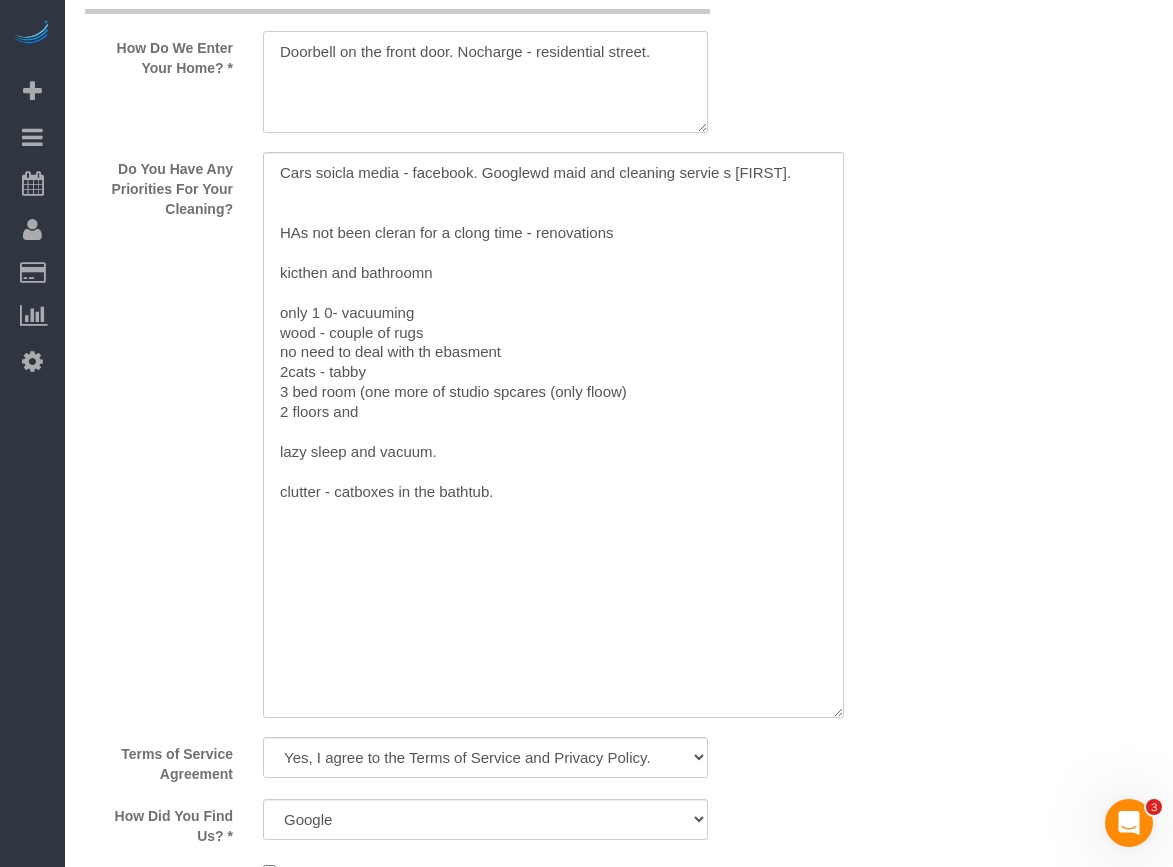 click at bounding box center [485, 82] 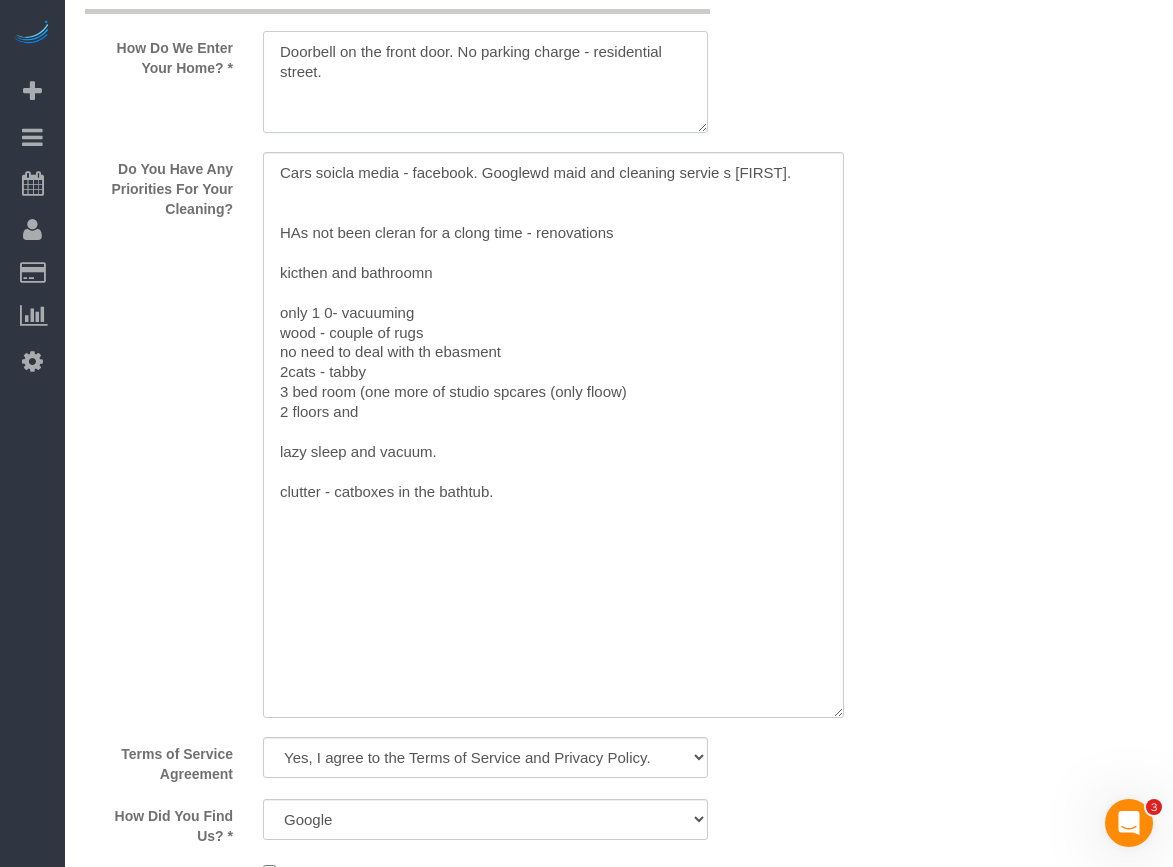 click at bounding box center (485, 82) 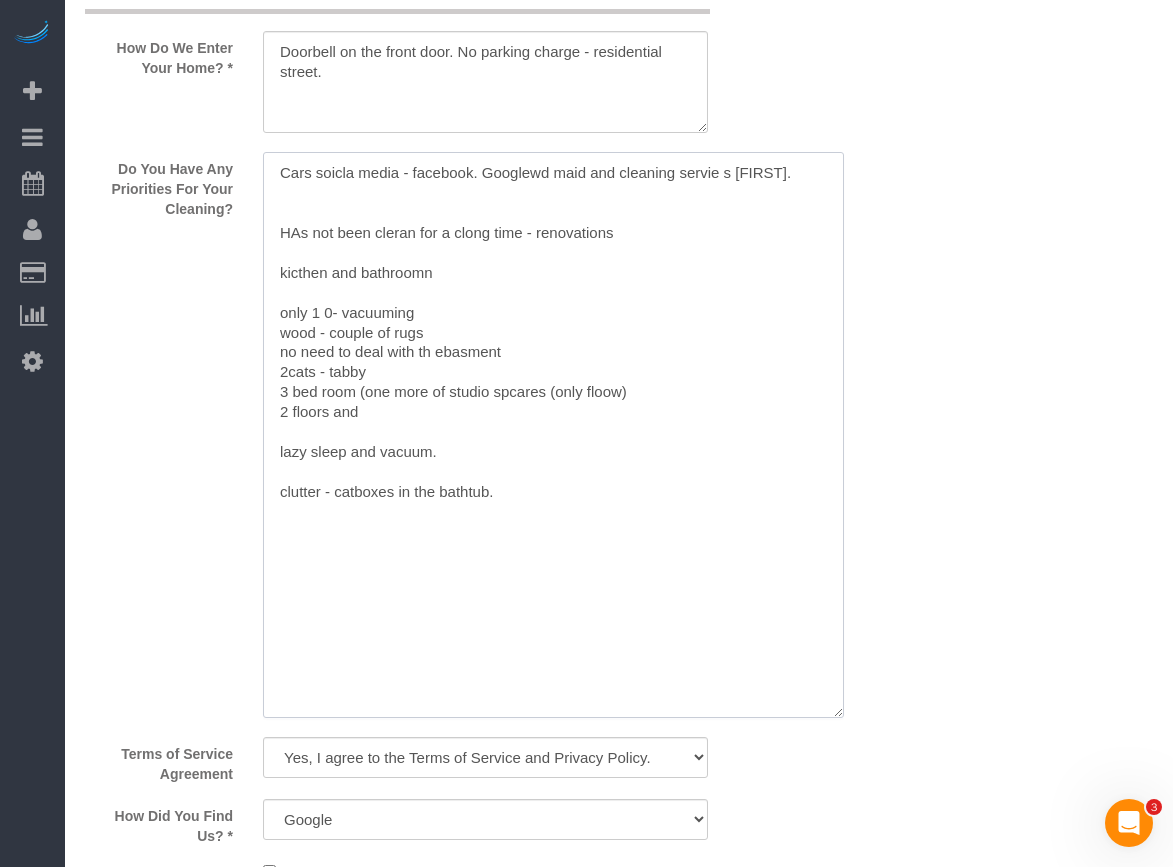 click at bounding box center [553, 435] 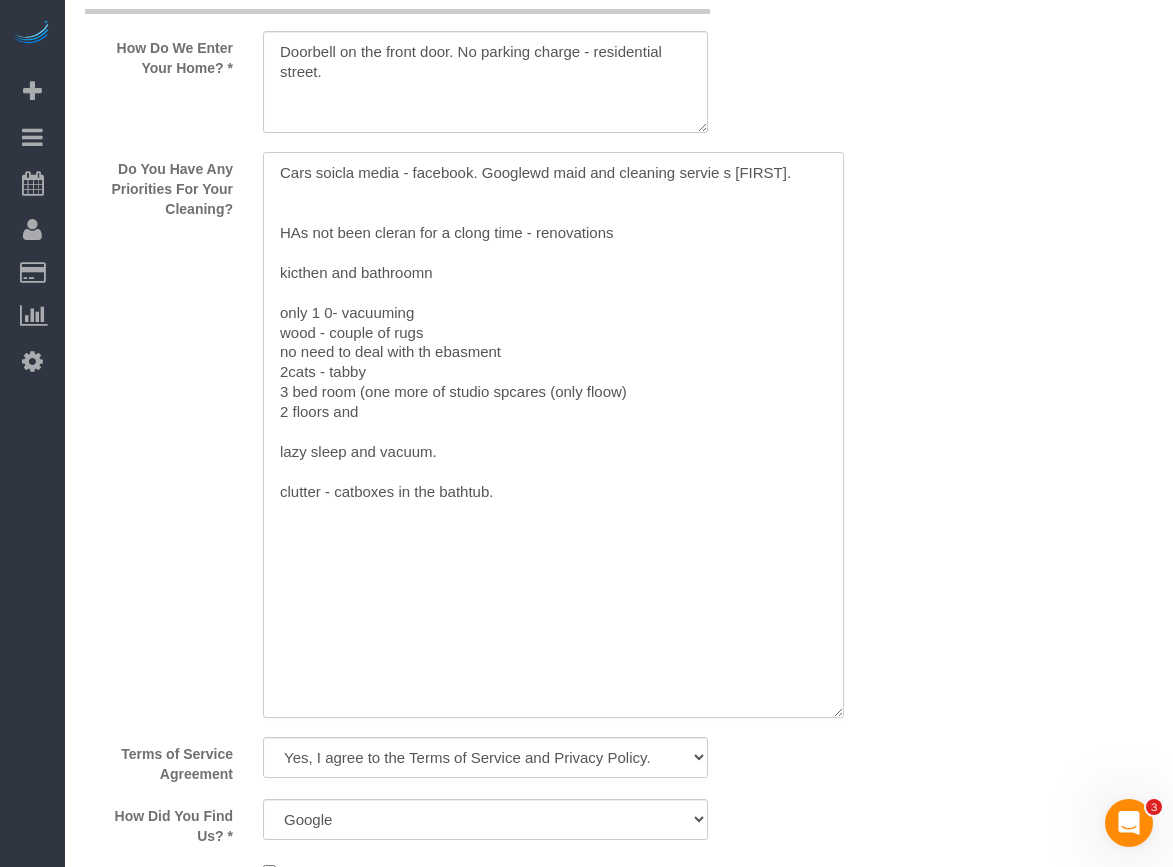 drag, startPoint x: 687, startPoint y: 282, endPoint x: 217, endPoint y: 219, distance: 474.20355 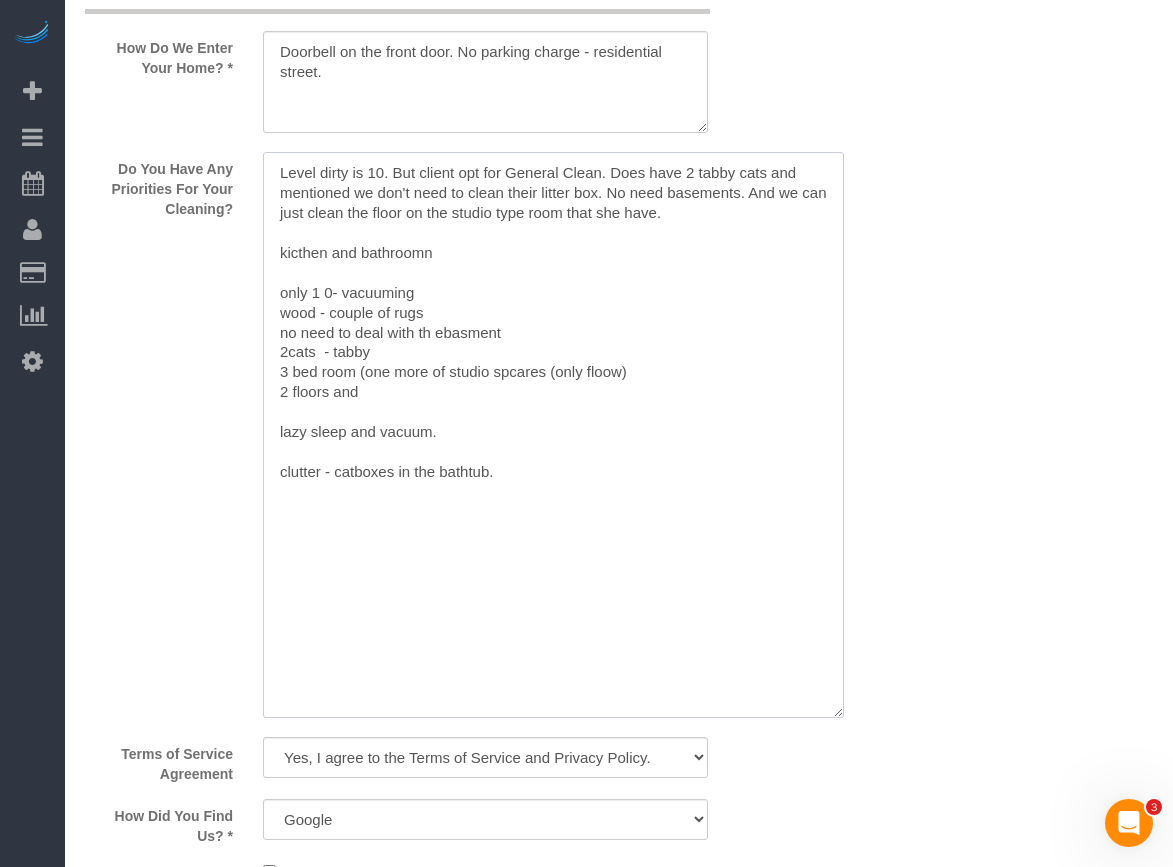 drag, startPoint x: 428, startPoint y: 296, endPoint x: 236, endPoint y: 282, distance: 192.50974 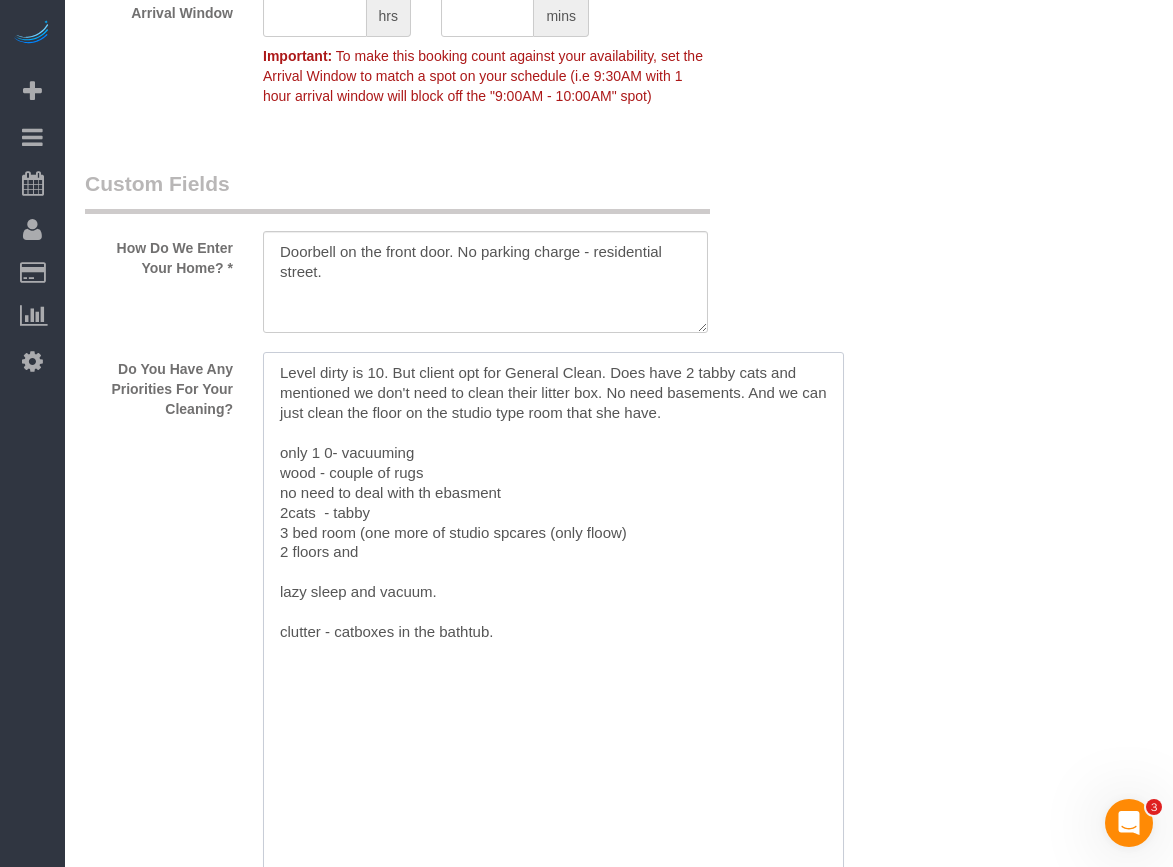 scroll, scrollTop: 2500, scrollLeft: 0, axis: vertical 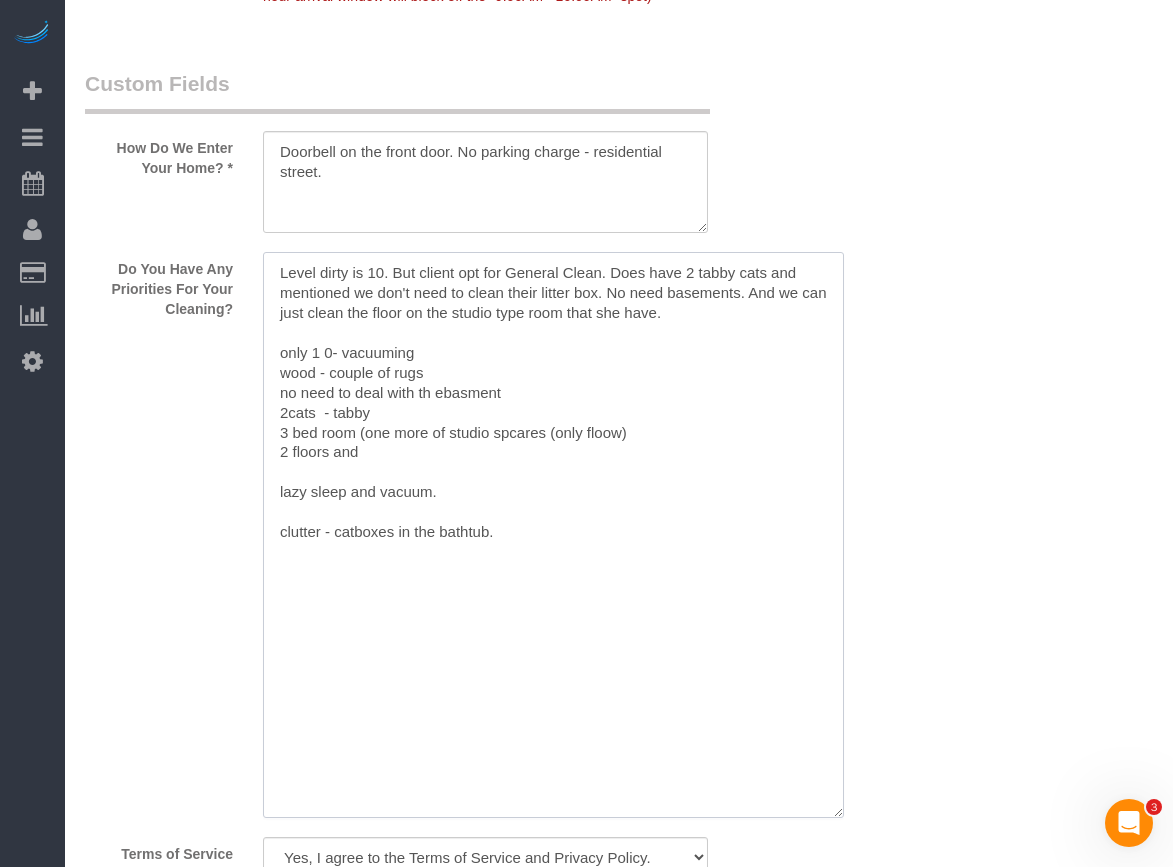 click at bounding box center (553, 535) 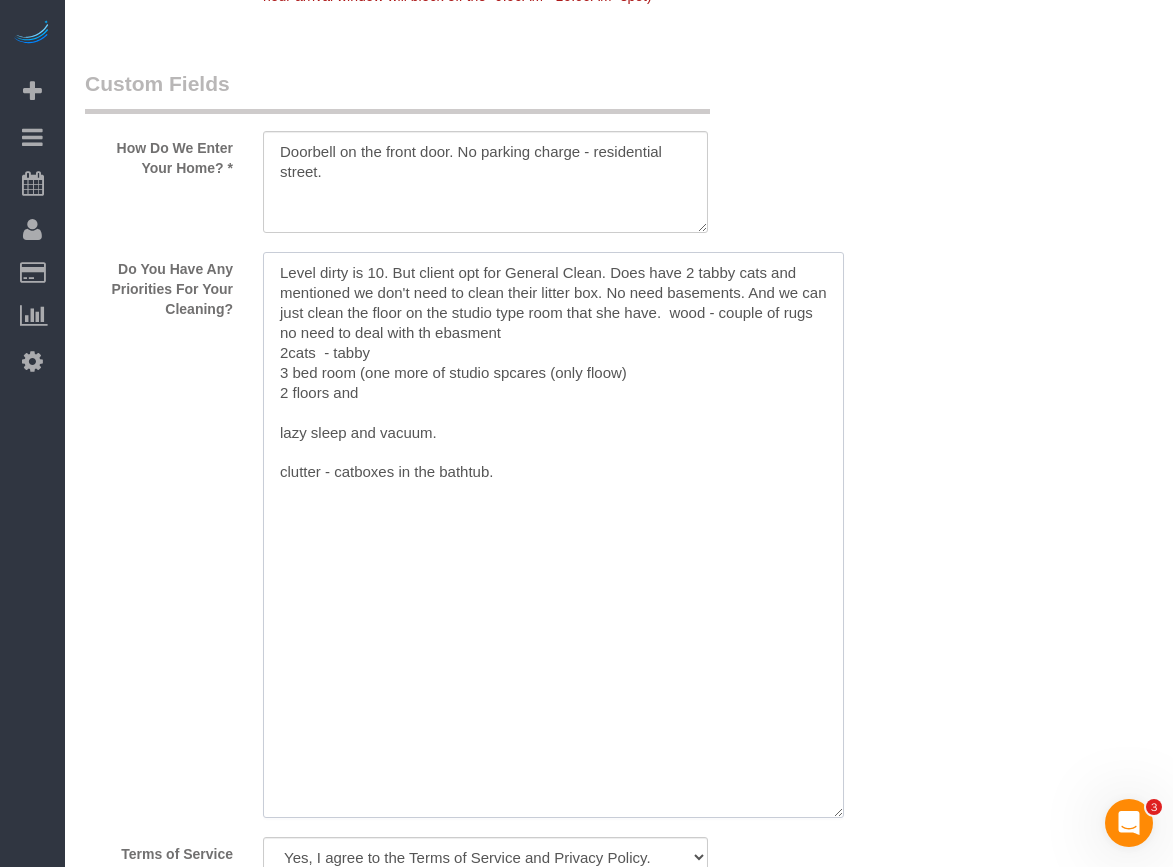 click at bounding box center (553, 535) 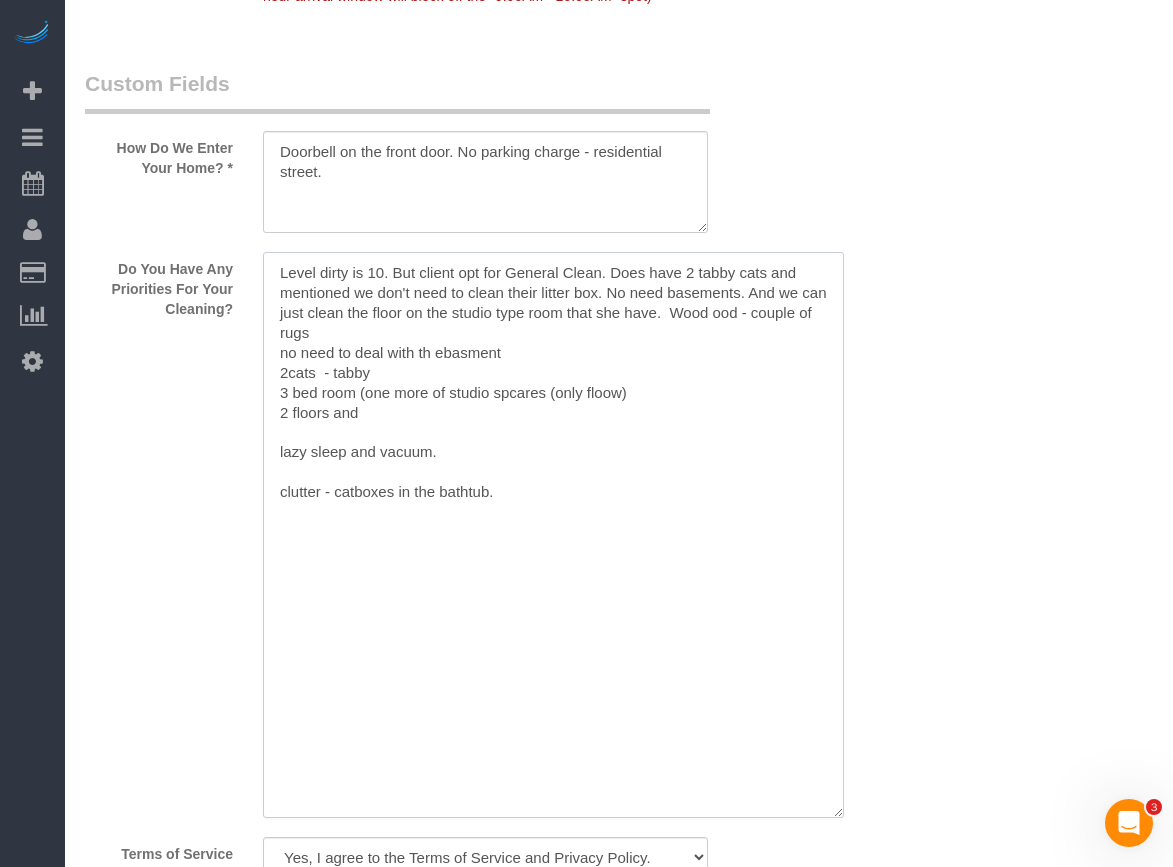 drag, startPoint x: 702, startPoint y: 359, endPoint x: 793, endPoint y: 366, distance: 91.26884 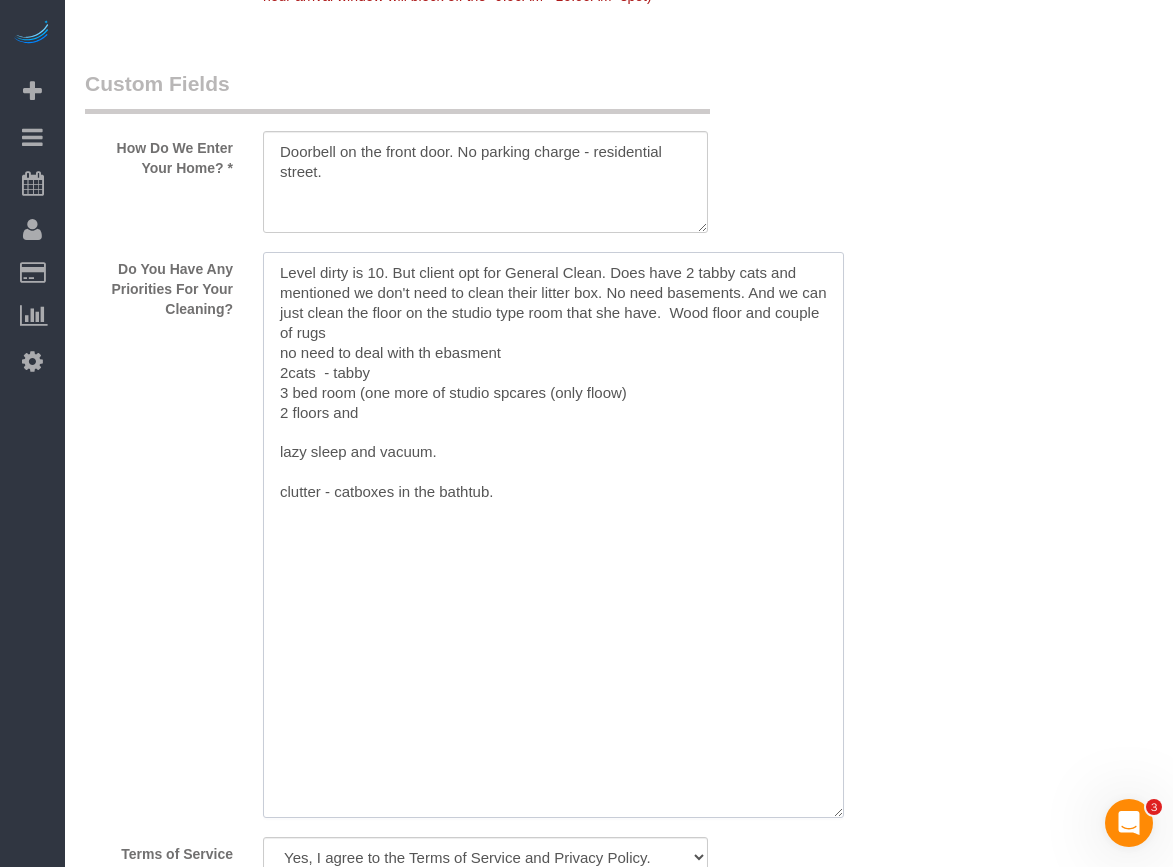 click at bounding box center (553, 535) 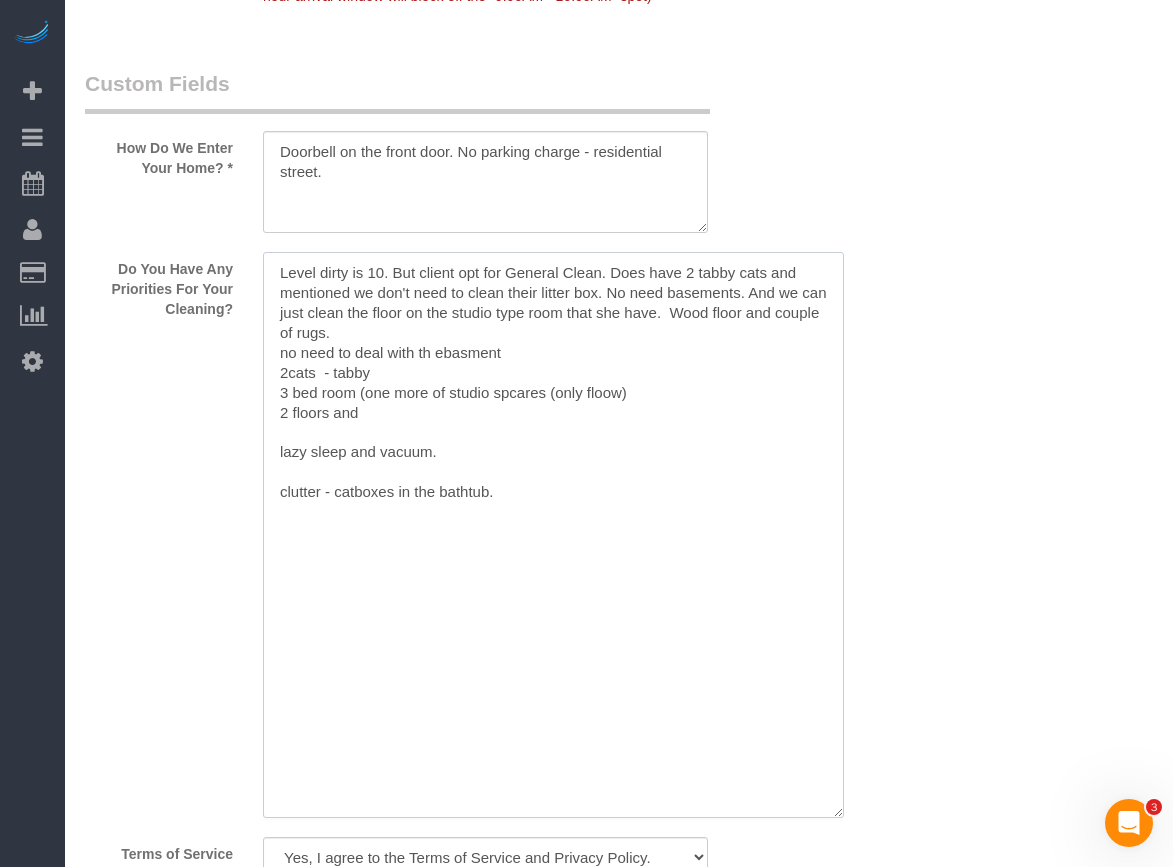 drag, startPoint x: 381, startPoint y: 315, endPoint x: 393, endPoint y: 360, distance: 46.572525 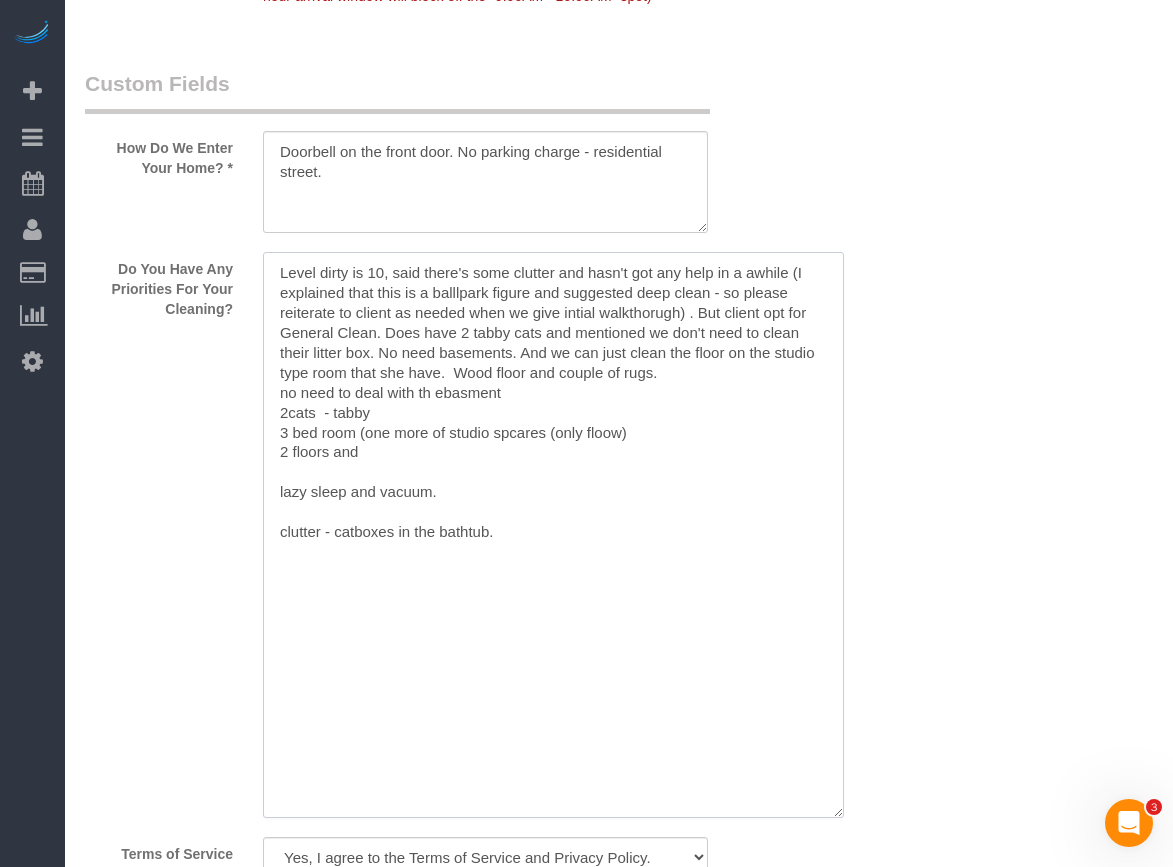 drag, startPoint x: 548, startPoint y: 353, endPoint x: 530, endPoint y: 351, distance: 18.110771 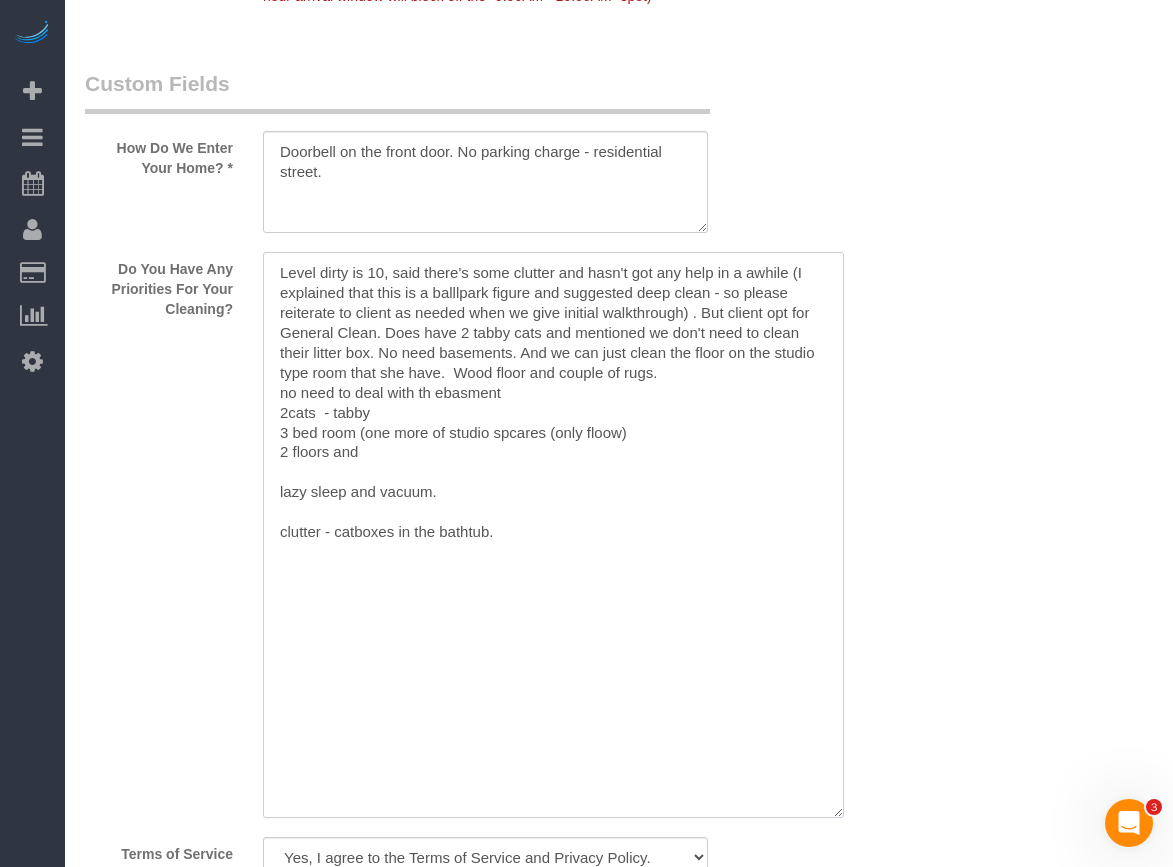 click at bounding box center [553, 535] 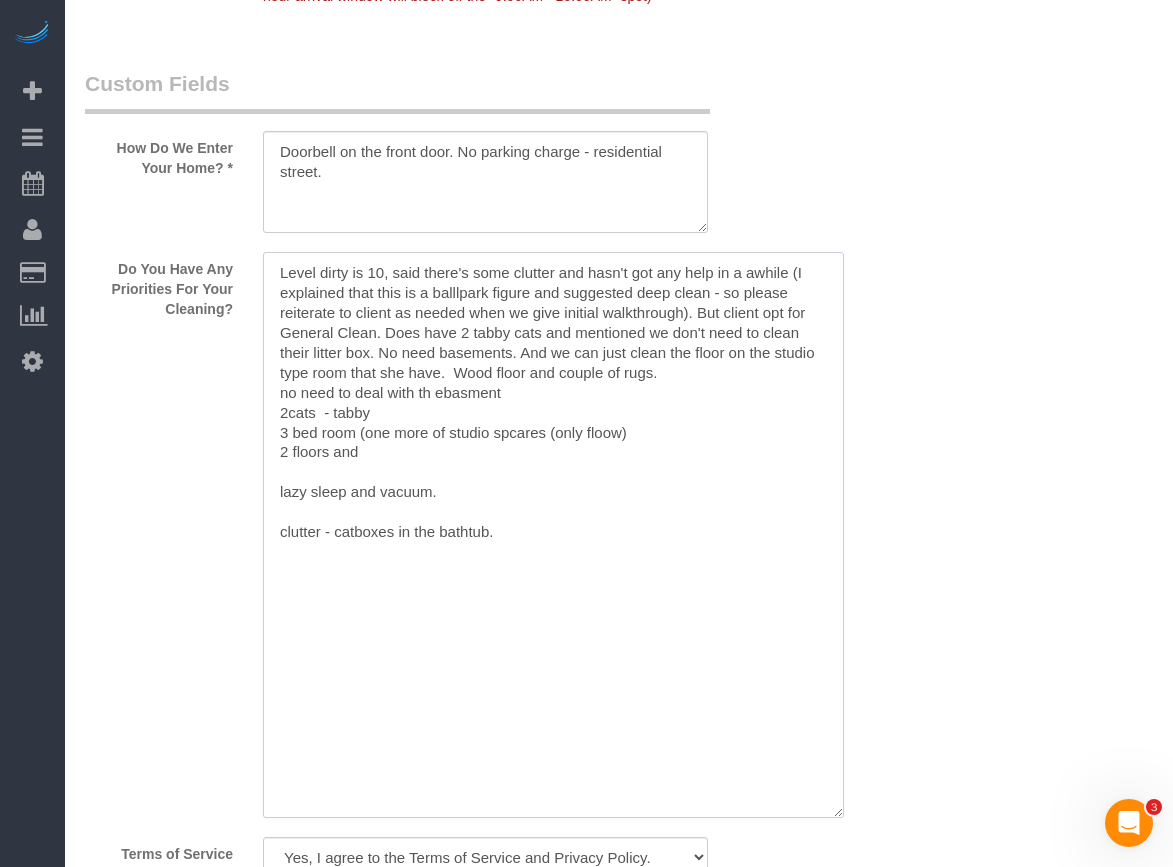 click at bounding box center (553, 535) 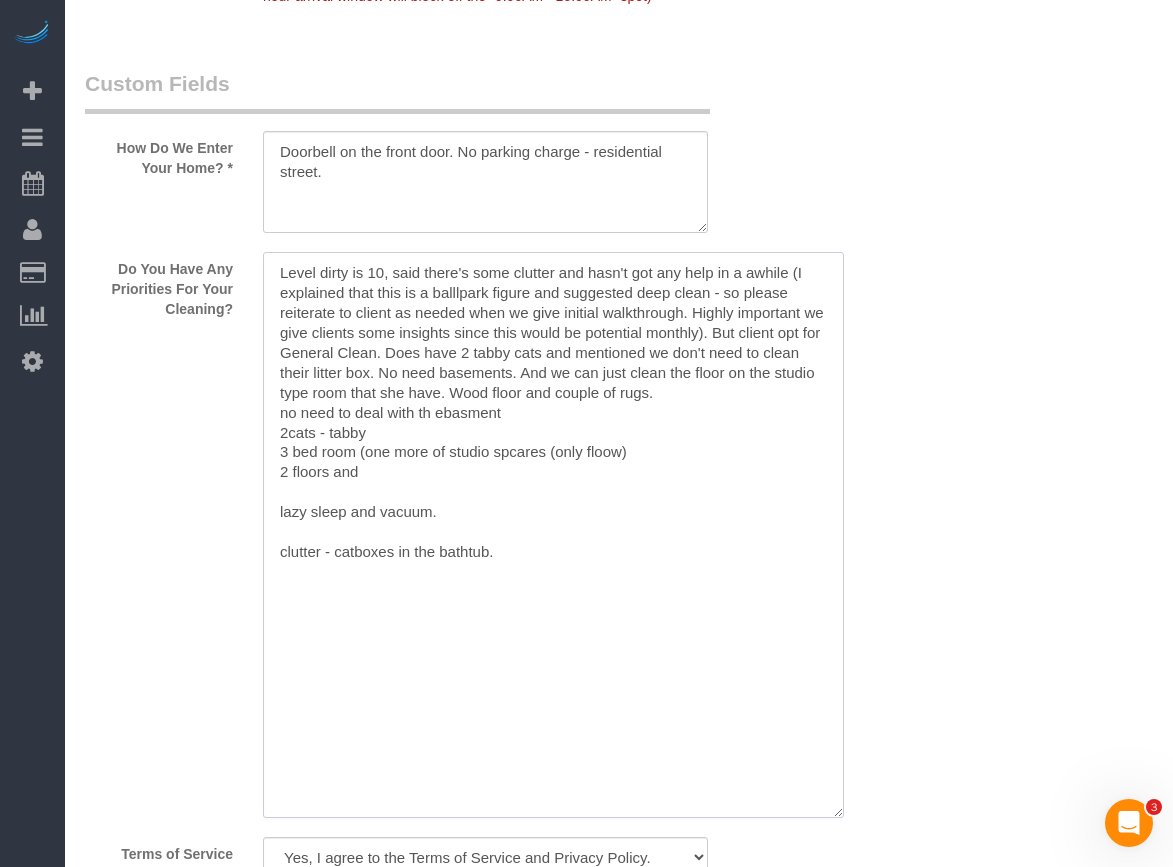 click at bounding box center (553, 535) 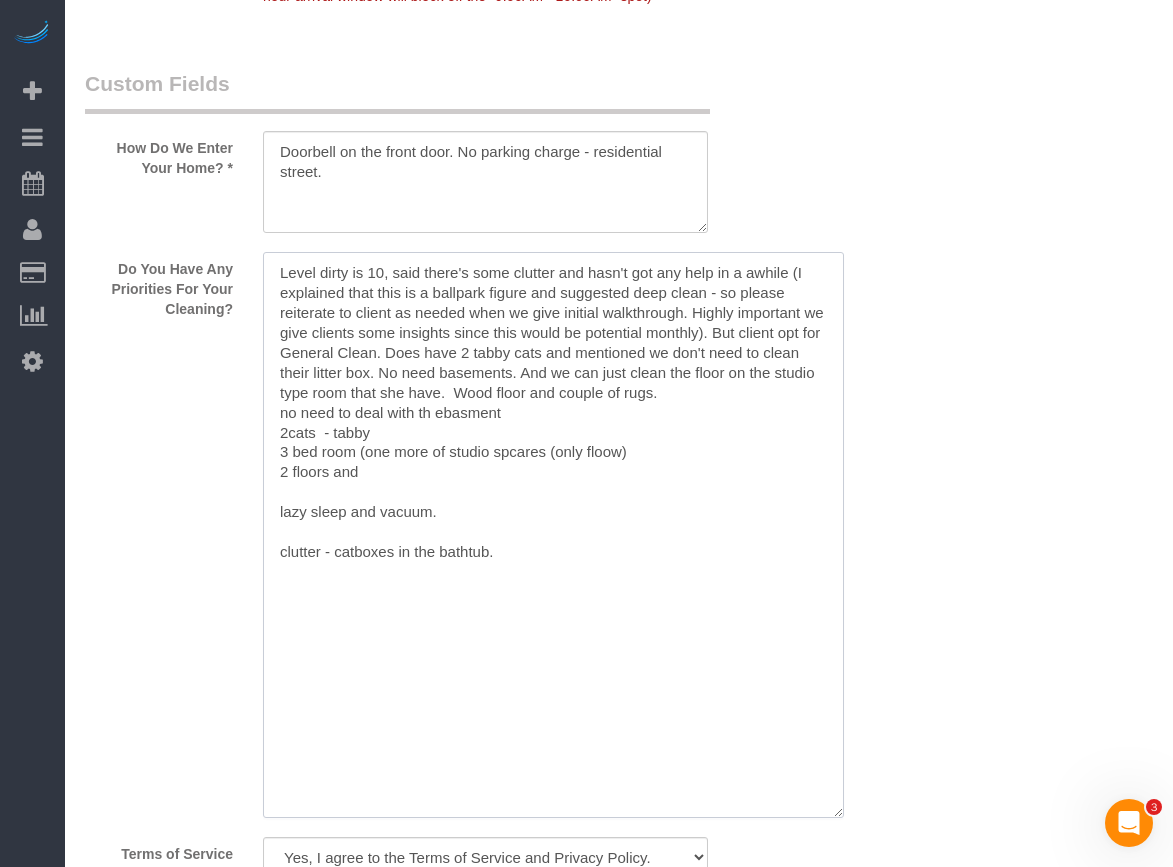 click at bounding box center [553, 535] 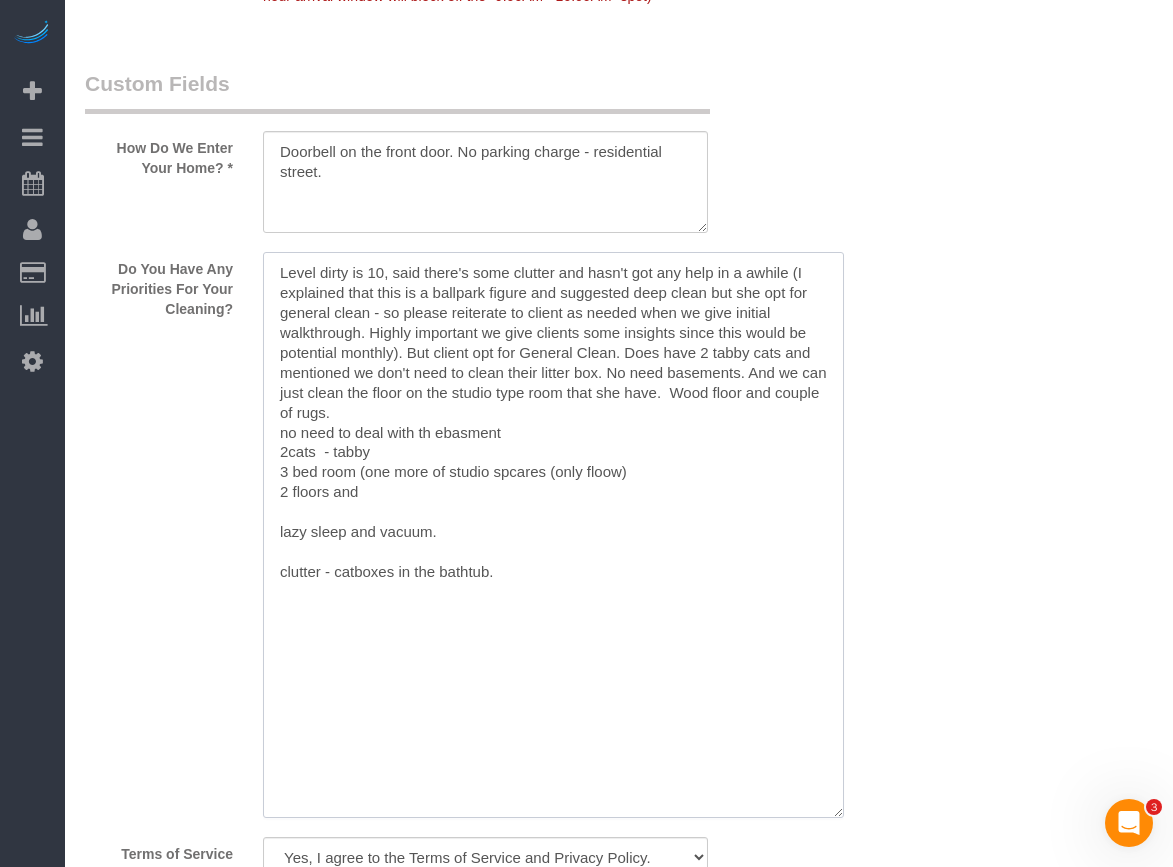 click at bounding box center [553, 535] 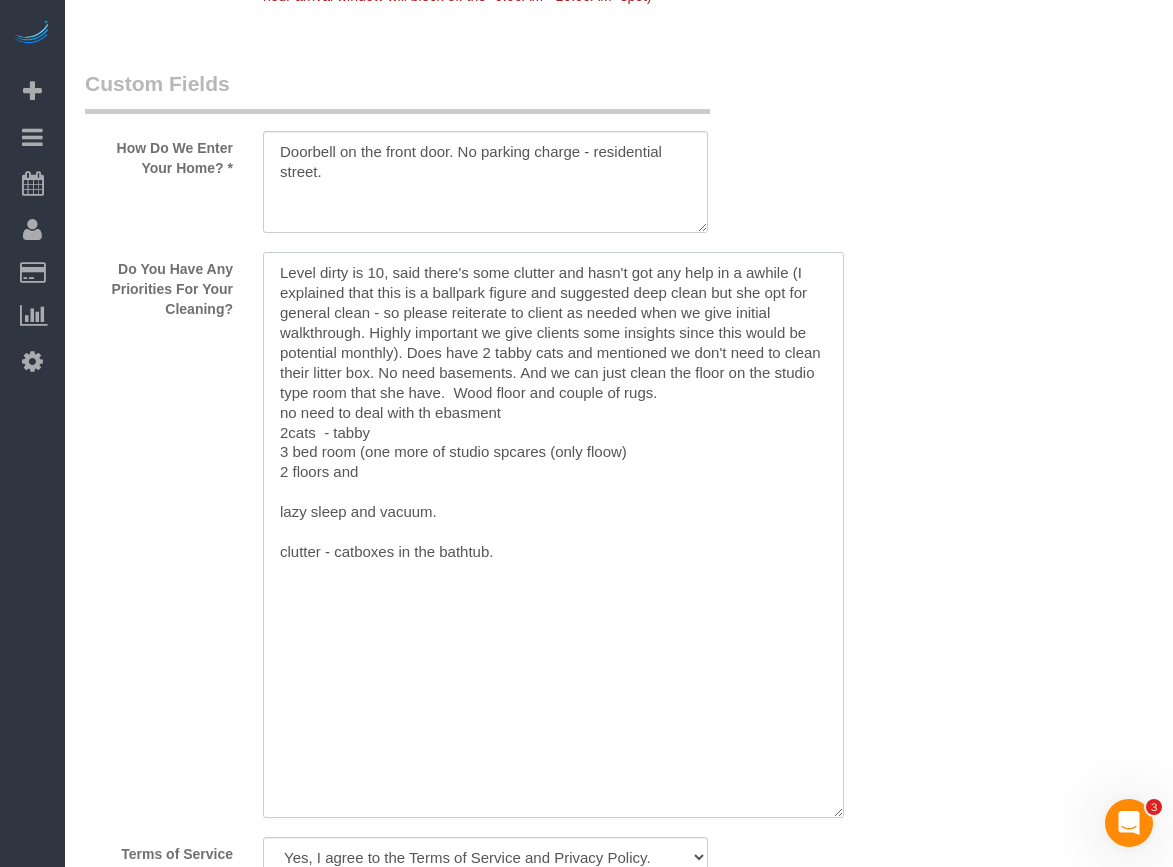 click at bounding box center [553, 535] 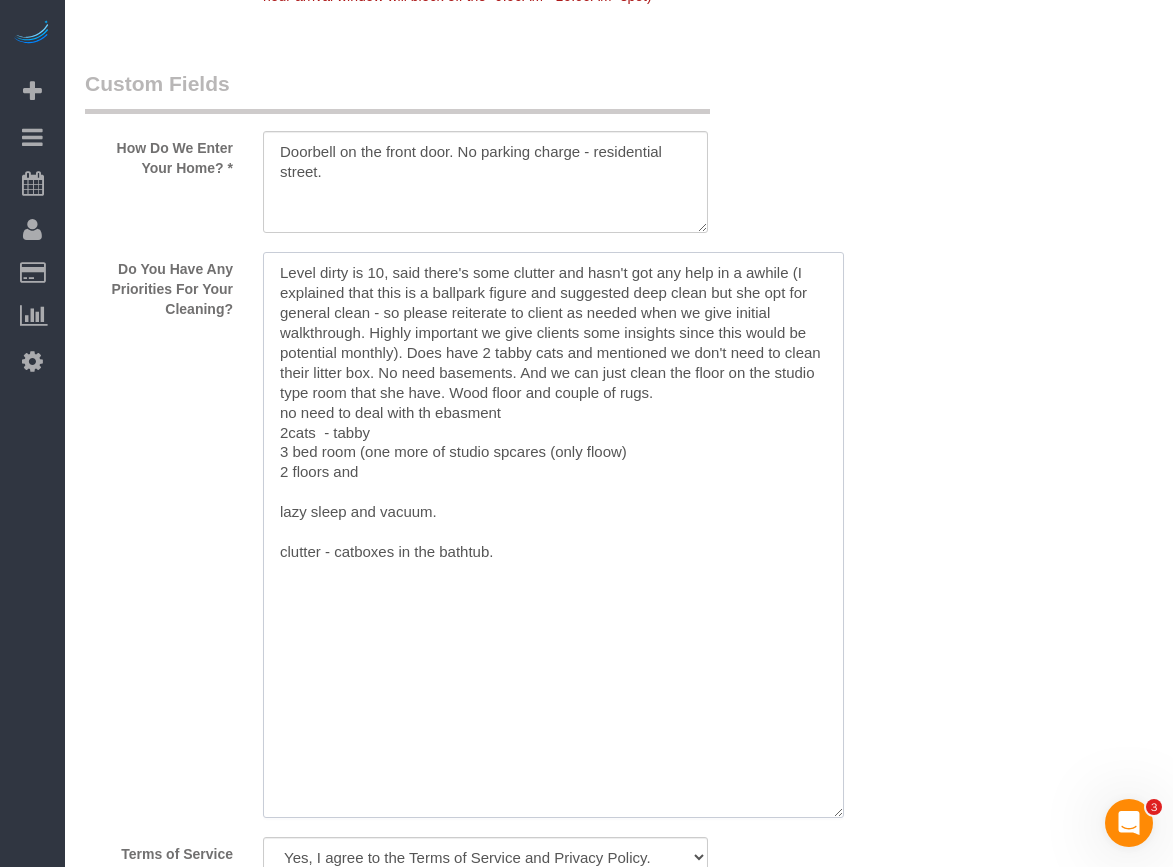 click at bounding box center (553, 535) 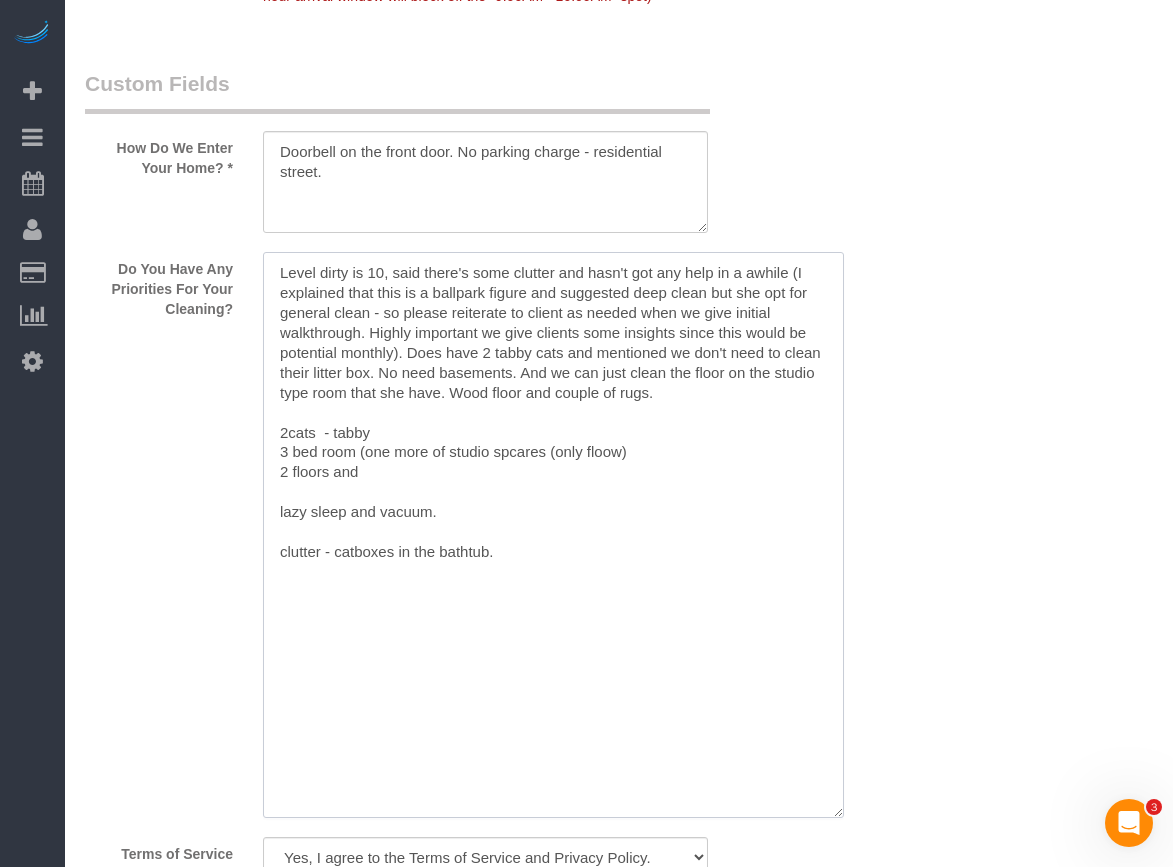 click at bounding box center (553, 535) 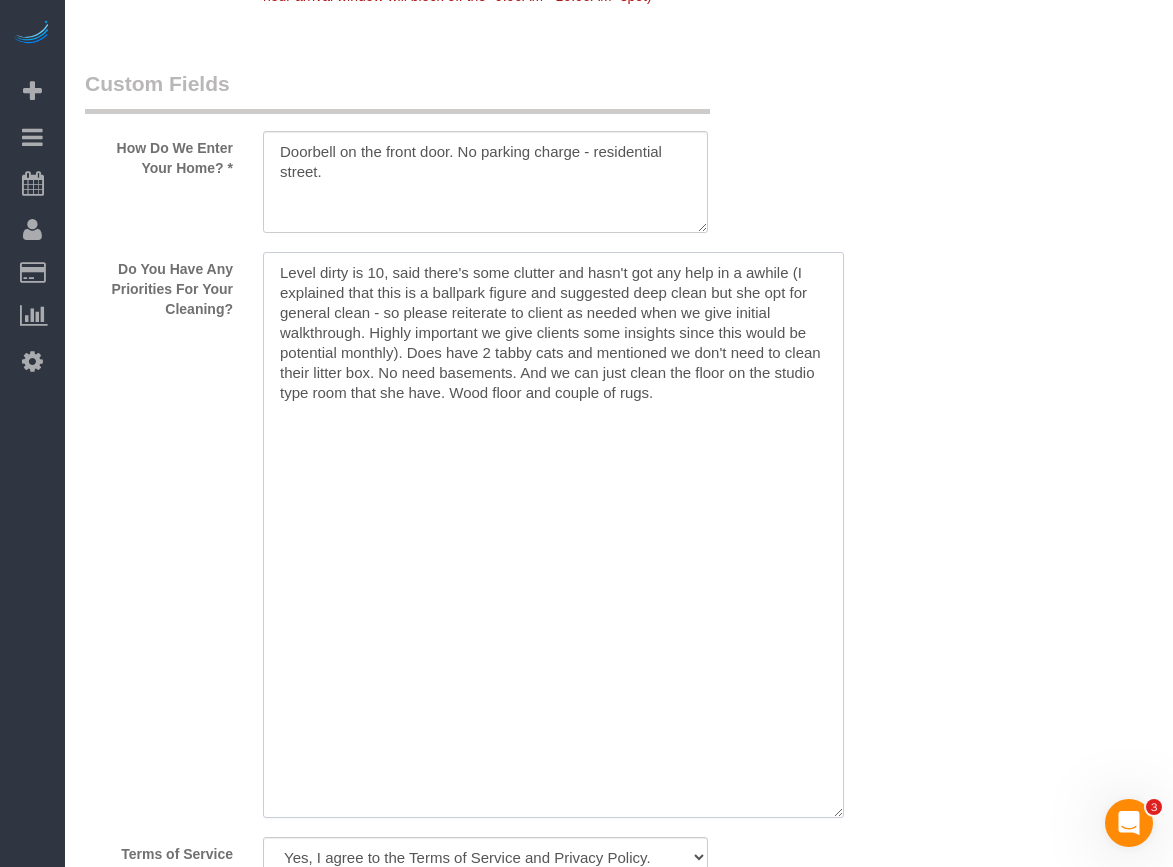 click at bounding box center [553, 535] 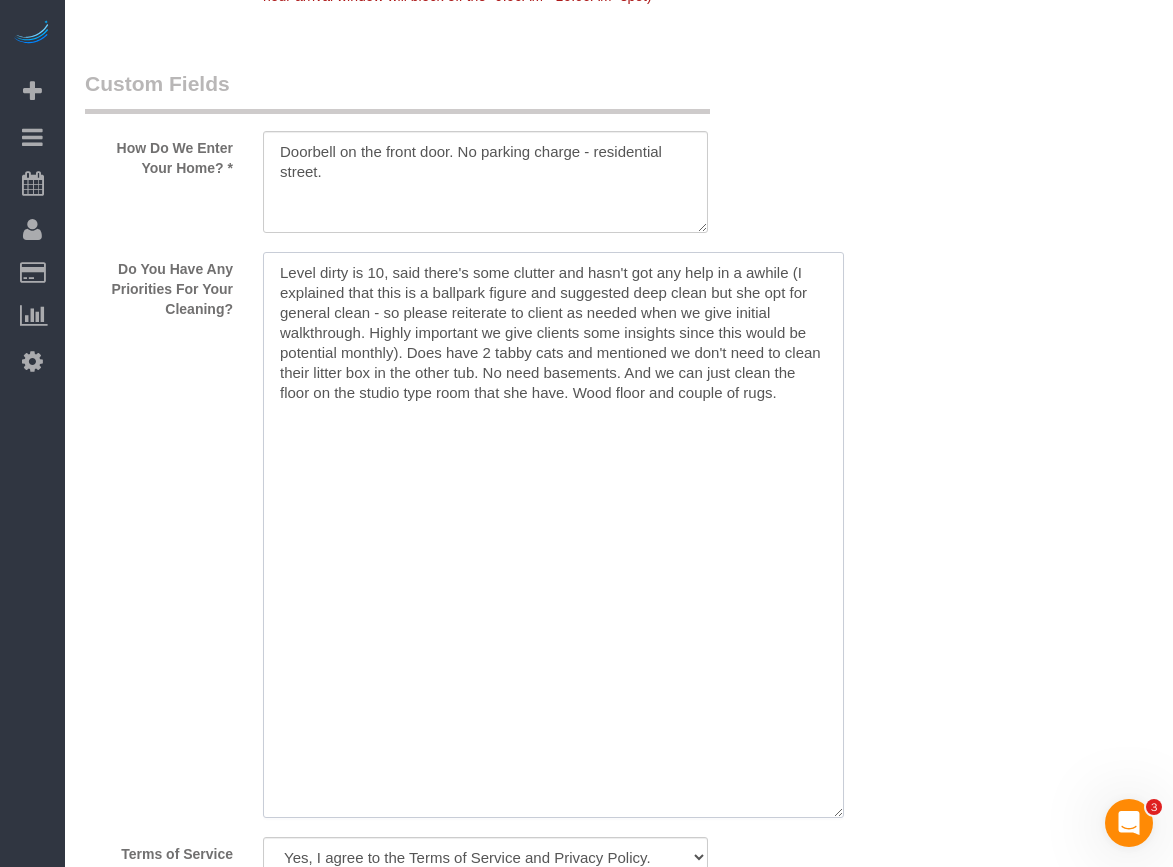 click at bounding box center [553, 535] 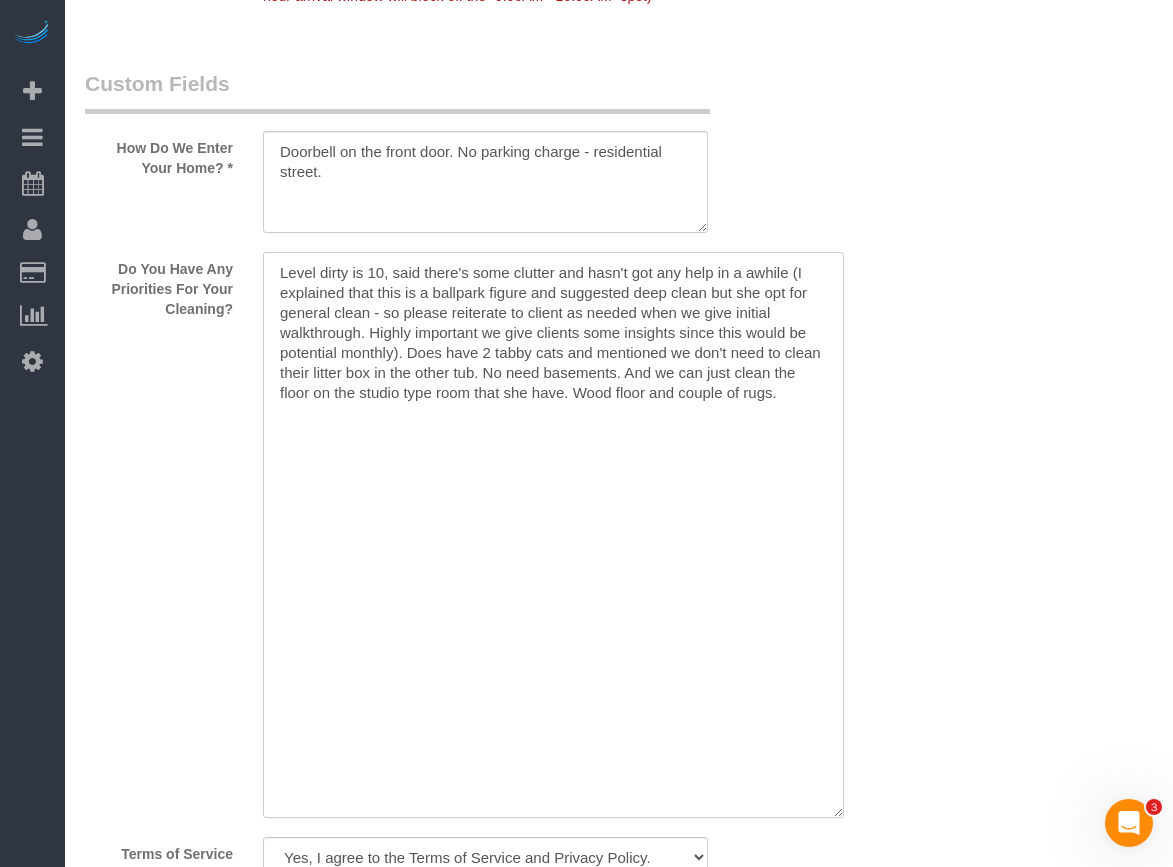 click at bounding box center [553, 535] 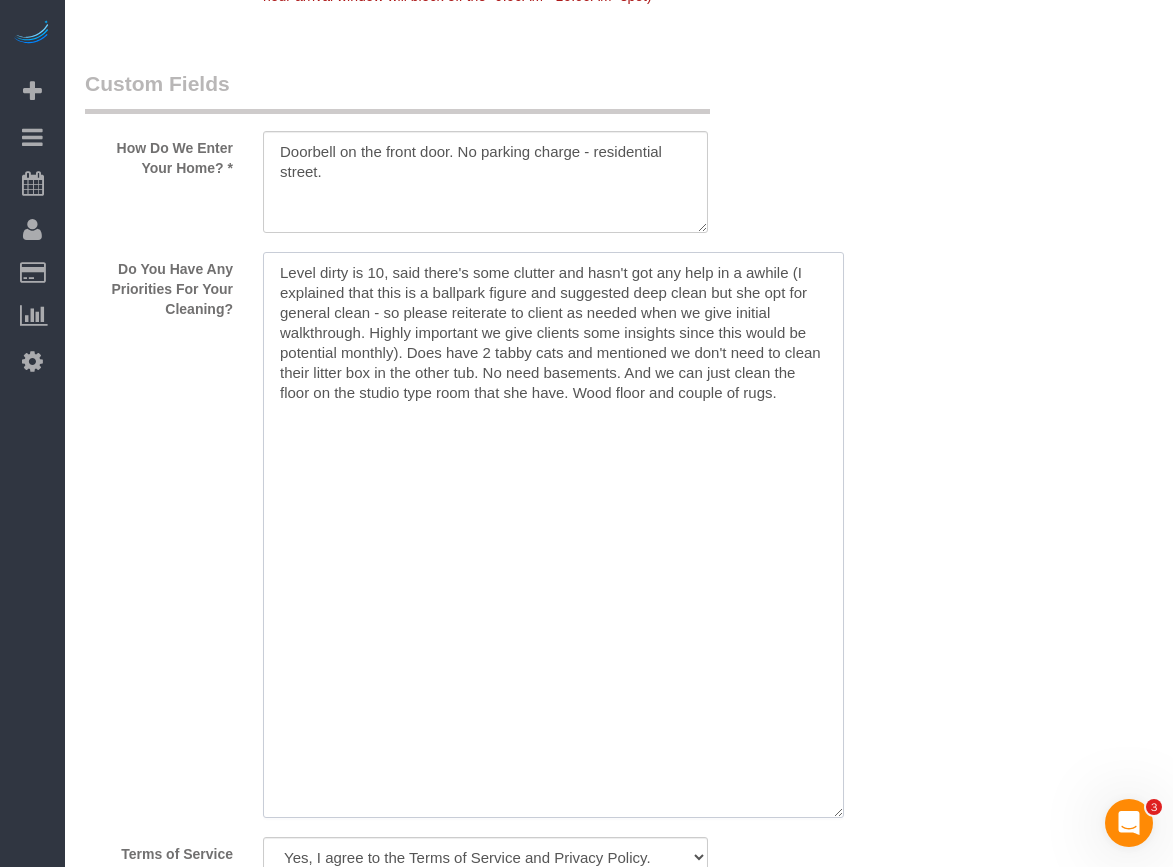 click at bounding box center (553, 535) 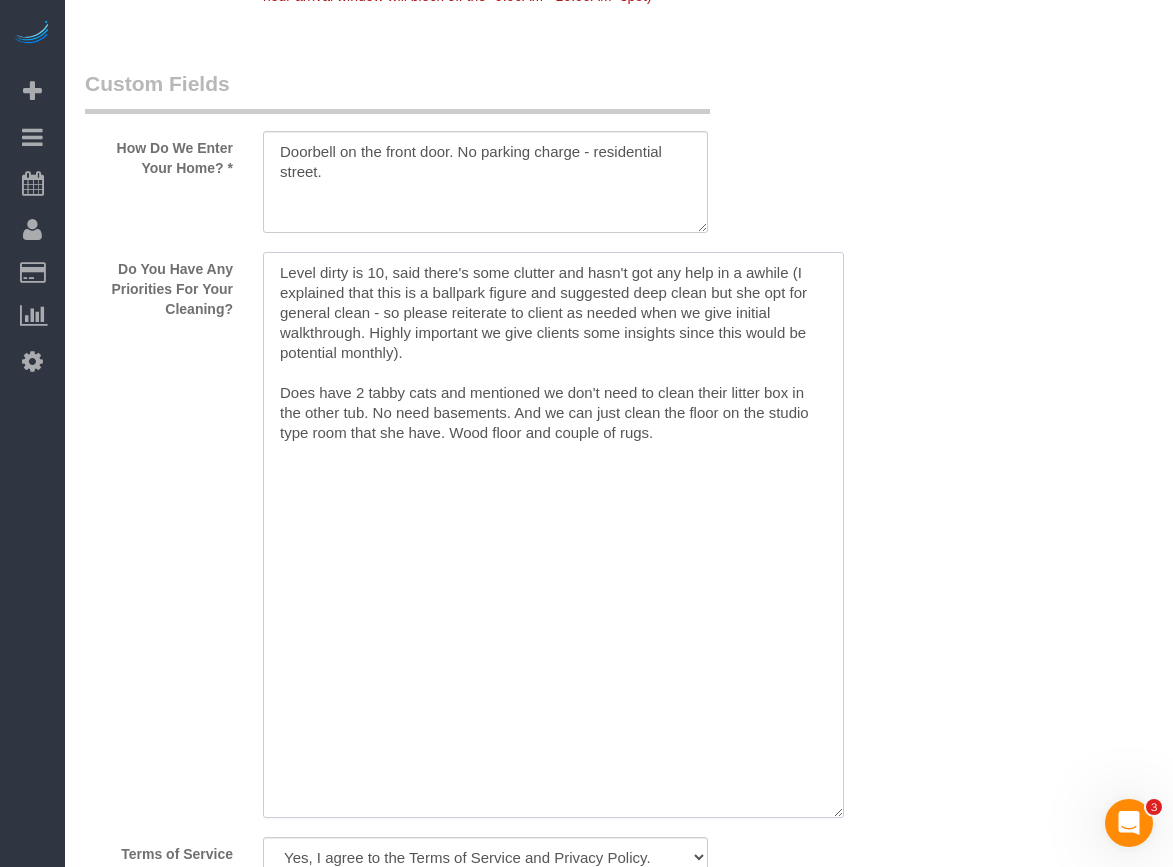 click at bounding box center [553, 535] 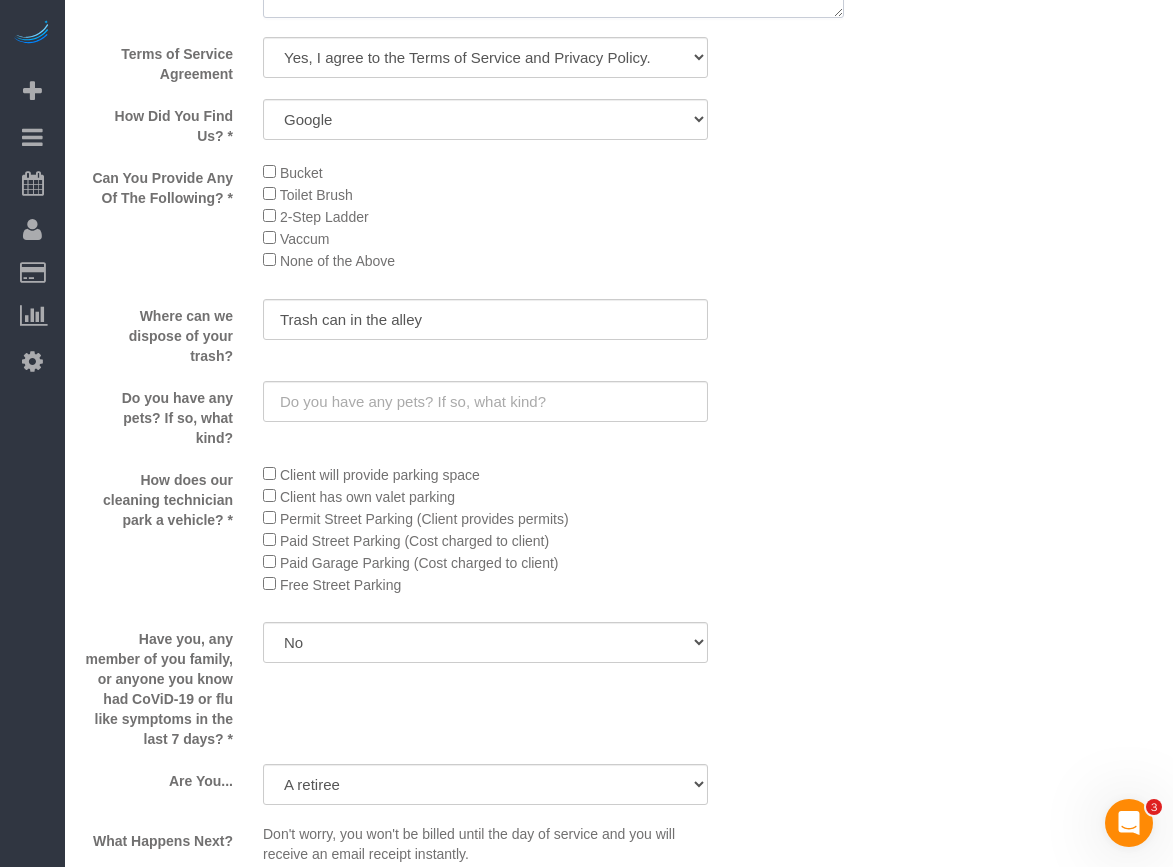 scroll, scrollTop: 3400, scrollLeft: 0, axis: vertical 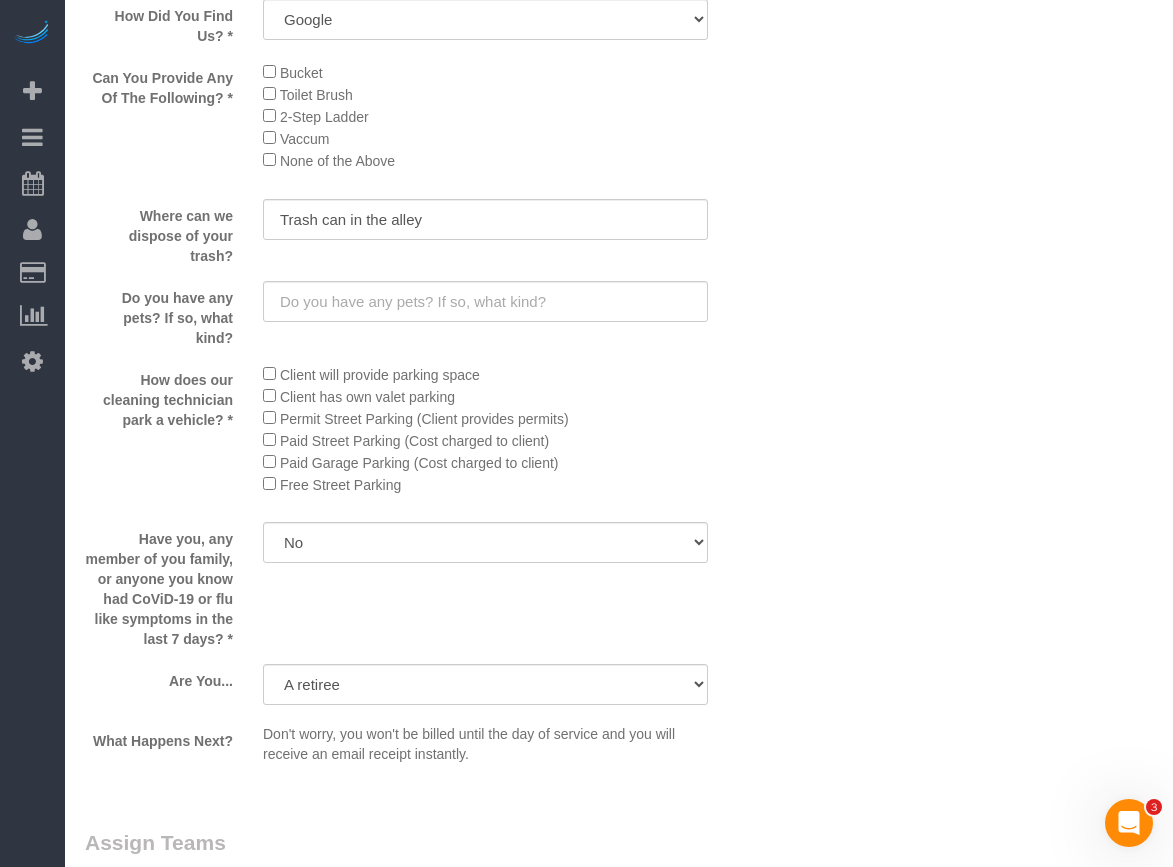 type on "Level dirty is 10, said there's some clutter and hasn't got any help in a awhile (I explained that this is a ballpark figure and suggested deep clean but she opt for general clean - so please reiterate to client as needed when we give initial walkthrough. Highly important we give clients some insights since this would be potential monthly).
Does have 2 tabby cats and mentioned we don't need to clean their litter box in the other tub. No need basements. And we can just clean the floor on the studio type room that she have. Wood floor and couple of rugs." 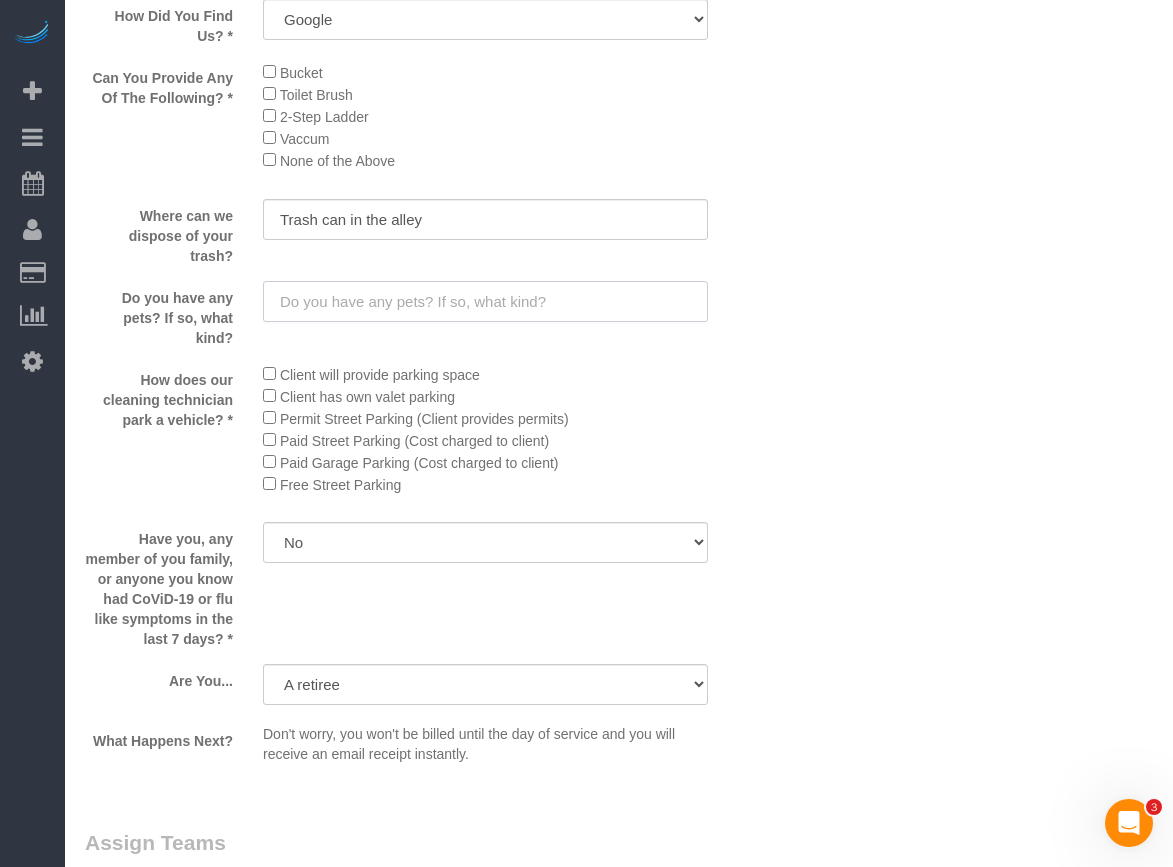 click at bounding box center (485, 301) 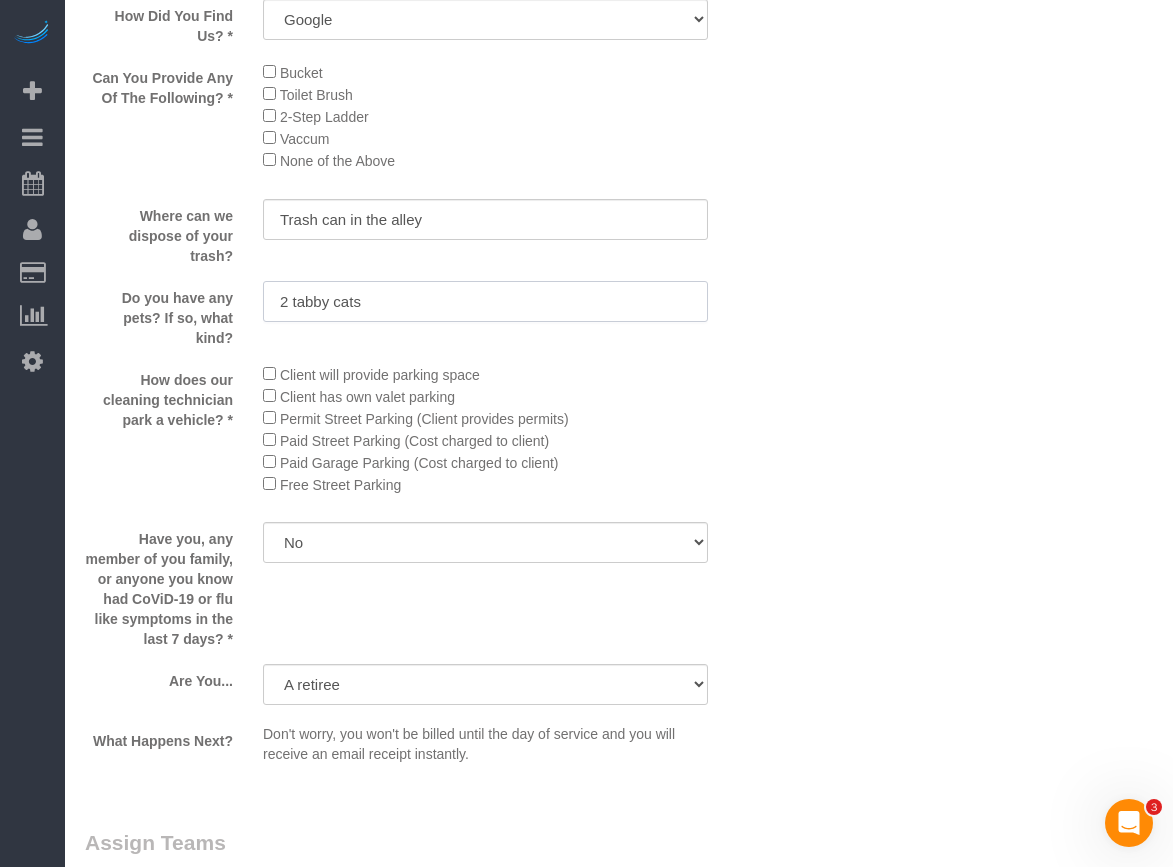 type on "2 tabby cats" 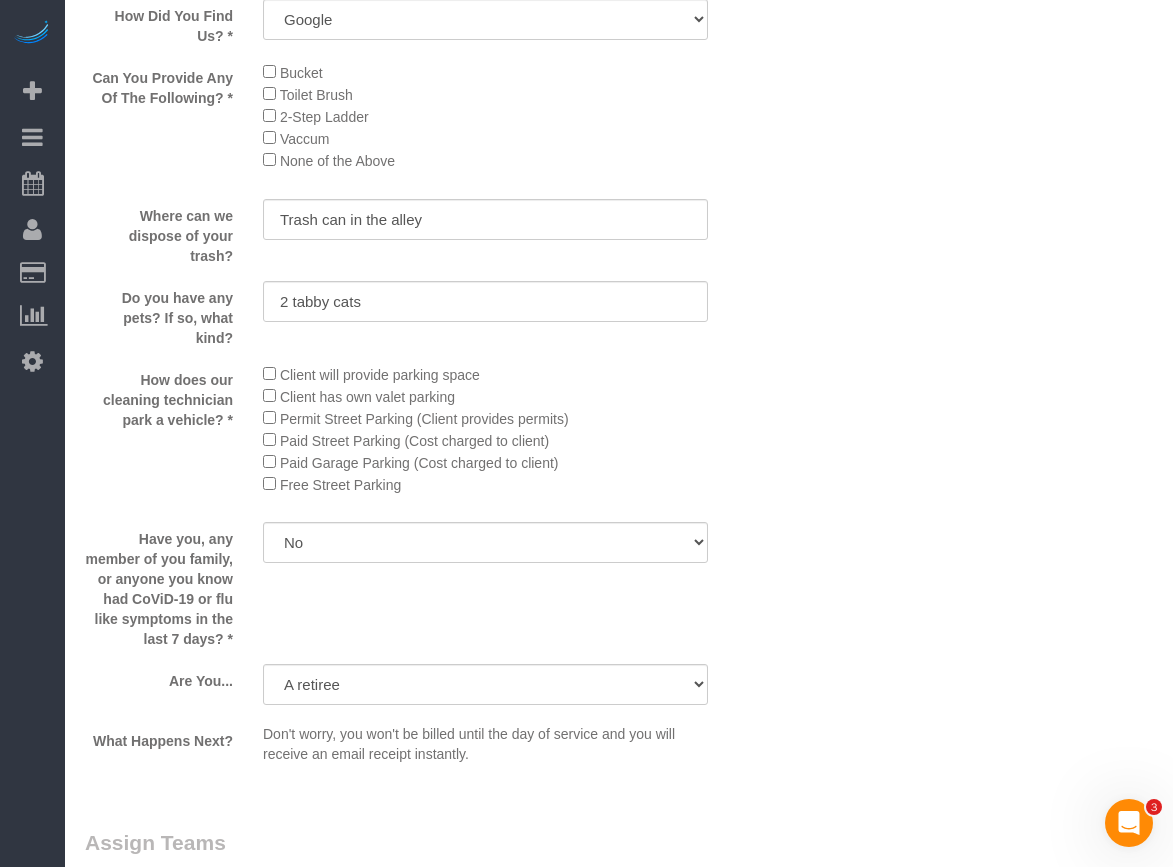 click on "Who
Email**
[EMAIL]
Name *
[FIRST]
[LAST]
new customer
Where
Address**
[NUMBER] [STREET],
[CITY]
[STATE]
[STATE]
[STATE]
[STATE]
[STATE]
[STATE]
[STATE]
[STATE]
[STATE]
[STATE]
[STATE]
[STATE]
[STATE]
[STATE]
[STATE]
[STATE]
[STATE]
[STATE]
[STATE]
[STATE]
[STATE]
[STATE]
[STATE]
[STATE]
[STATE]
[STATE]
[STATE]" at bounding box center (619, -871) 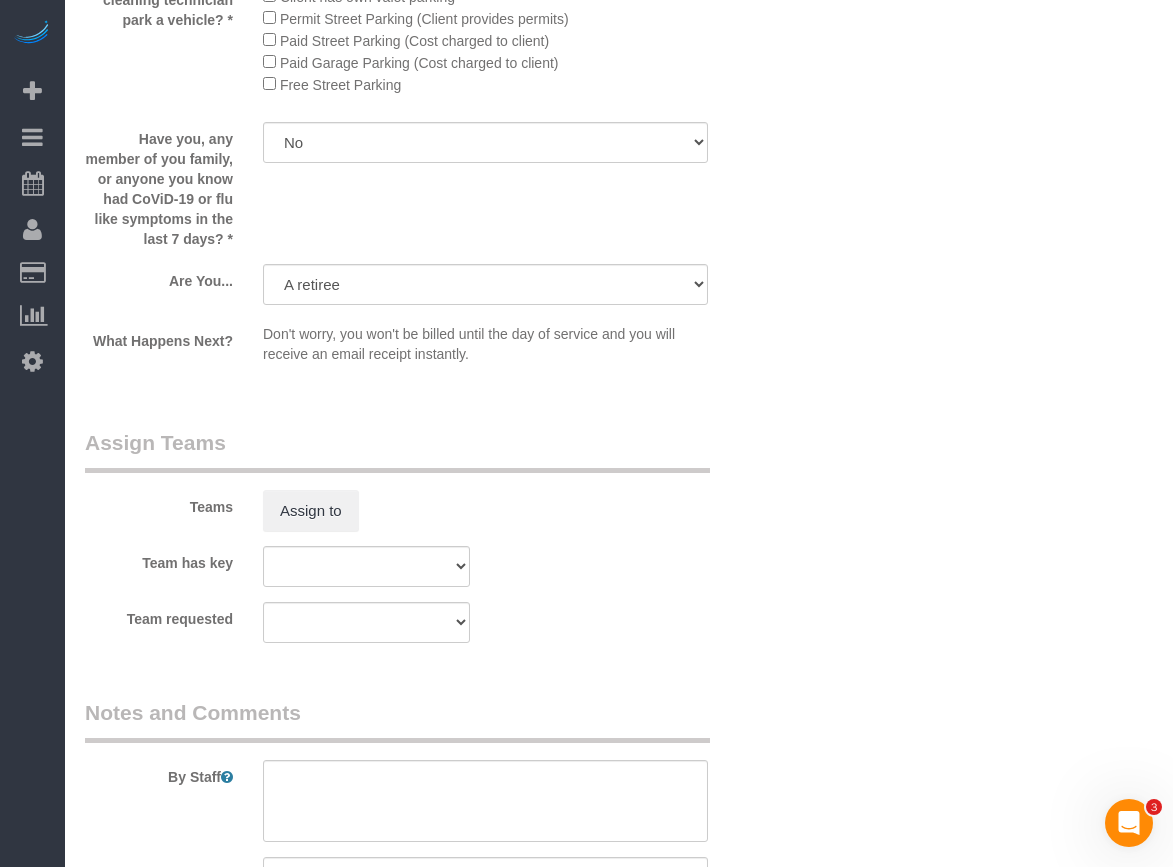 scroll, scrollTop: 4200, scrollLeft: 0, axis: vertical 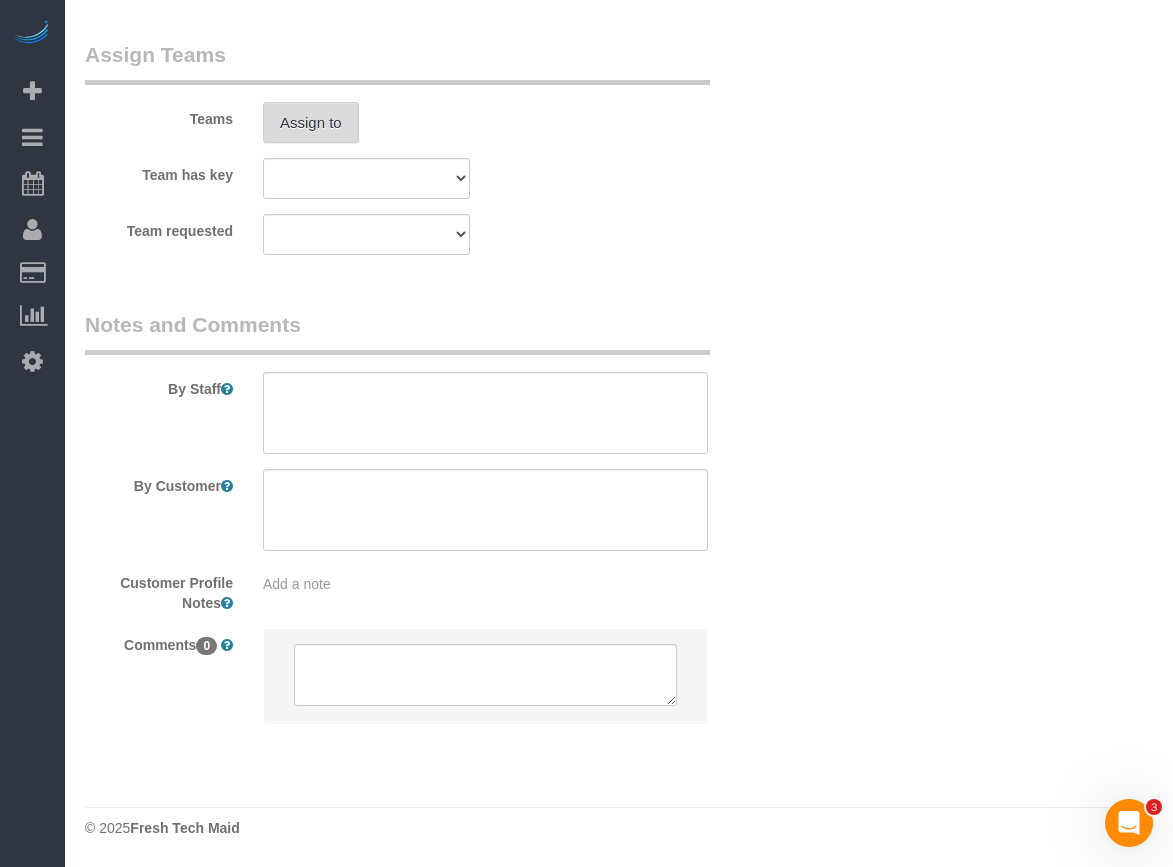 click on "Assign to" at bounding box center (311, 123) 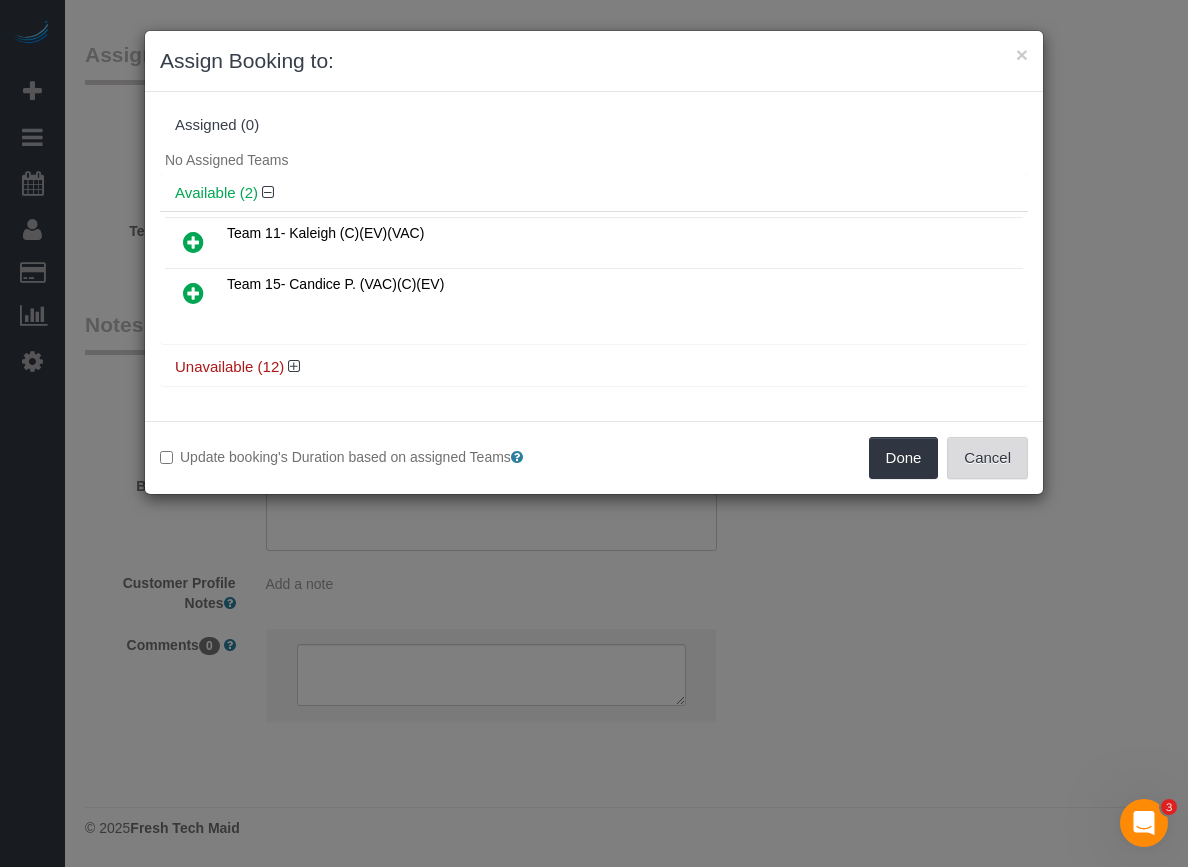 click on "Cancel" at bounding box center [987, 458] 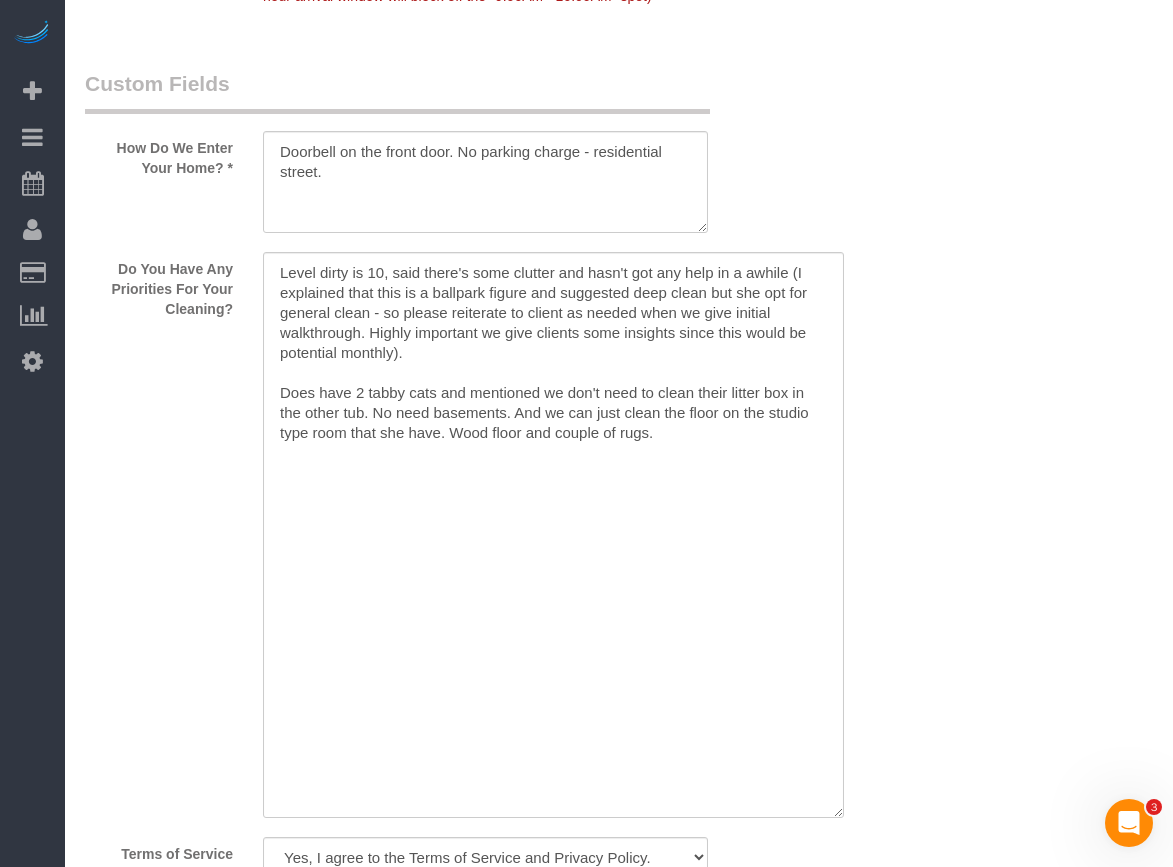 scroll, scrollTop: 2200, scrollLeft: 0, axis: vertical 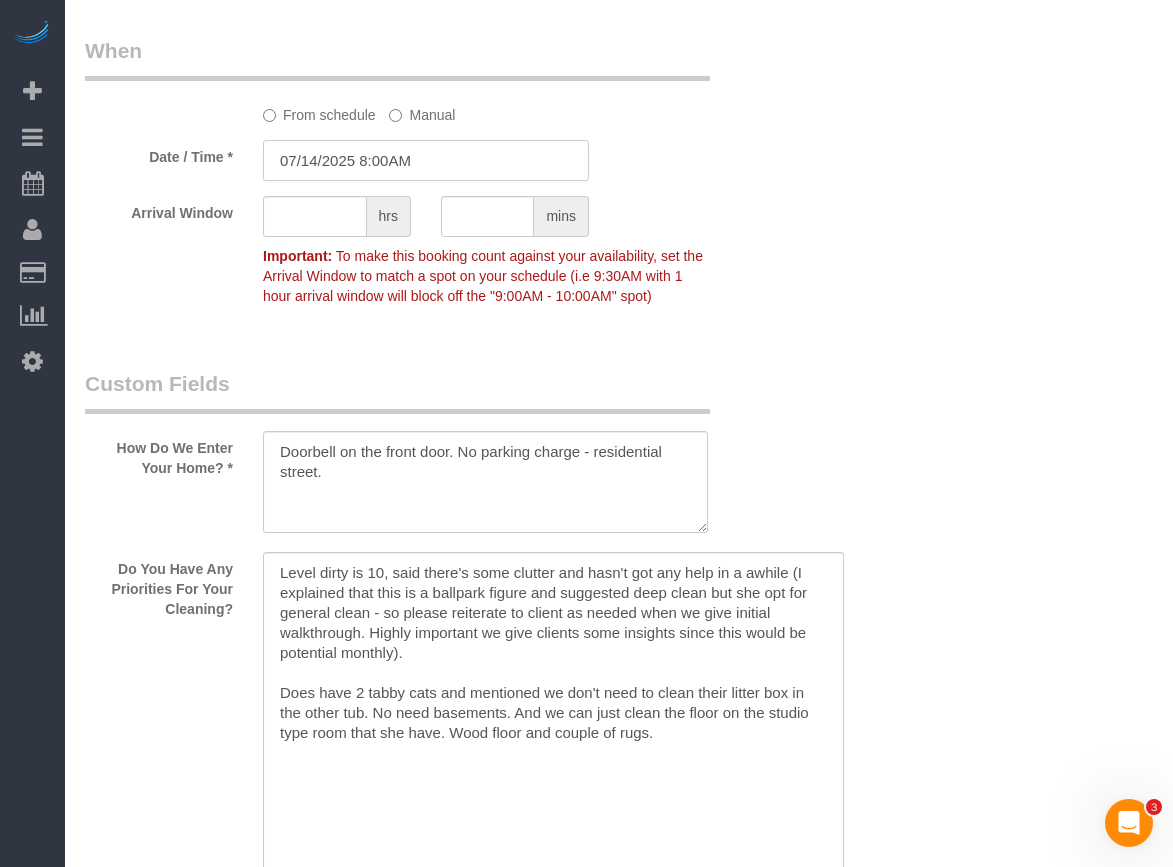click on "07/14/2025 8:00AM" at bounding box center [426, 160] 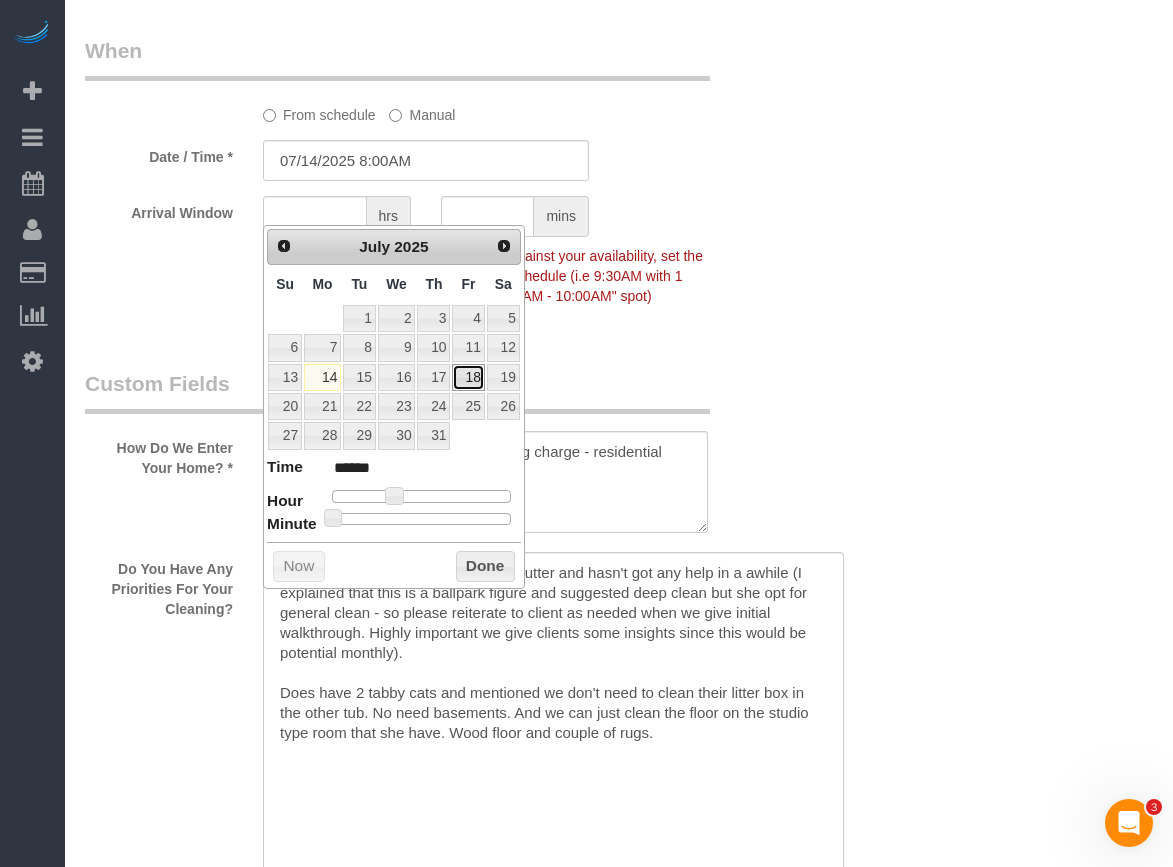click on "18" at bounding box center (468, 377) 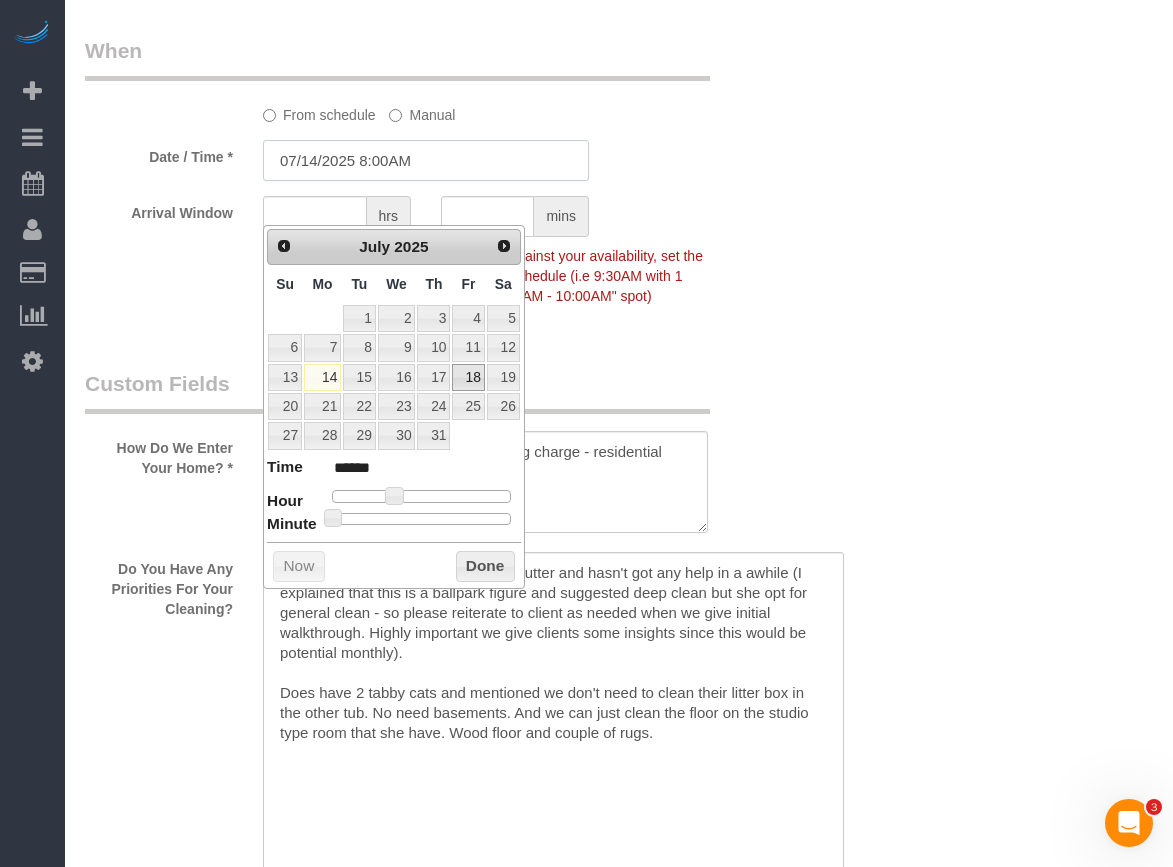 type on "07/18/2025 8:00AM" 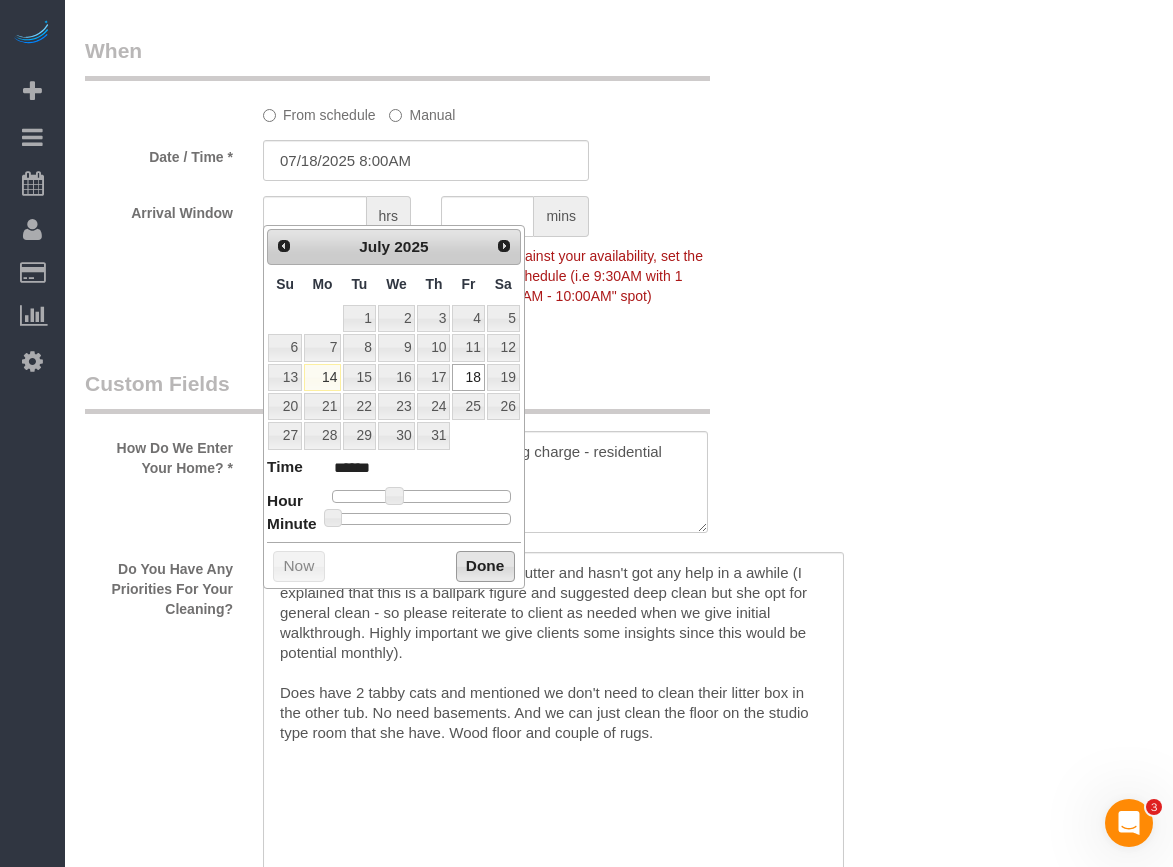 click on "Done" at bounding box center (485, 567) 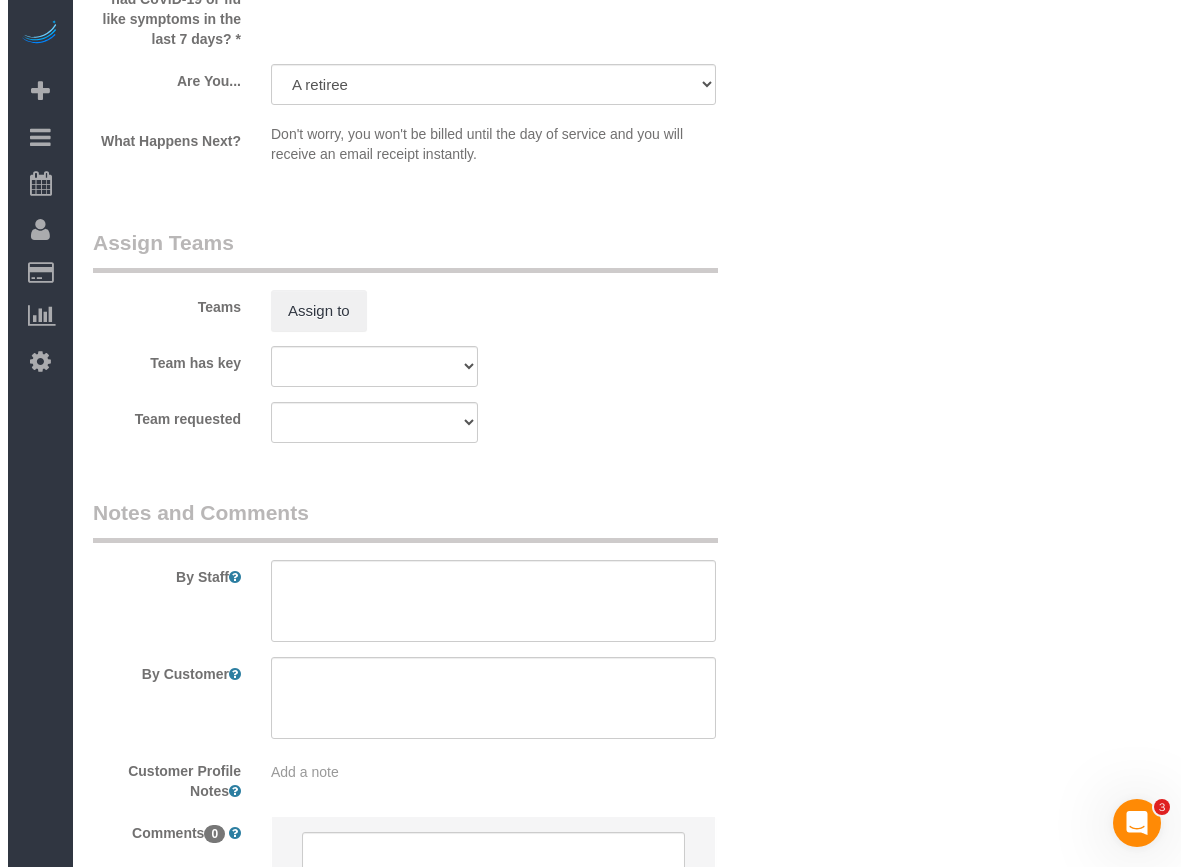 scroll, scrollTop: 4200, scrollLeft: 0, axis: vertical 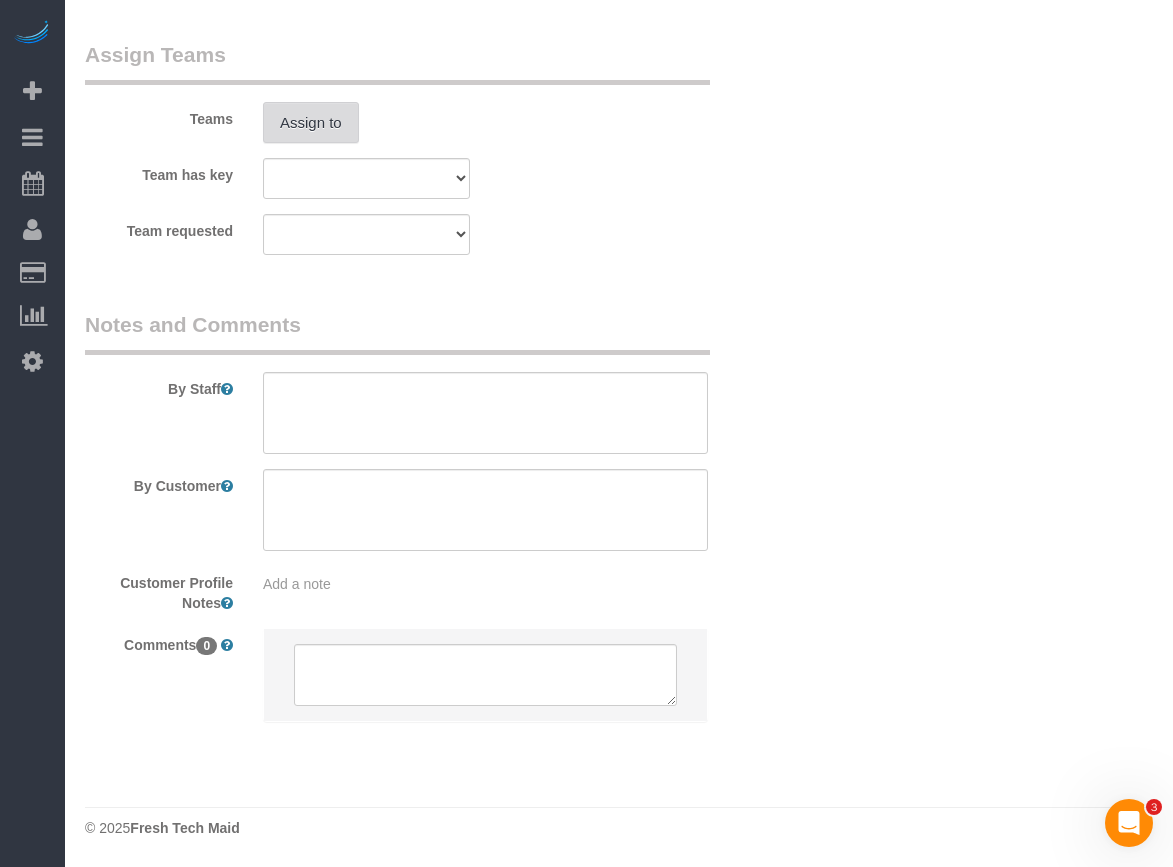 click on "Assign to" at bounding box center [311, 123] 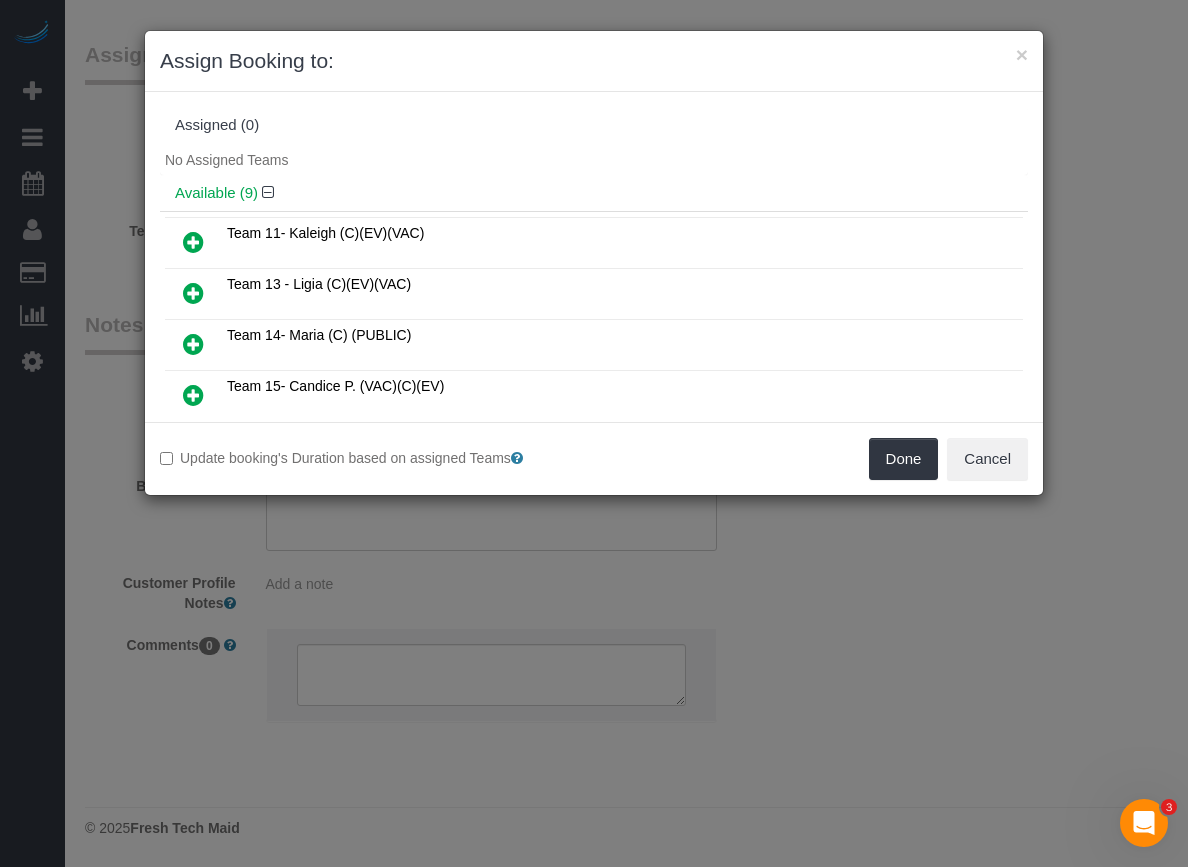 scroll, scrollTop: 300, scrollLeft: 0, axis: vertical 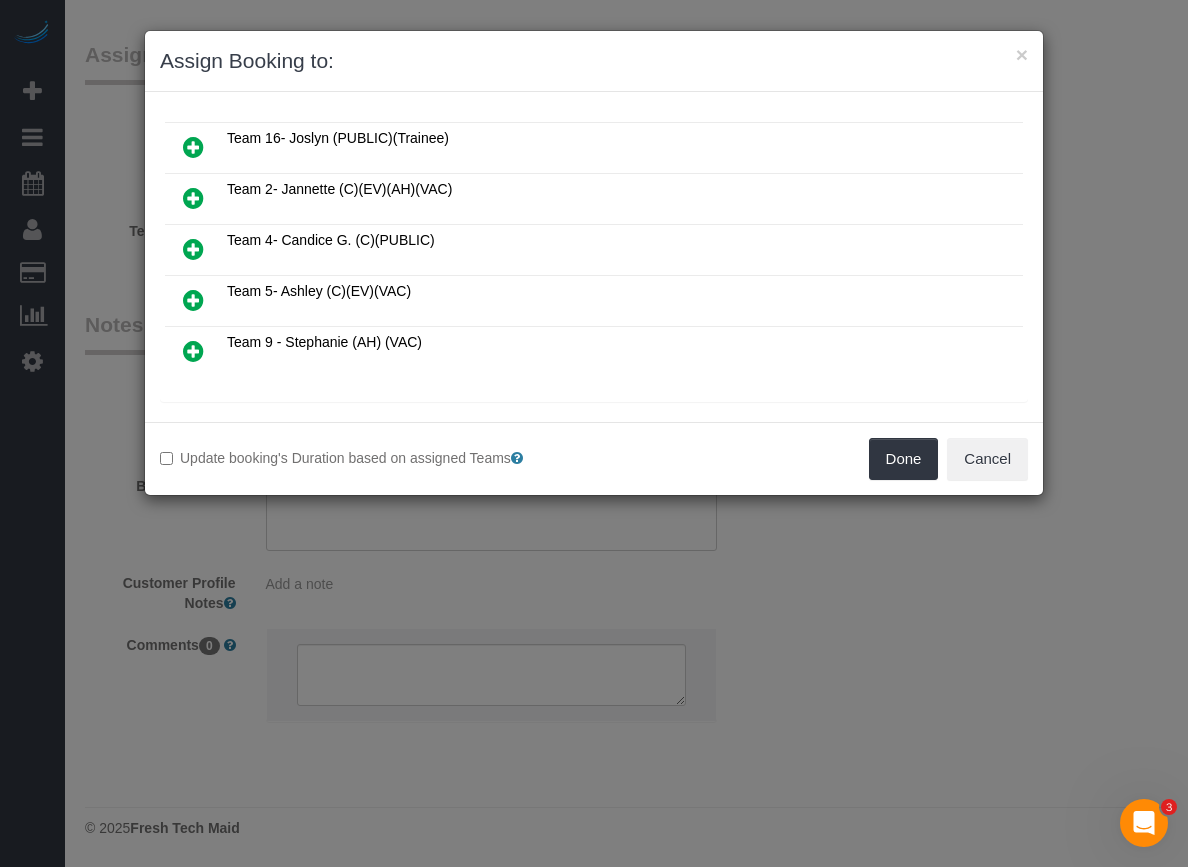 click at bounding box center [193, 198] 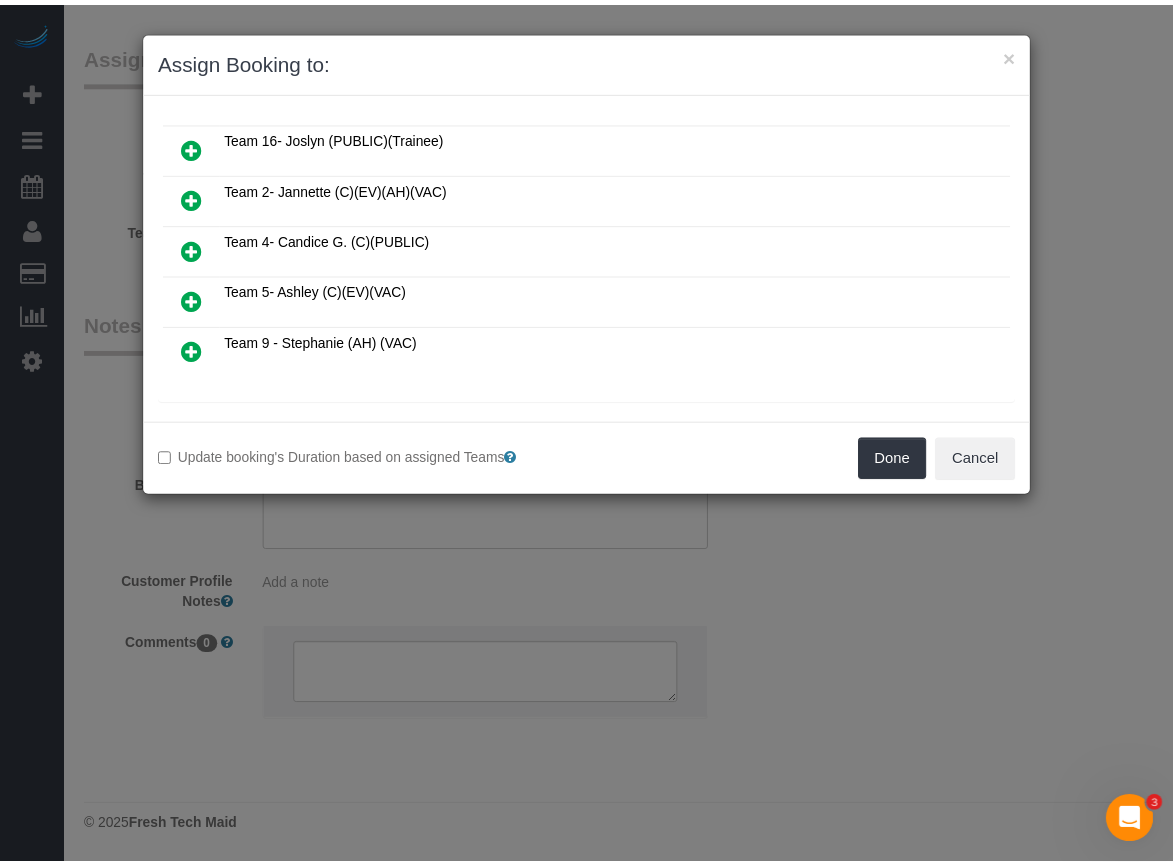 scroll, scrollTop: 345, scrollLeft: 0, axis: vertical 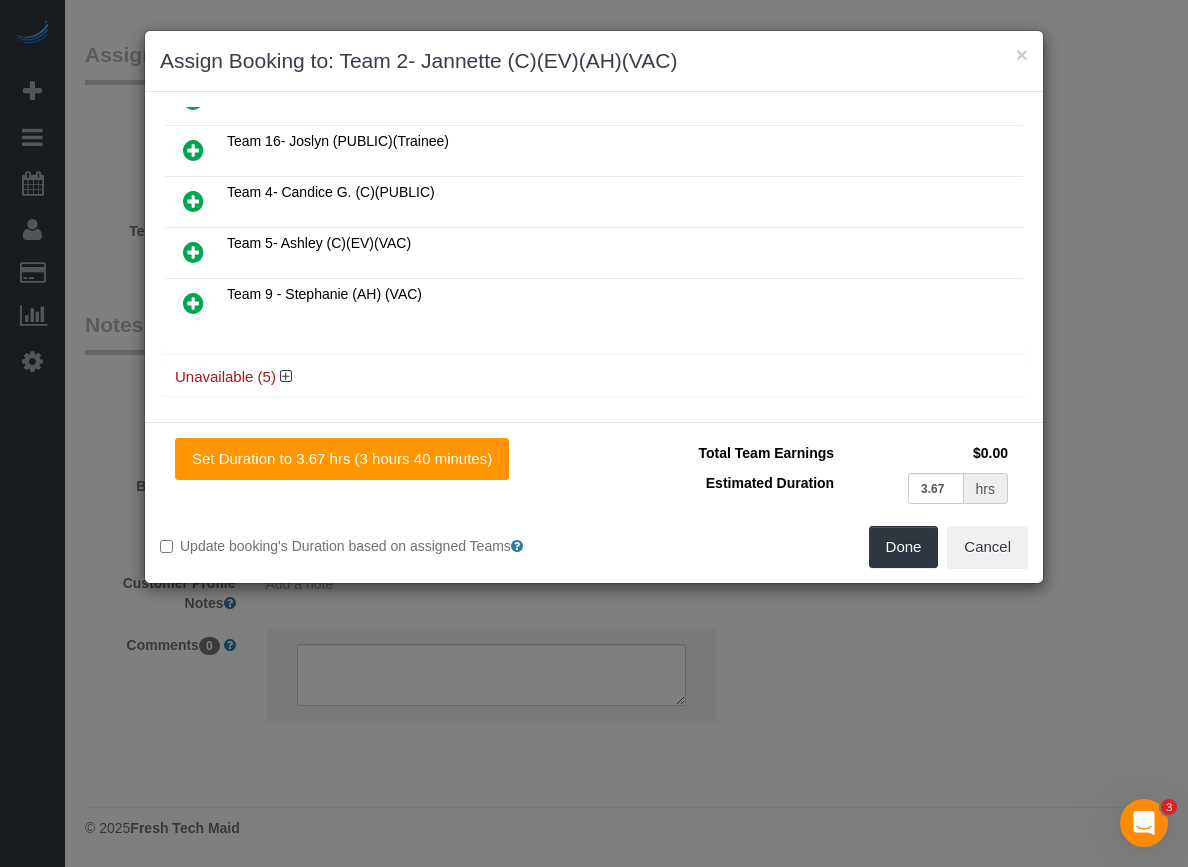 click at bounding box center (193, 252) 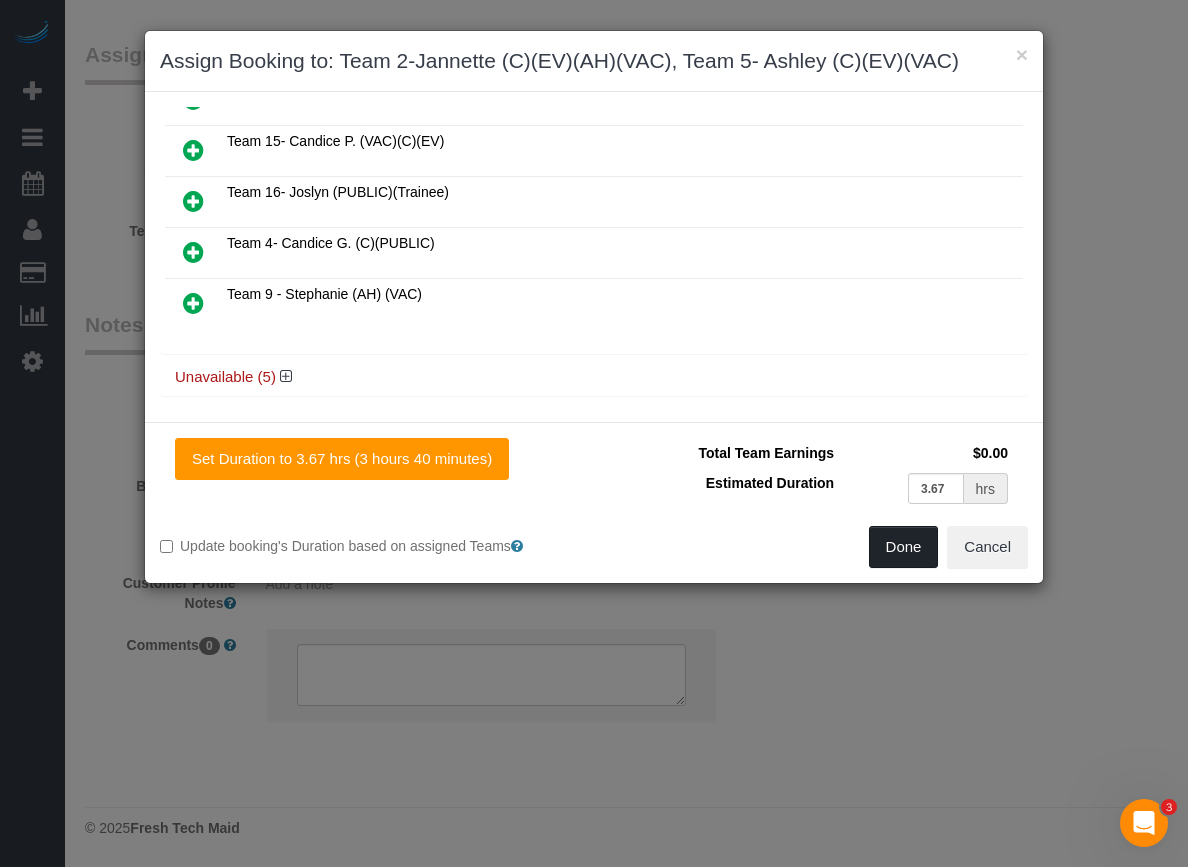 click on "Done" at bounding box center (904, 547) 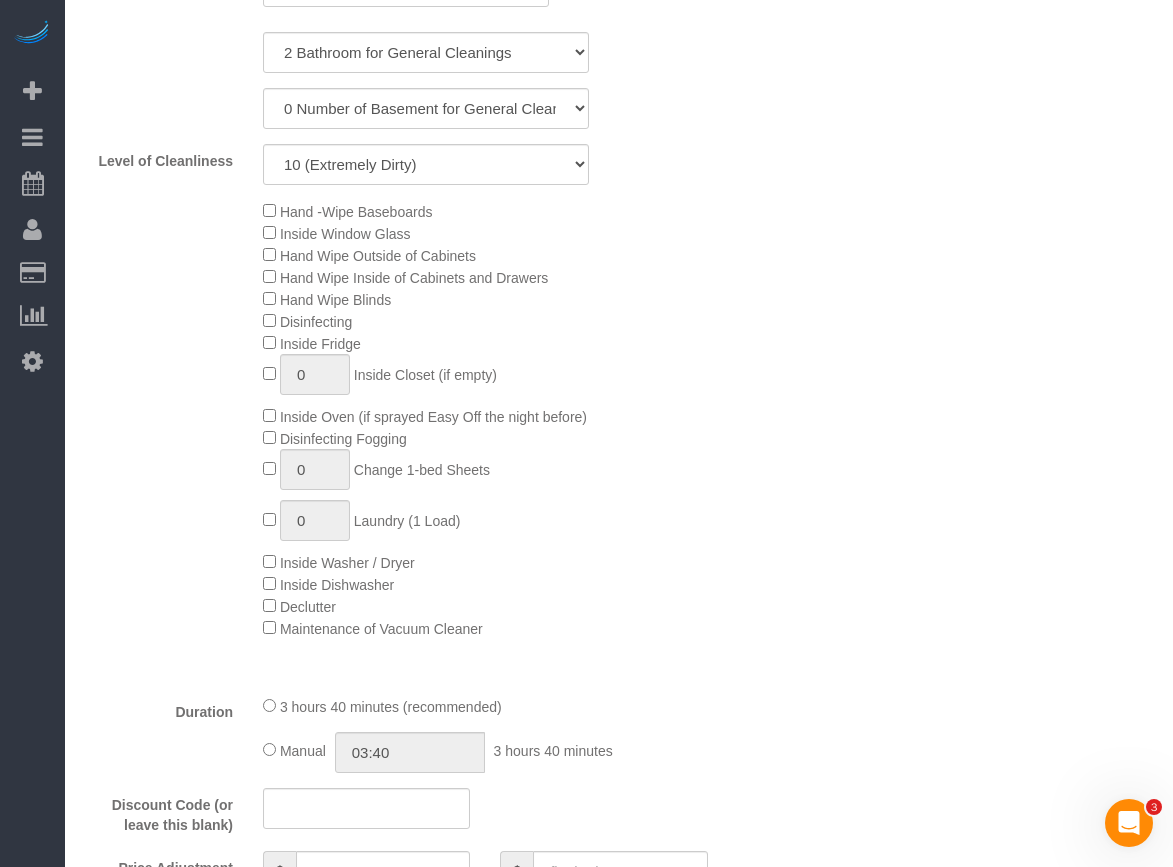 scroll, scrollTop: 1300, scrollLeft: 0, axis: vertical 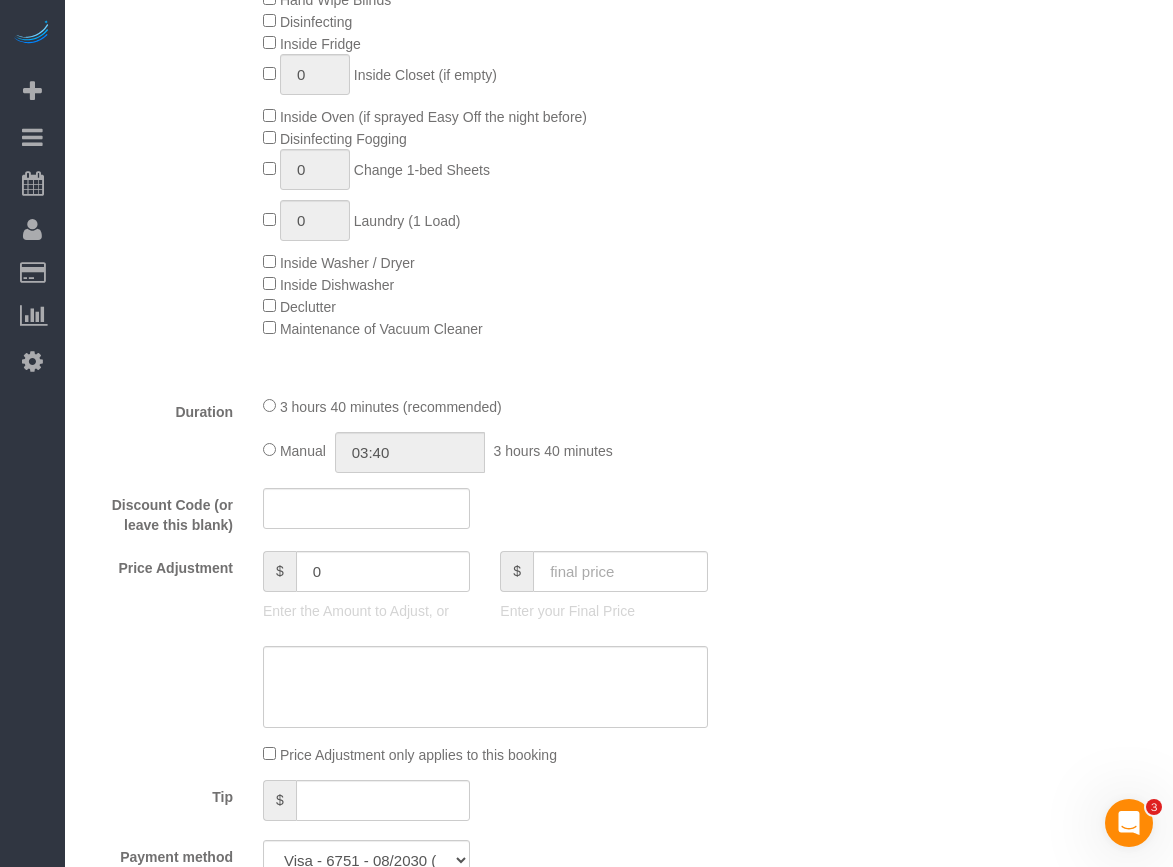 click on "Manual" 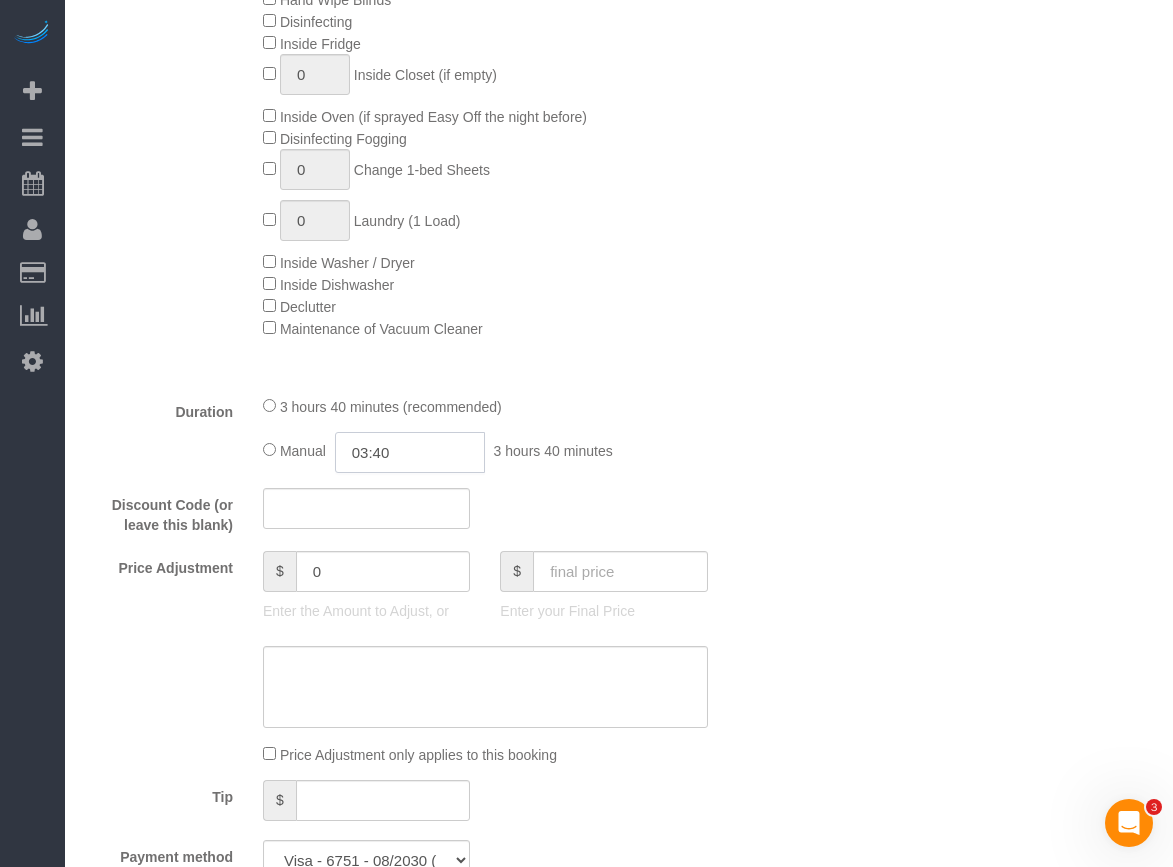 drag, startPoint x: 458, startPoint y: 504, endPoint x: 210, endPoint y: 488, distance: 248.5156 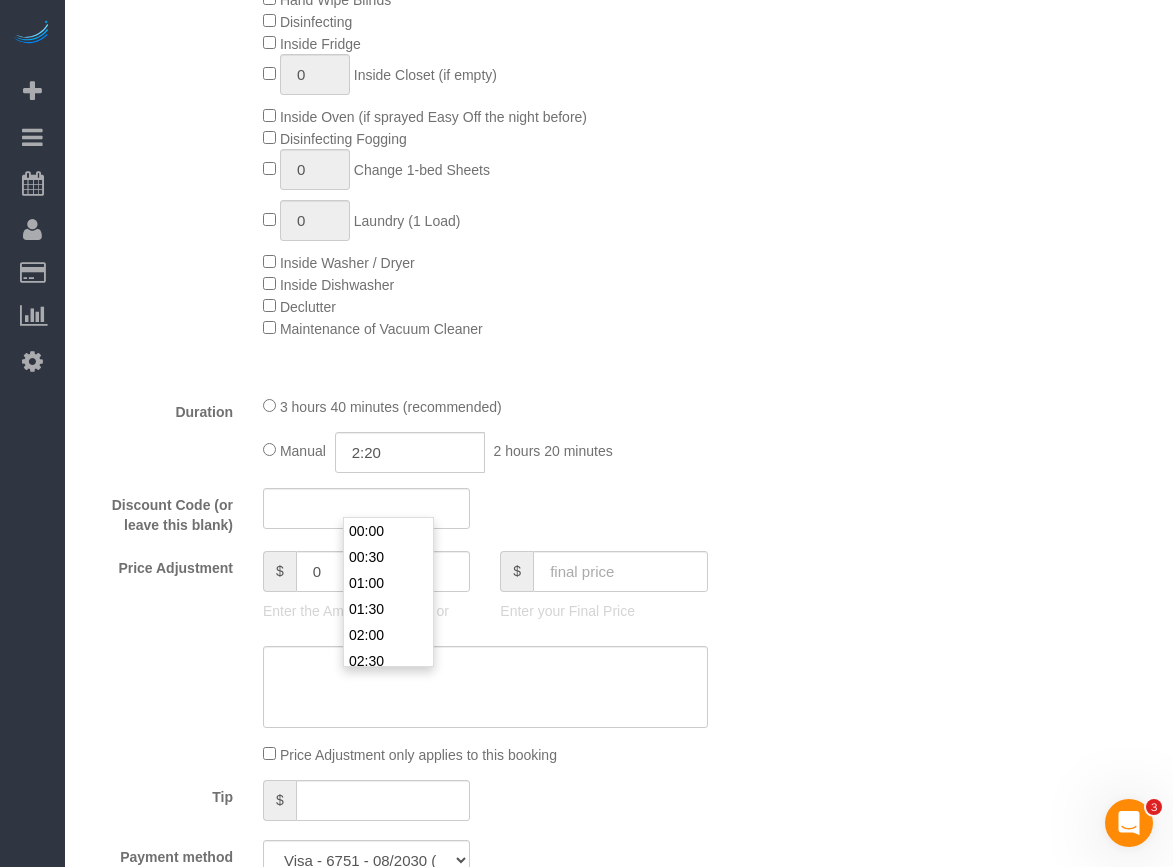 type on "02:20" 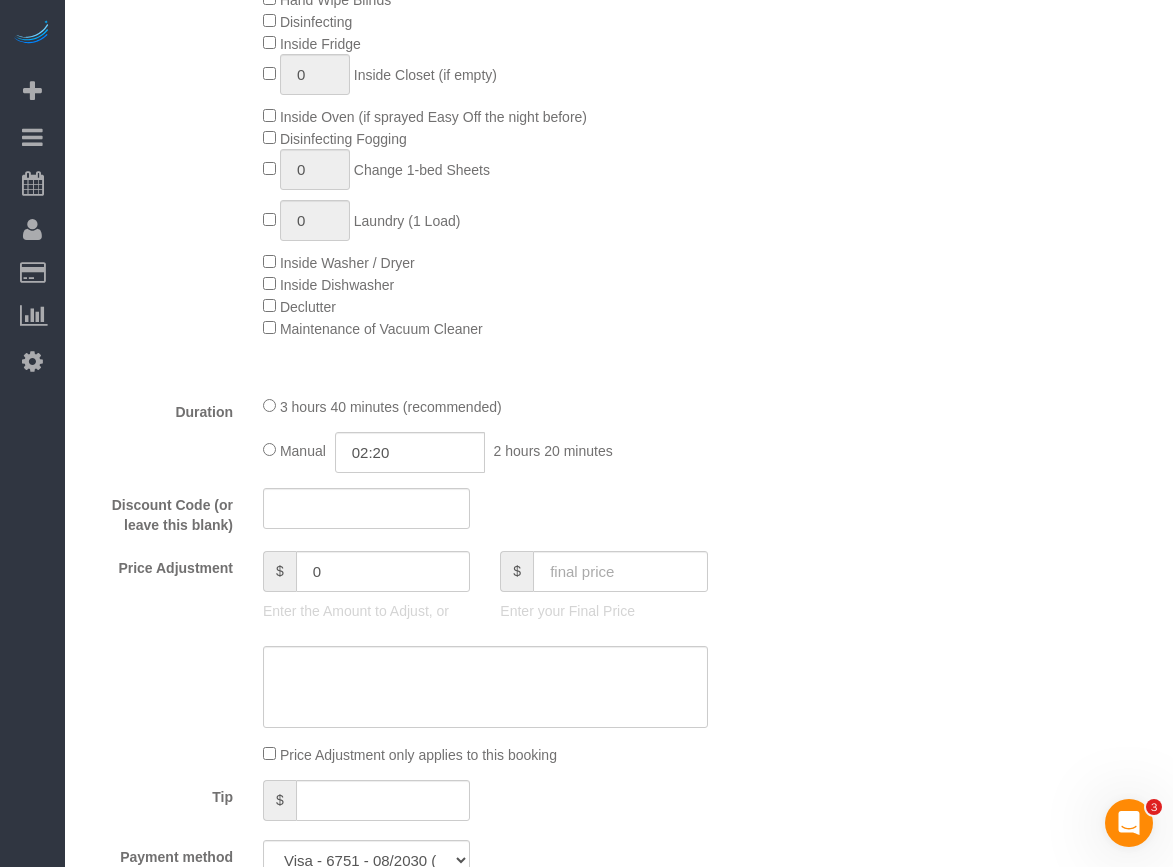 click on "Who
Email**
[EMAIL]
Name *
[FIRST]
[LAST]
new customer
Where
Address**
[NUMBER] [STREET],
[CITY]
[STATE]
[STATE]
[STATE]
[STATE]
[STATE]
[STATE]
[STATE]
[STATE]
[STATE]
[STATE]
[STATE]
[STATE]
[STATE]
[STATE]
[STATE]
[STATE]
[STATE]
[STATE]
[STATE]
[STATE]
[STATE]
[STATE]
[STATE]
[STATE]
[STATE]
[STATE]
[STATE]" at bounding box center [619, 1248] 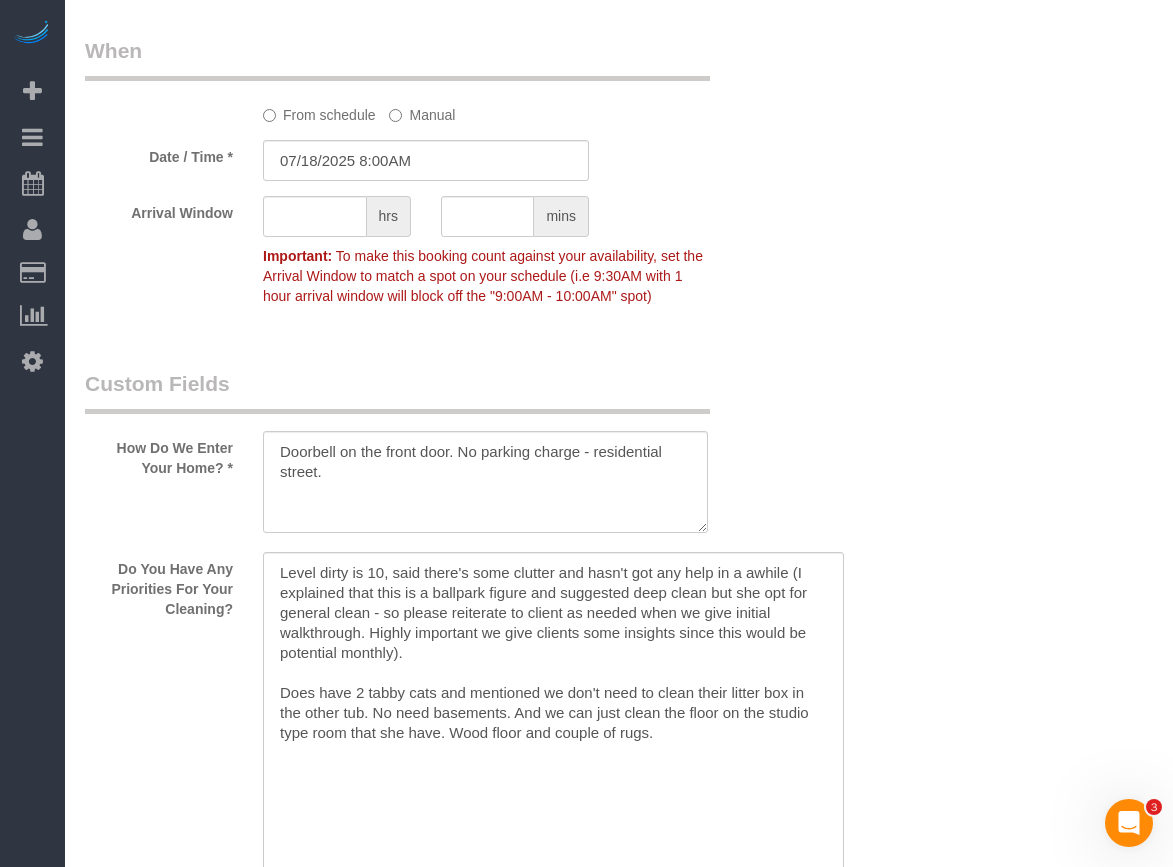 scroll, scrollTop: 1600, scrollLeft: 0, axis: vertical 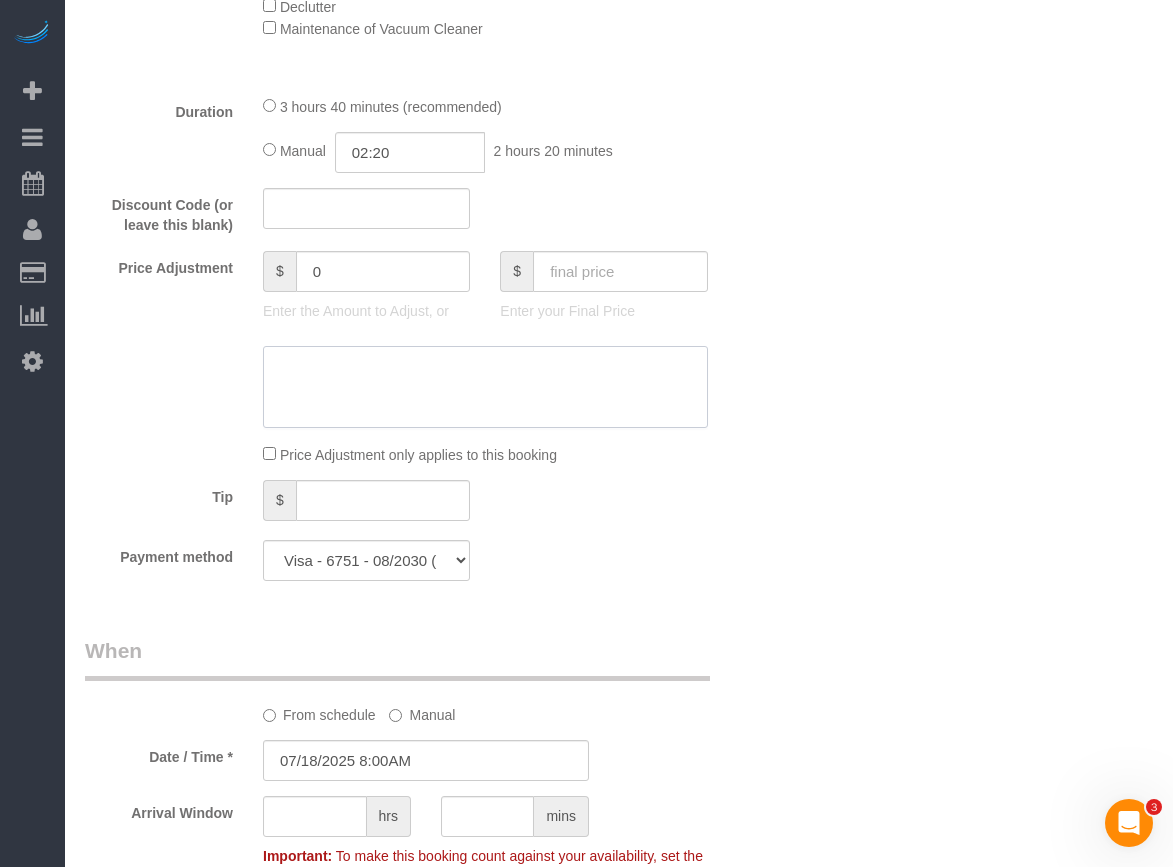 click 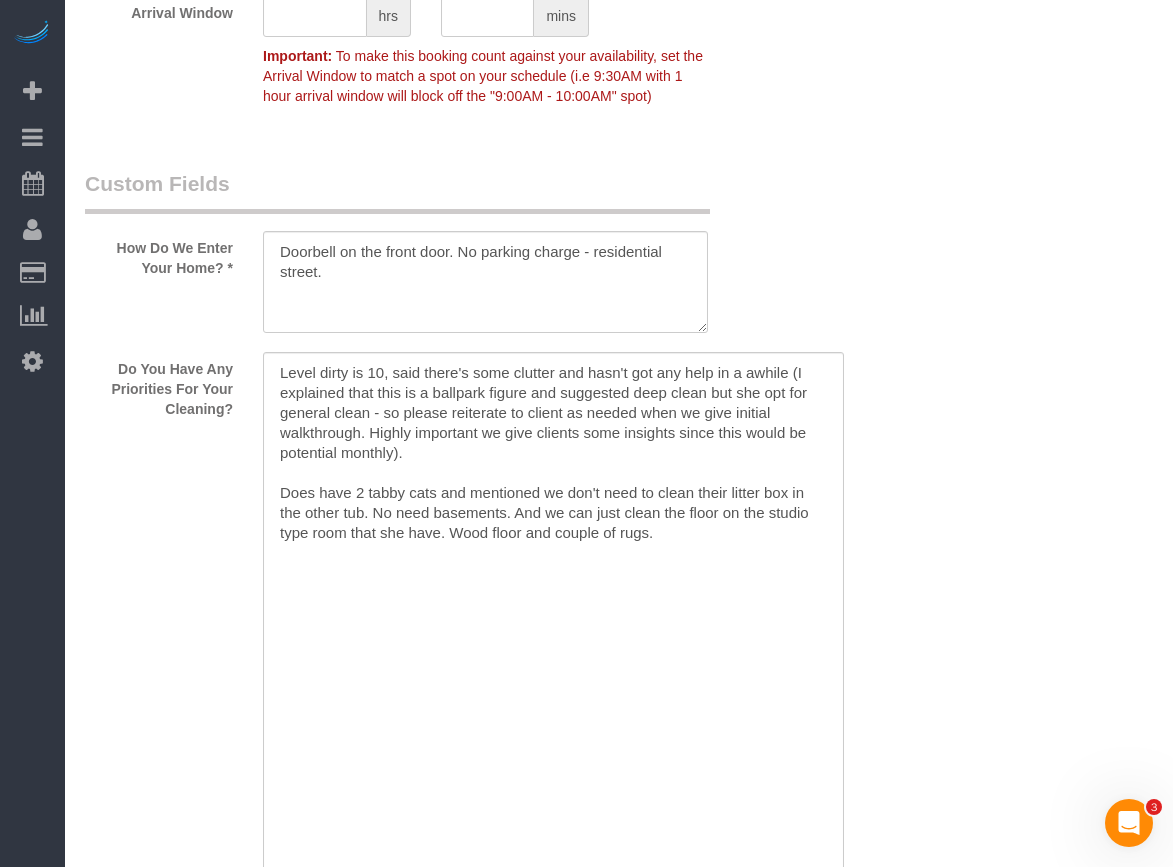 scroll, scrollTop: 2500, scrollLeft: 0, axis: vertical 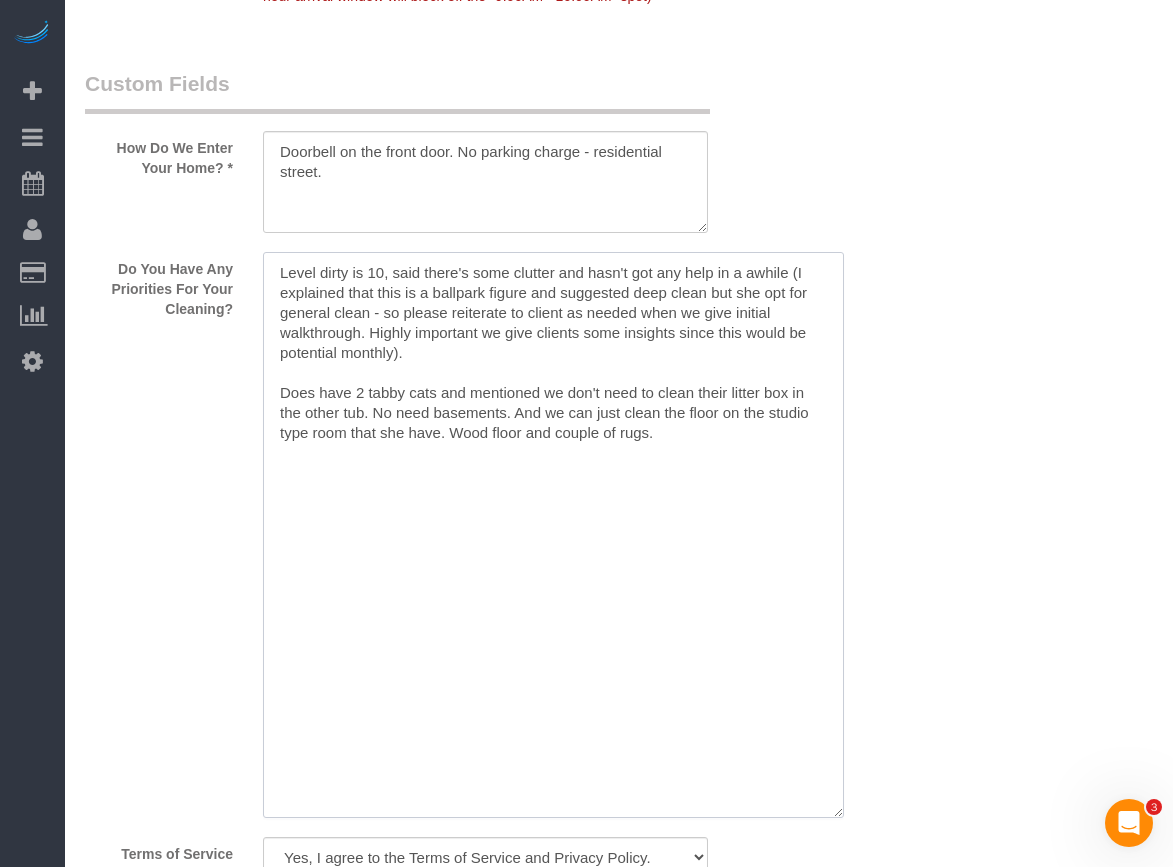 click at bounding box center (553, 535) 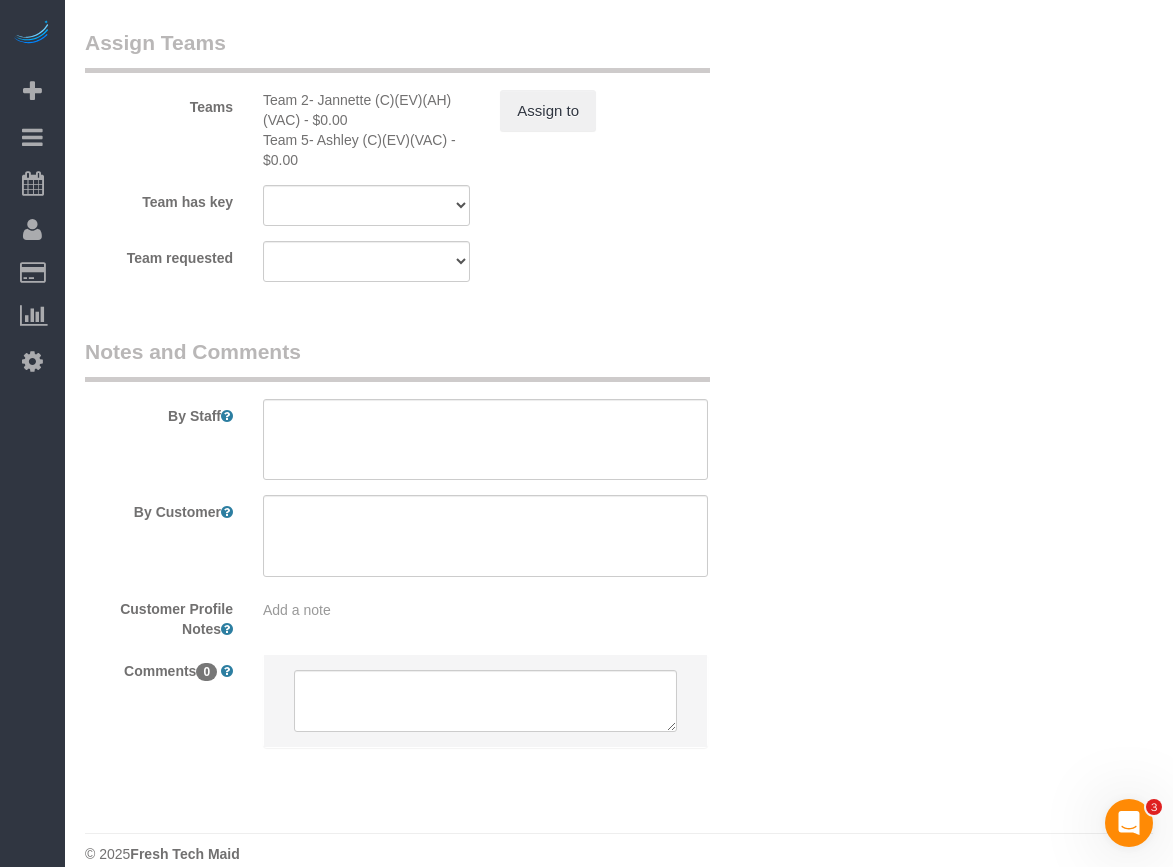 scroll, scrollTop: 4270, scrollLeft: 0, axis: vertical 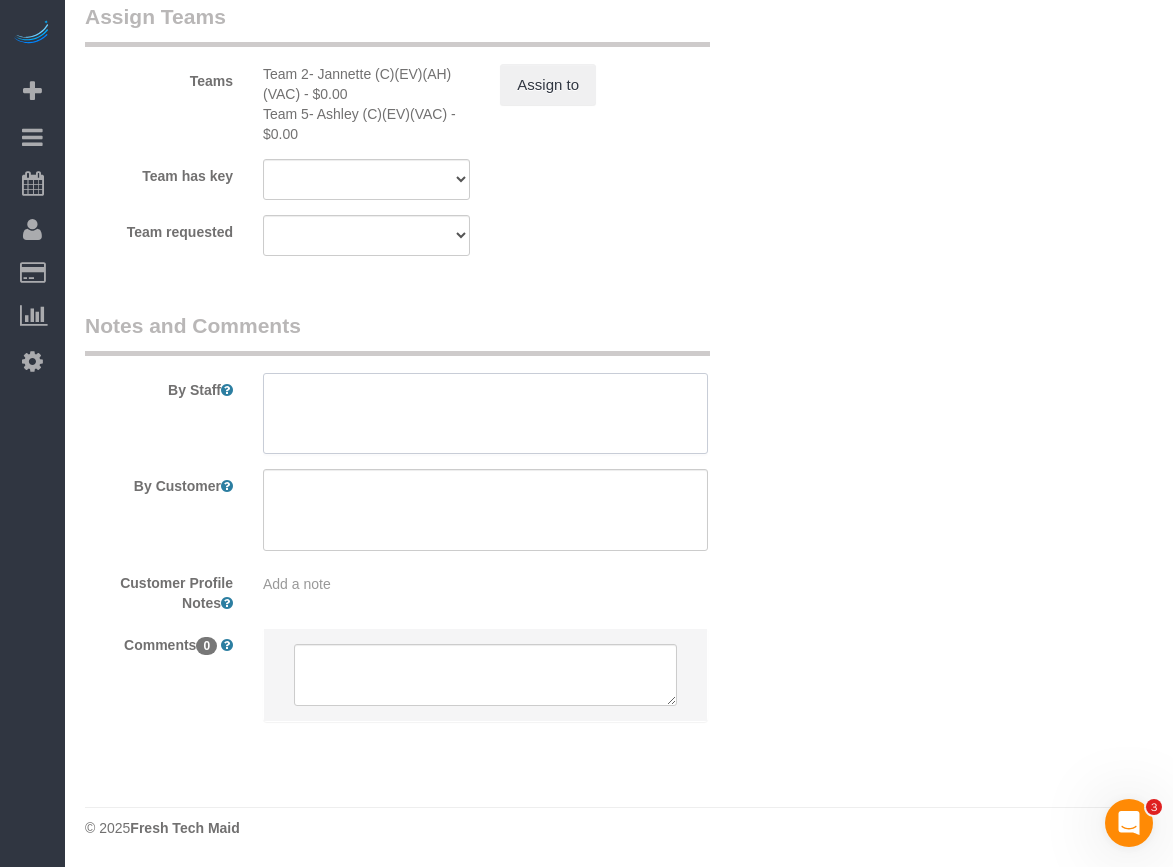click at bounding box center [485, 414] 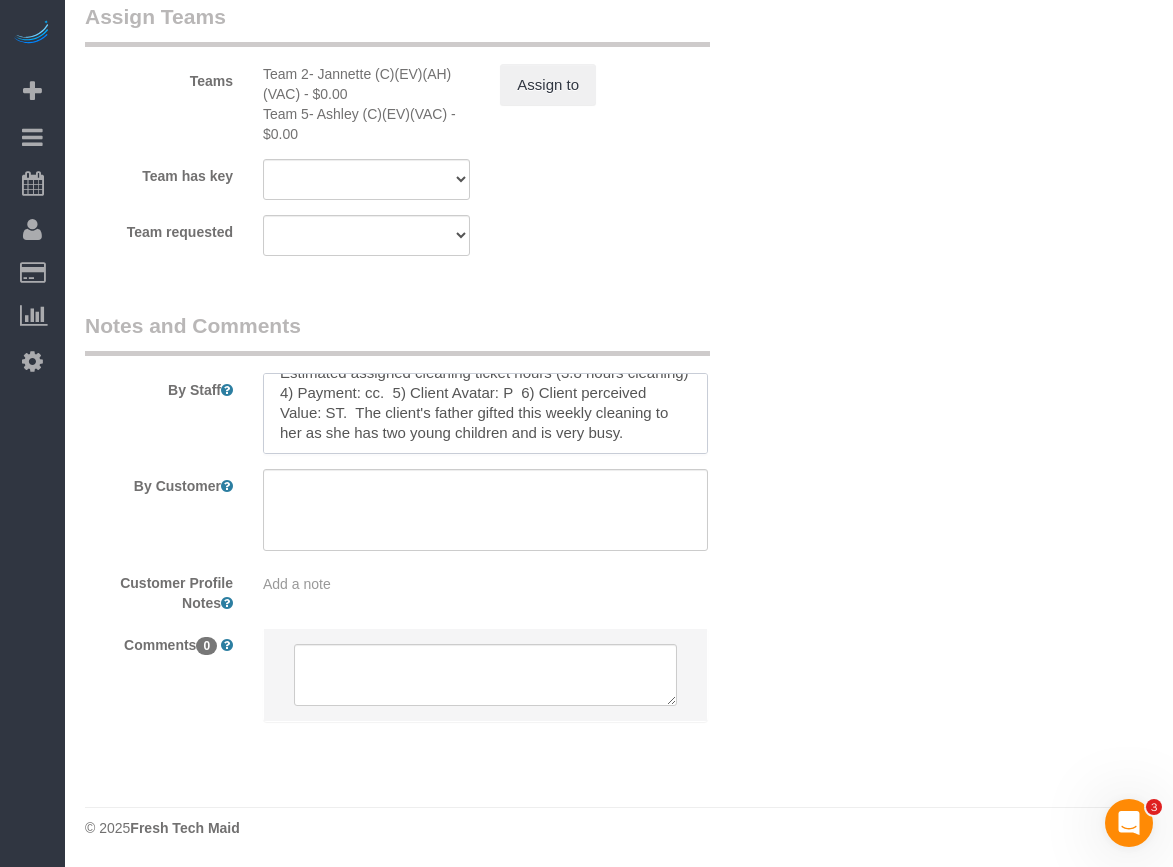 scroll, scrollTop: 0, scrollLeft: 0, axis: both 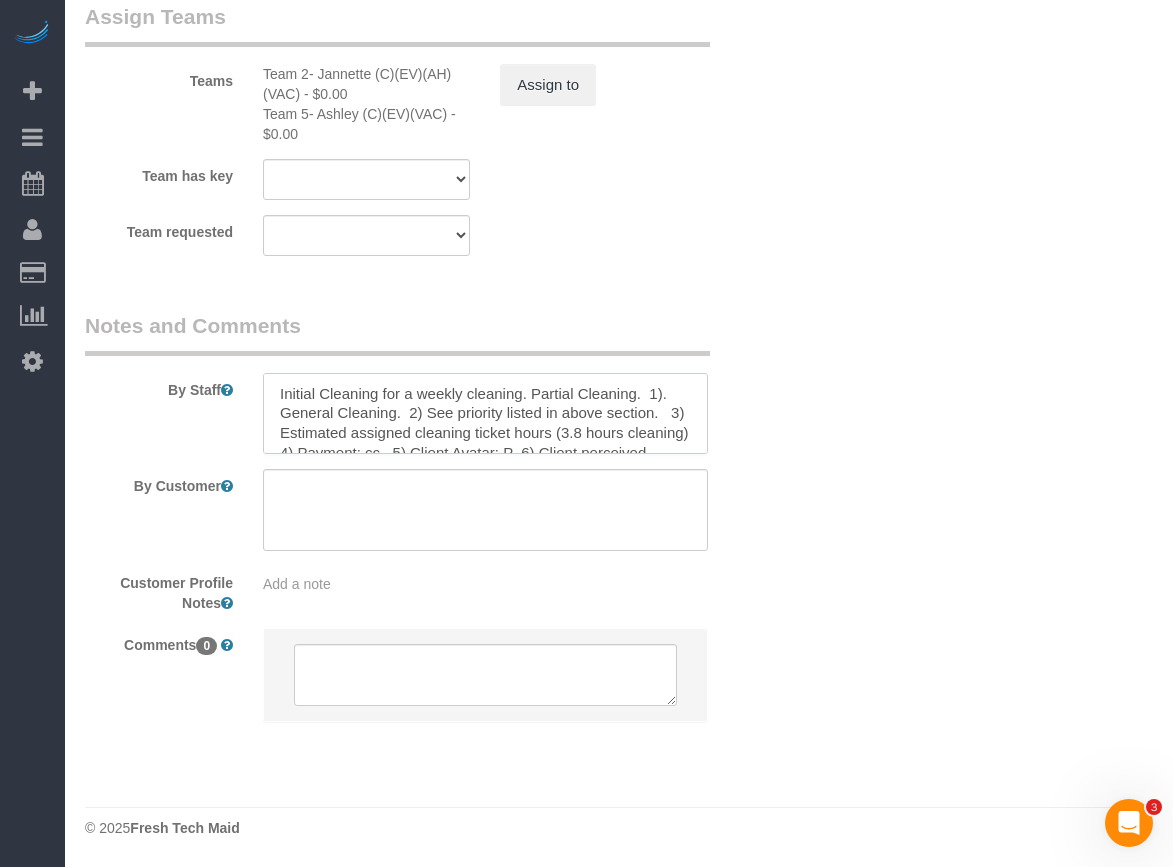 click at bounding box center (485, 414) 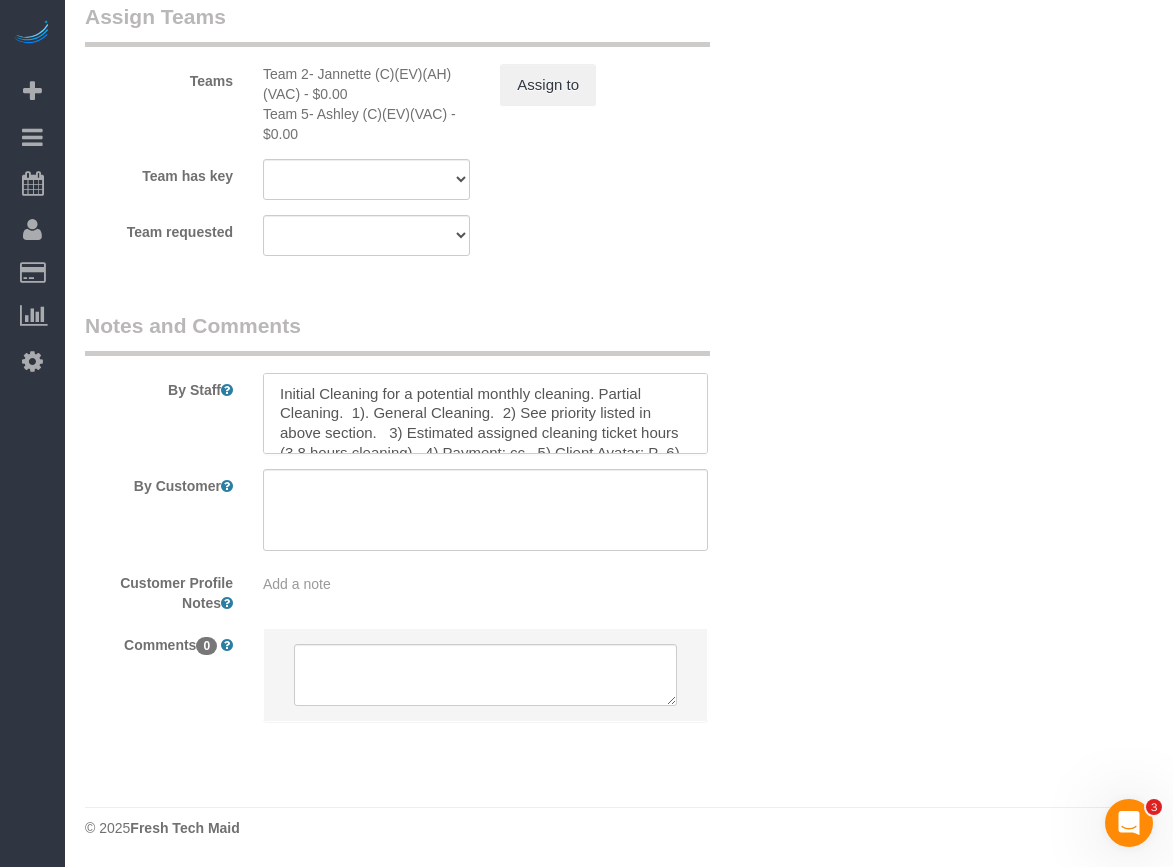 click at bounding box center [485, 414] 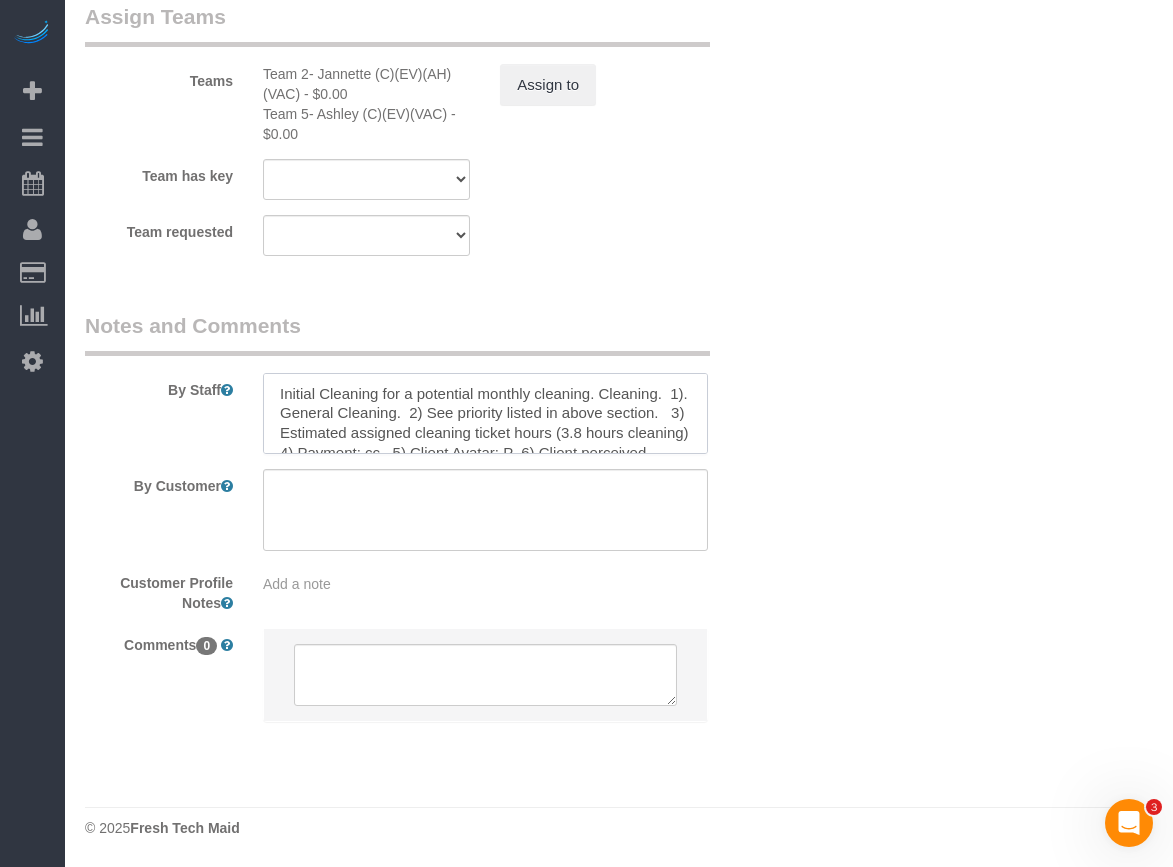 click at bounding box center (485, 414) 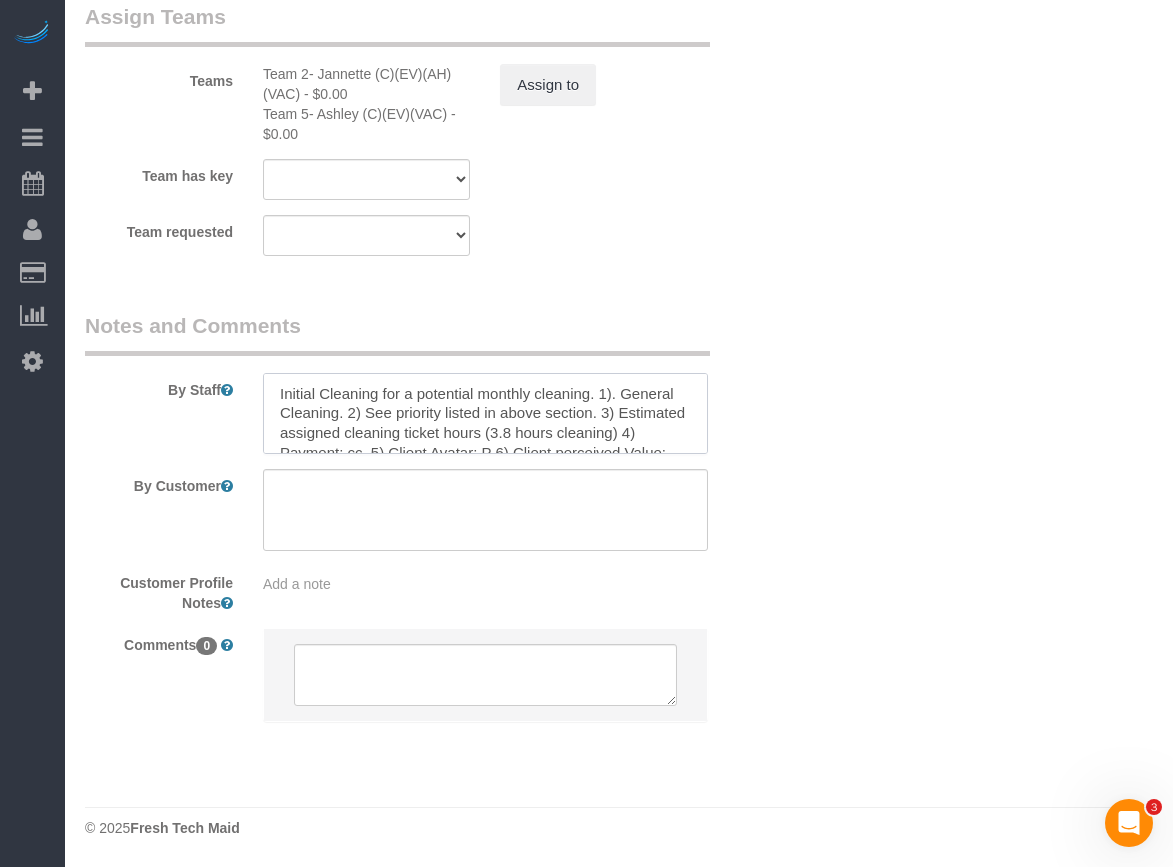 click at bounding box center [485, 414] 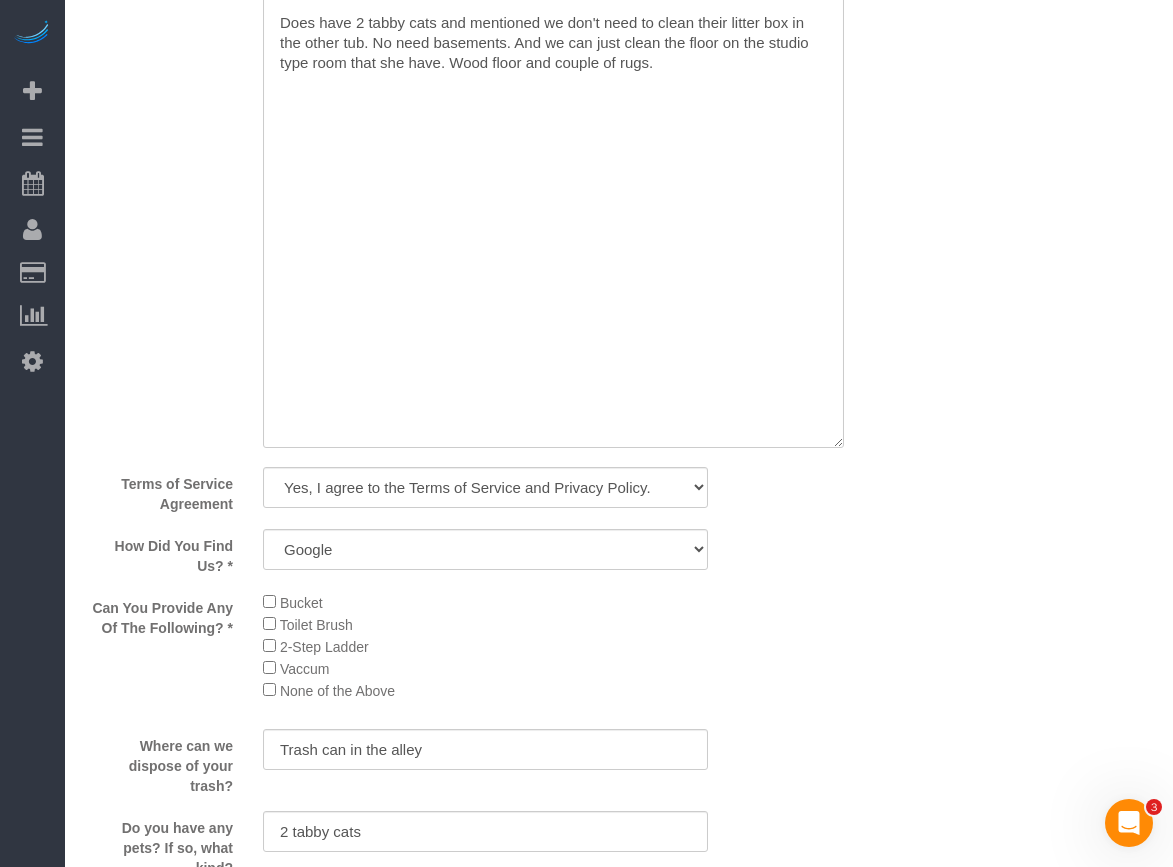 scroll, scrollTop: 2670, scrollLeft: 0, axis: vertical 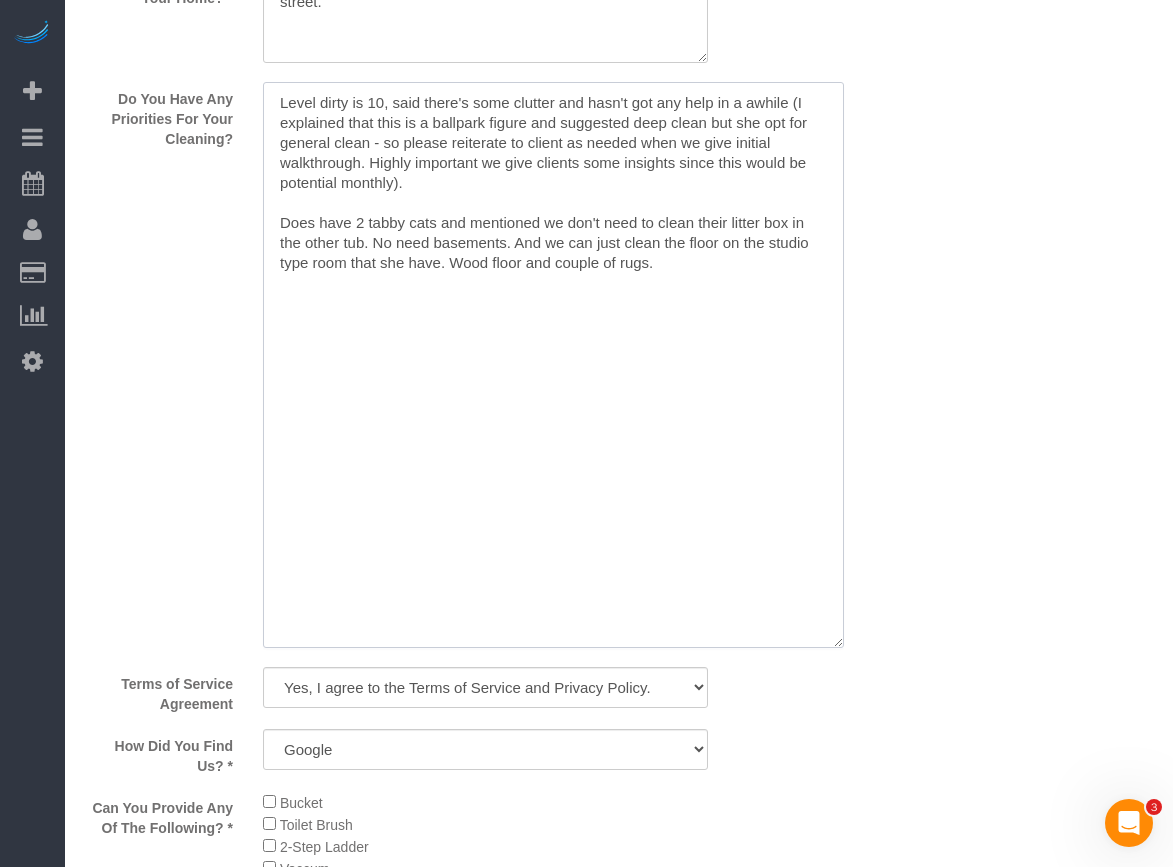 click at bounding box center (553, 365) 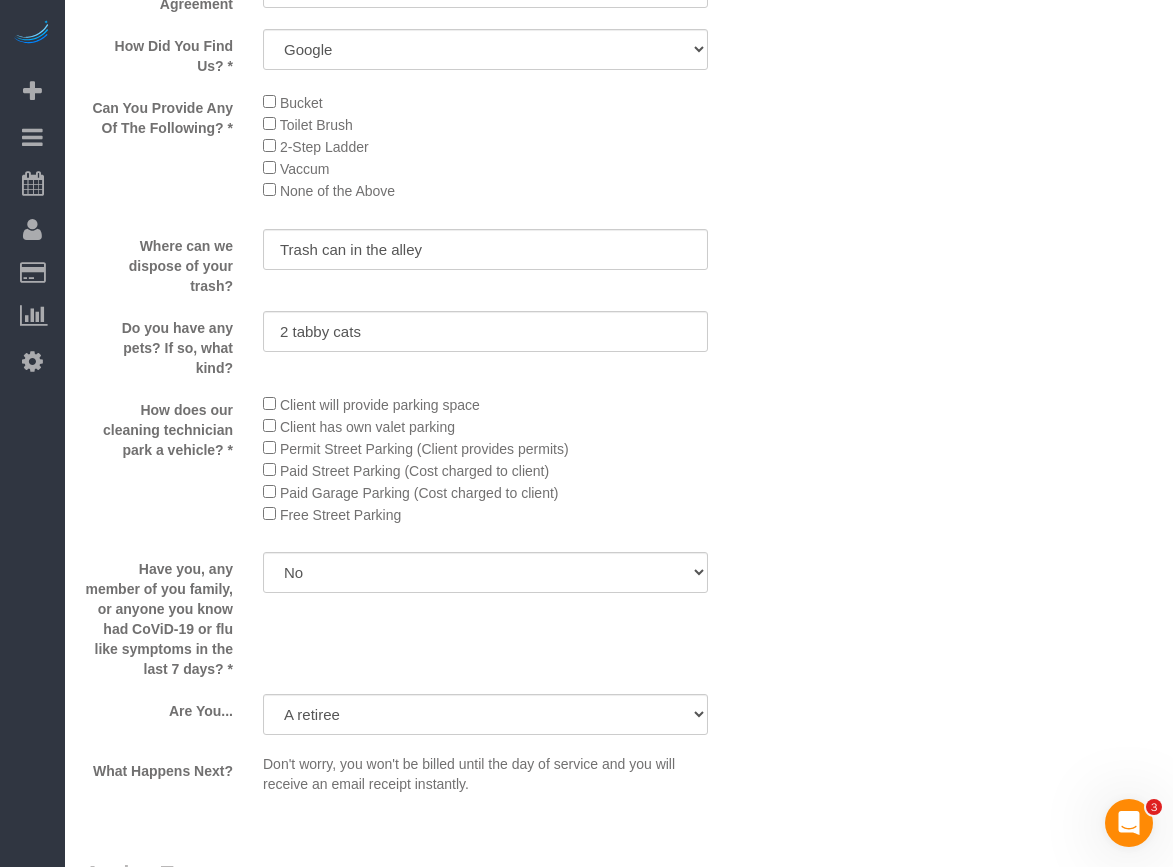 scroll, scrollTop: 4170, scrollLeft: 0, axis: vertical 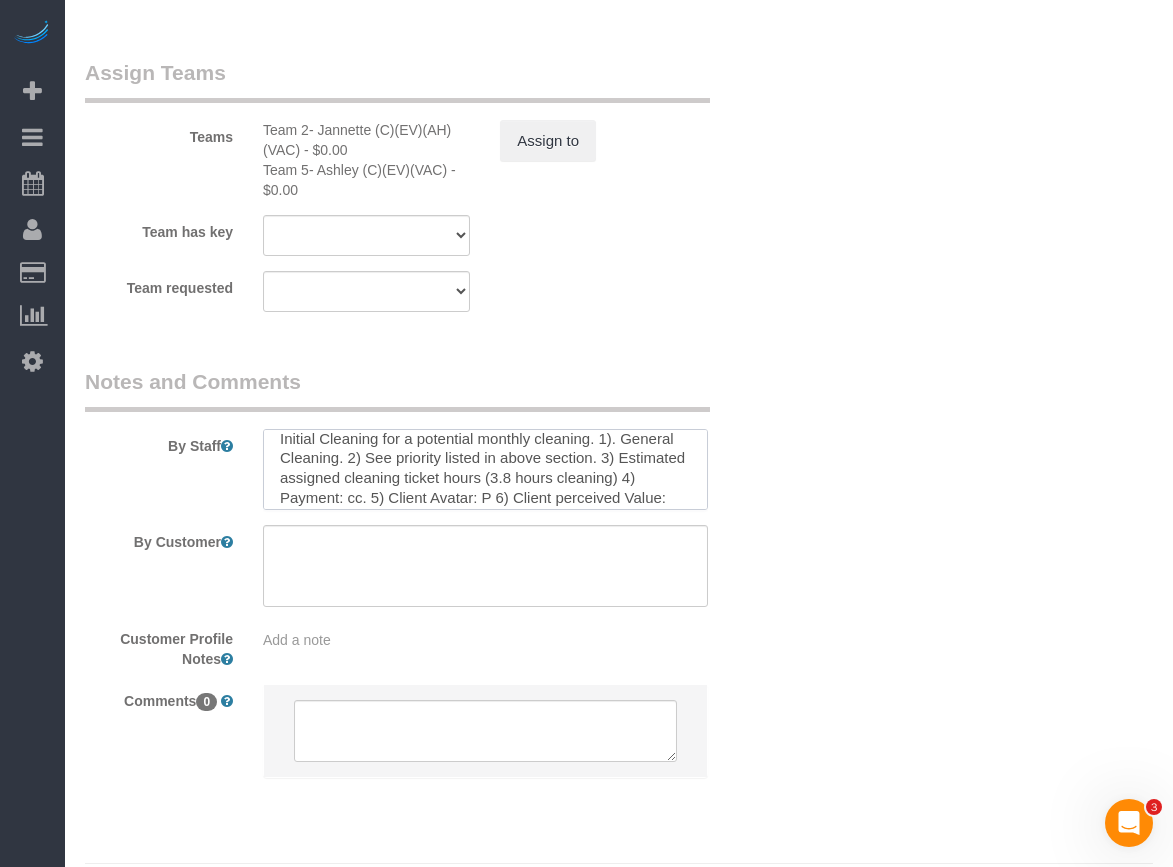 click at bounding box center [485, 470] 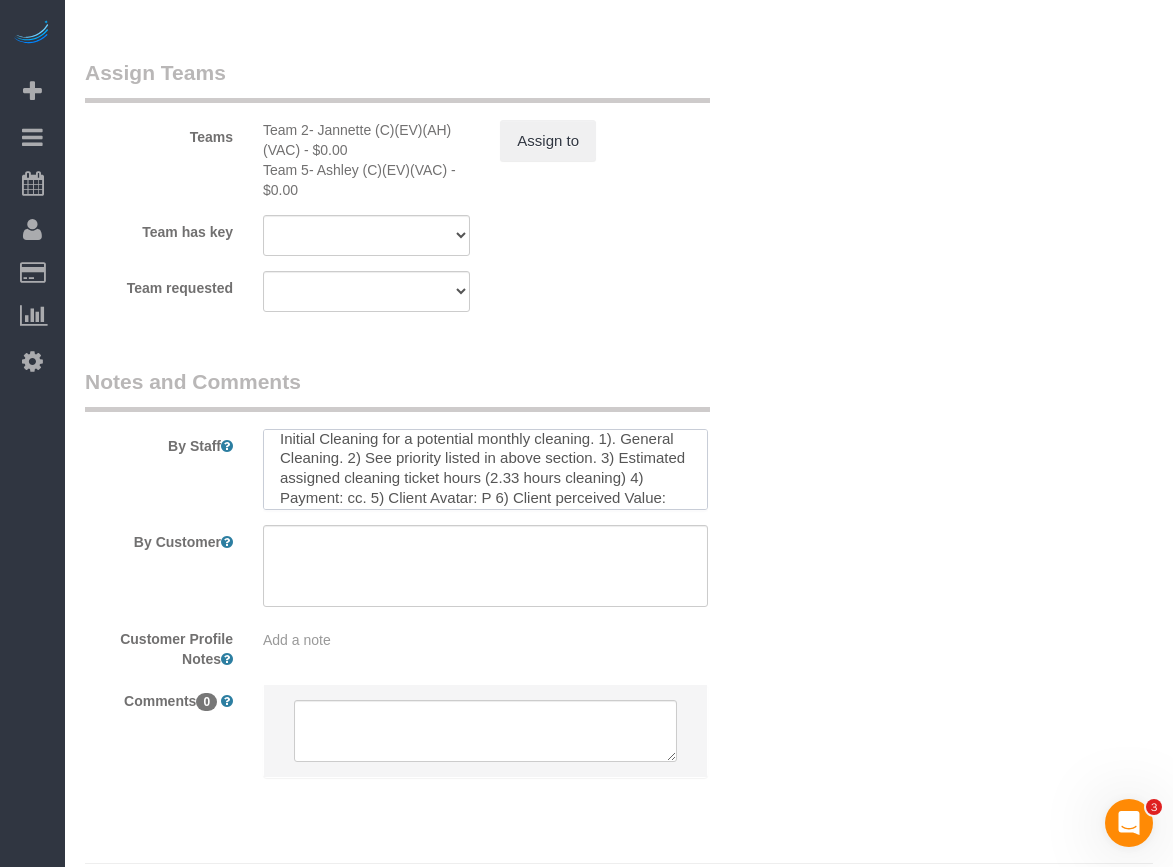click at bounding box center (485, 470) 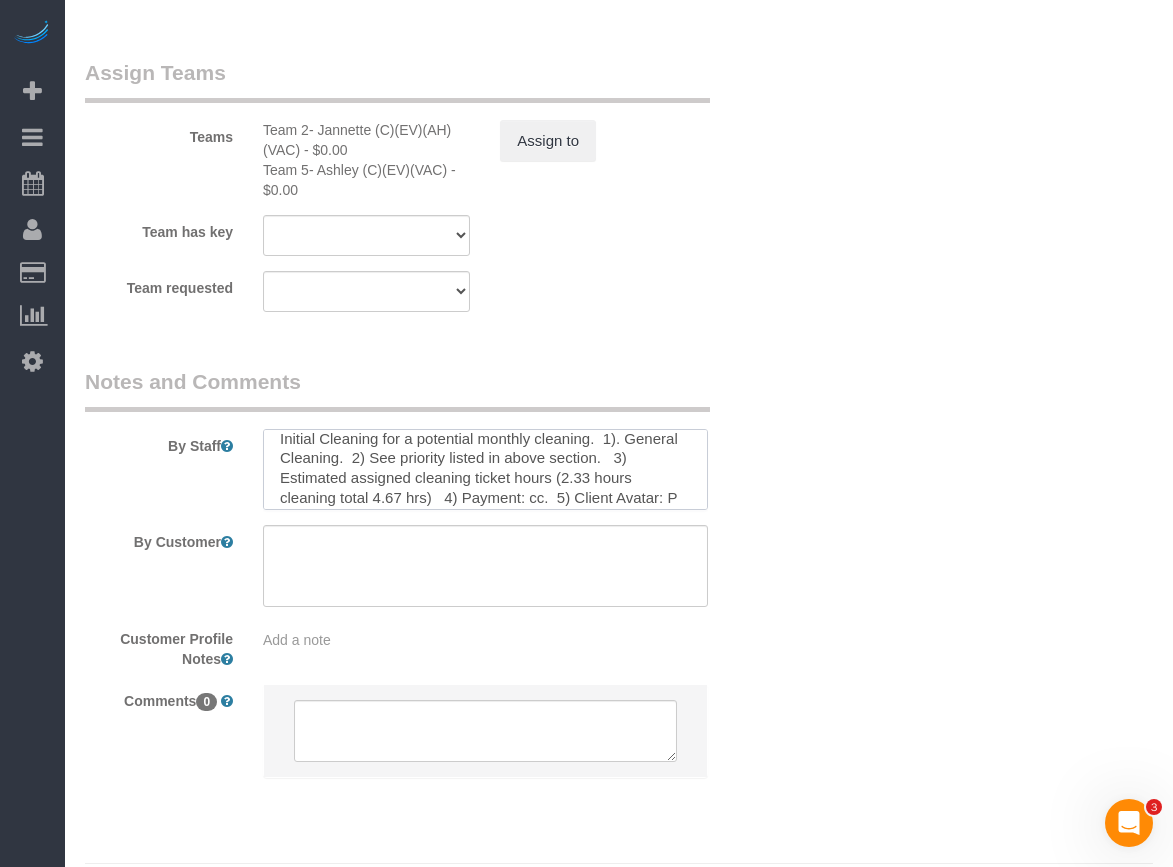 click at bounding box center [485, 470] 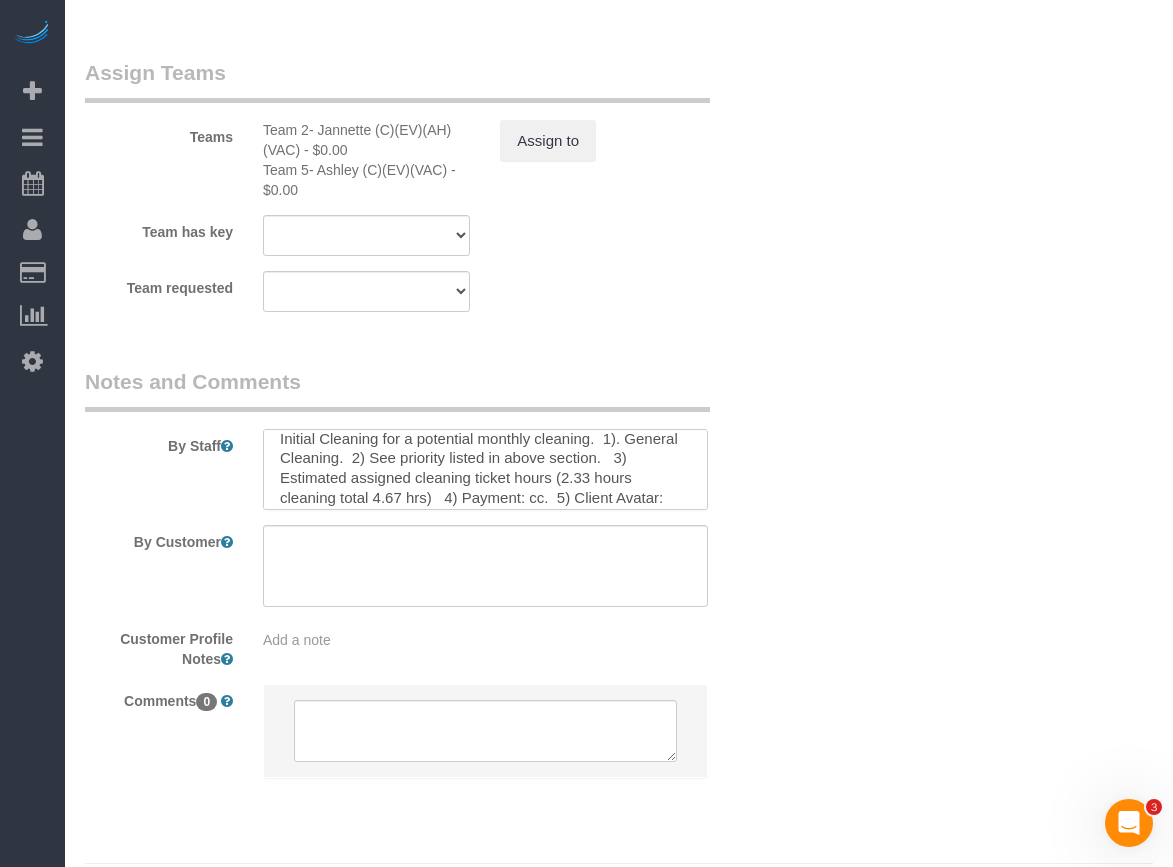 scroll, scrollTop: 28, scrollLeft: 0, axis: vertical 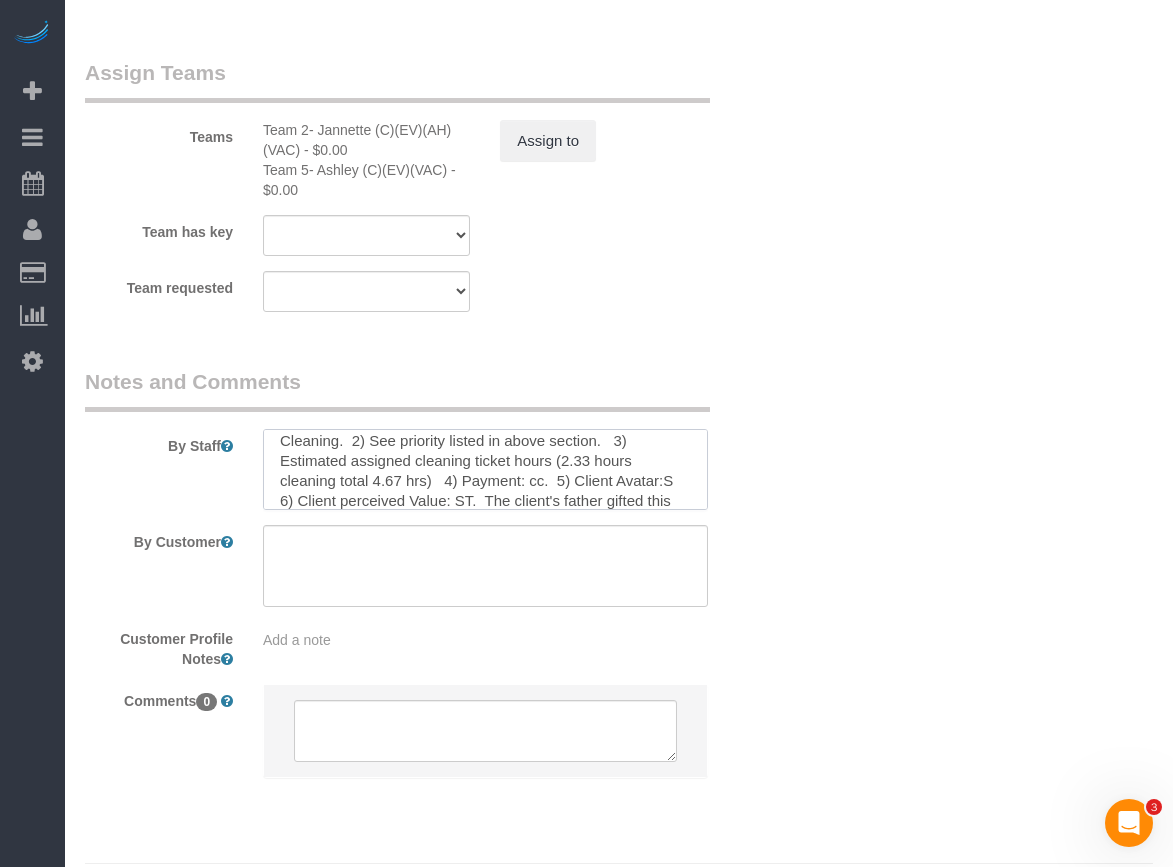 click at bounding box center [485, 470] 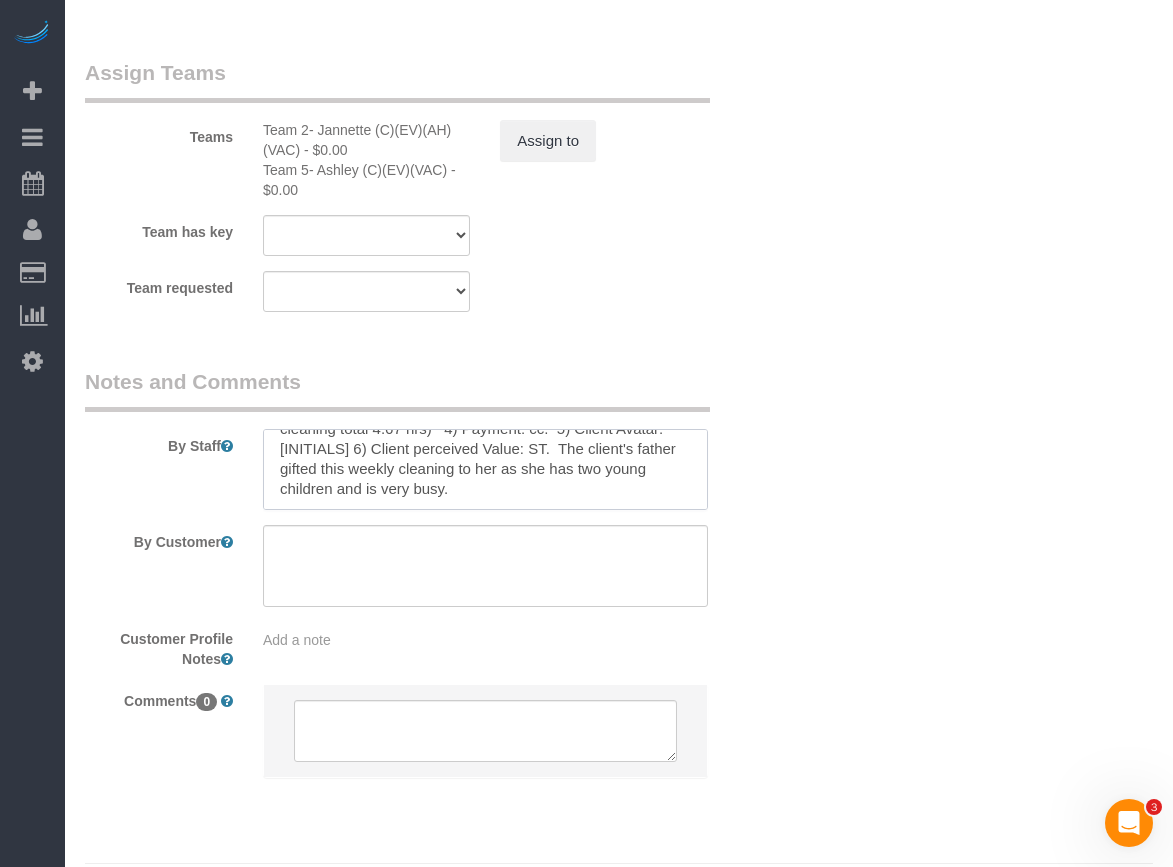 drag, startPoint x: 507, startPoint y: 522, endPoint x: 527, endPoint y: 556, distance: 39.446167 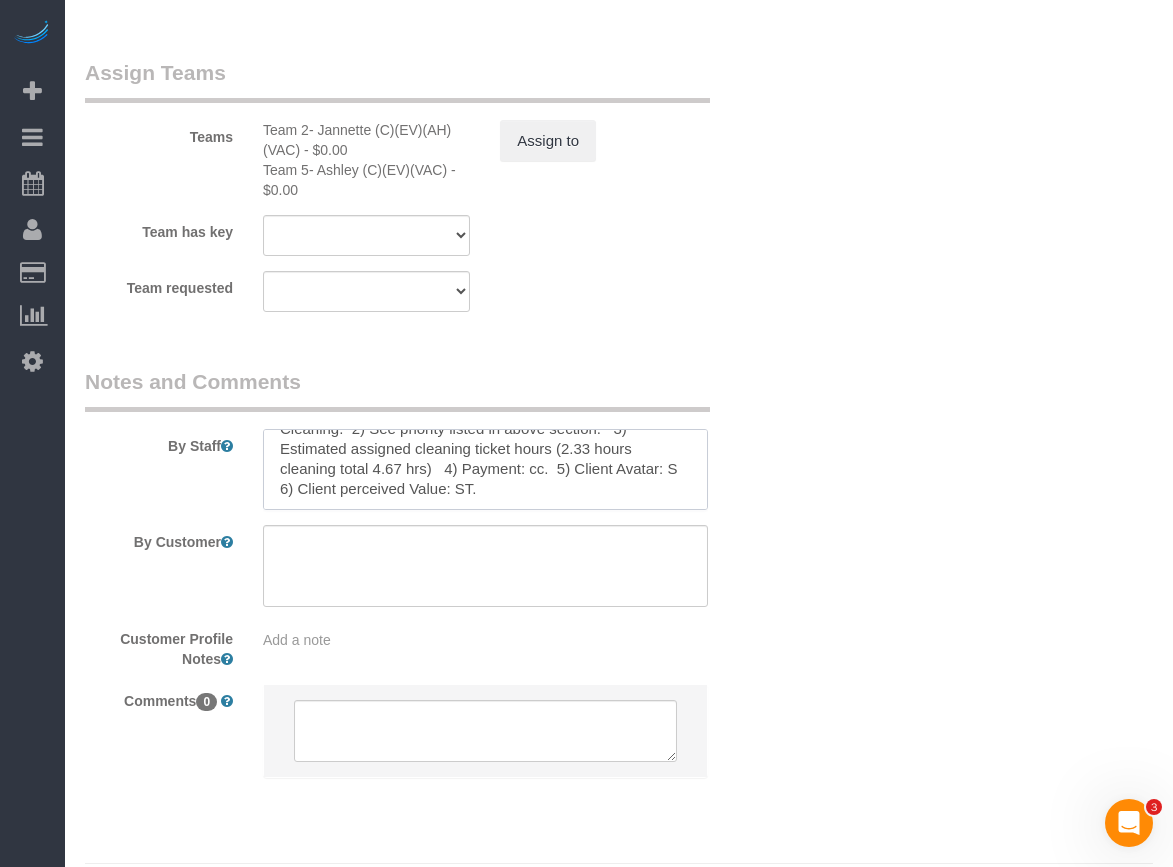 scroll, scrollTop: 40, scrollLeft: 0, axis: vertical 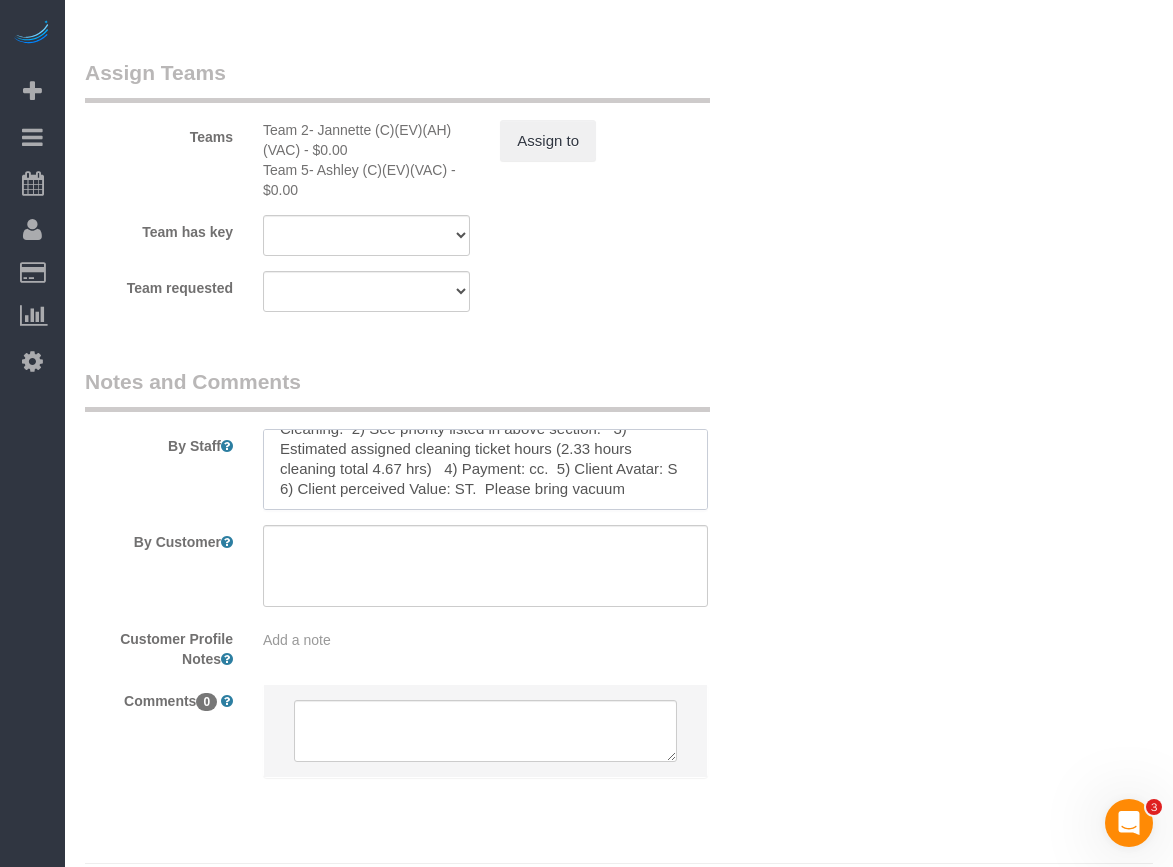 click at bounding box center [485, 470] 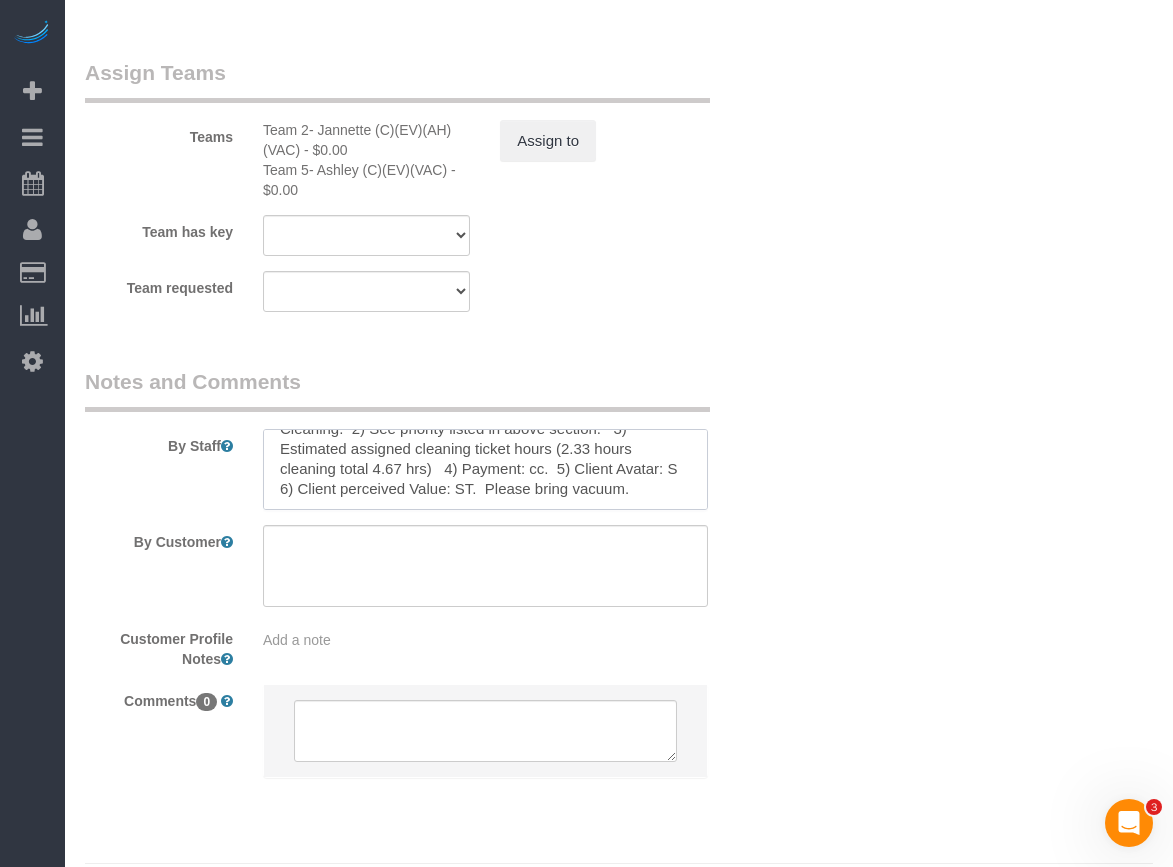click at bounding box center (485, 470) 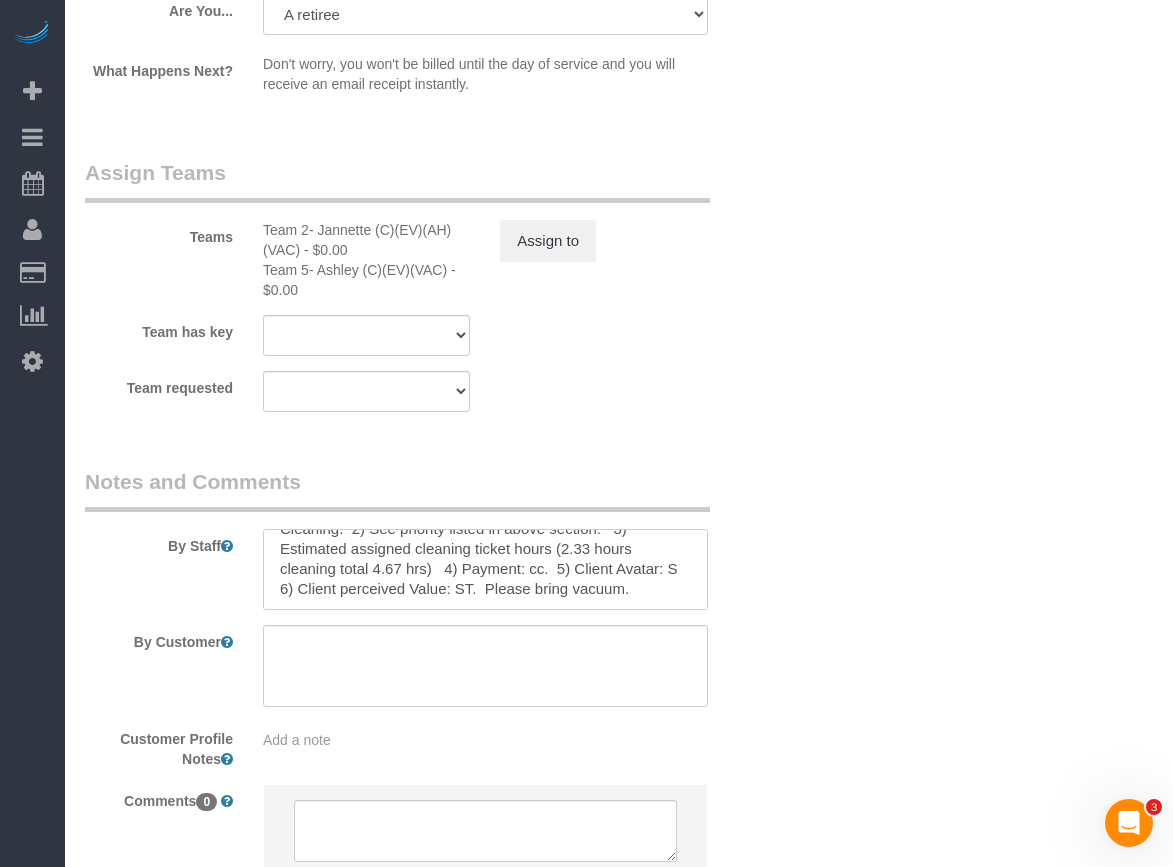 scroll, scrollTop: 4270, scrollLeft: 0, axis: vertical 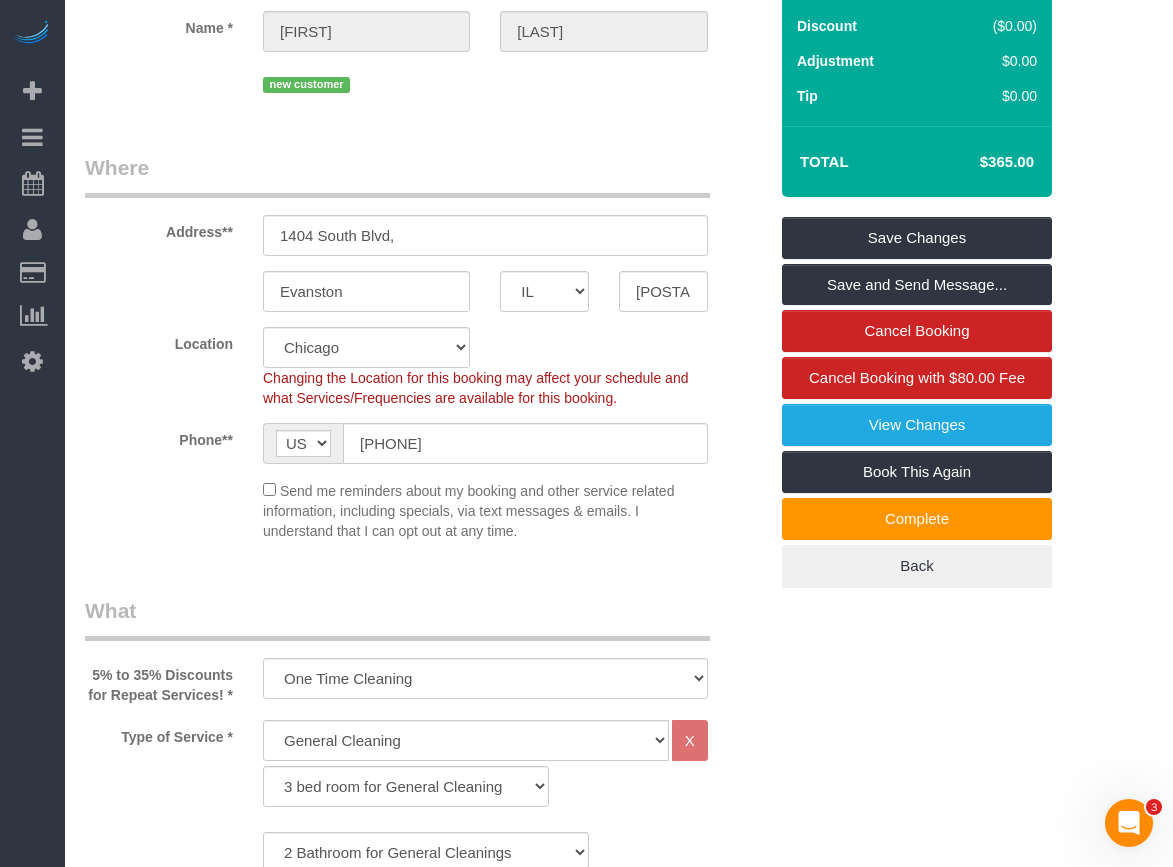 type on "Initial Cleaning for a potential monthly cleaning.  1). General Cleaning.  2) See priority listed in above section.   3) Estimated assigned cleaning ticket hours (2.33 hours cleaning total 4.67 hrs)   4) Payment: cc.  5) Client Avatar: S 6) Client perceived Value: ST.  Please bring vacuum." 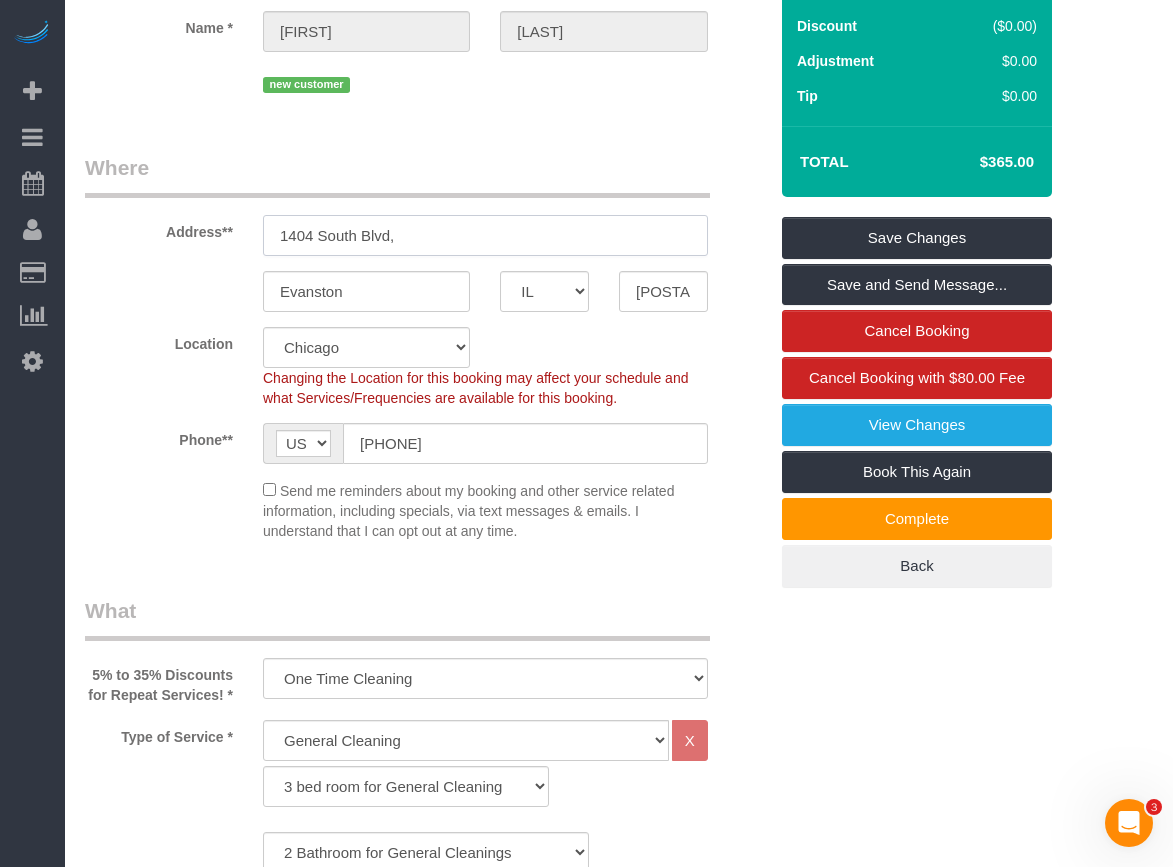 drag, startPoint x: 433, startPoint y: 261, endPoint x: 138, endPoint y: 255, distance: 295.061 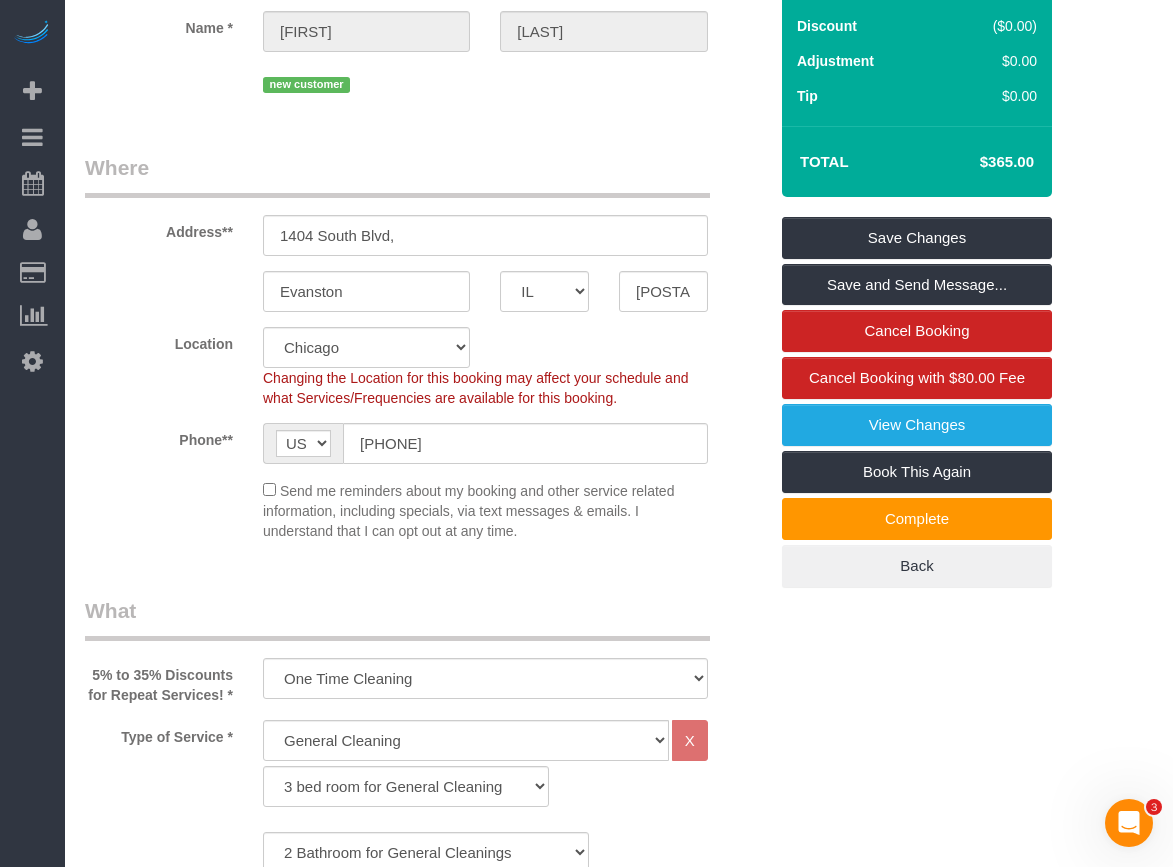 click on "Where" at bounding box center [397, 175] 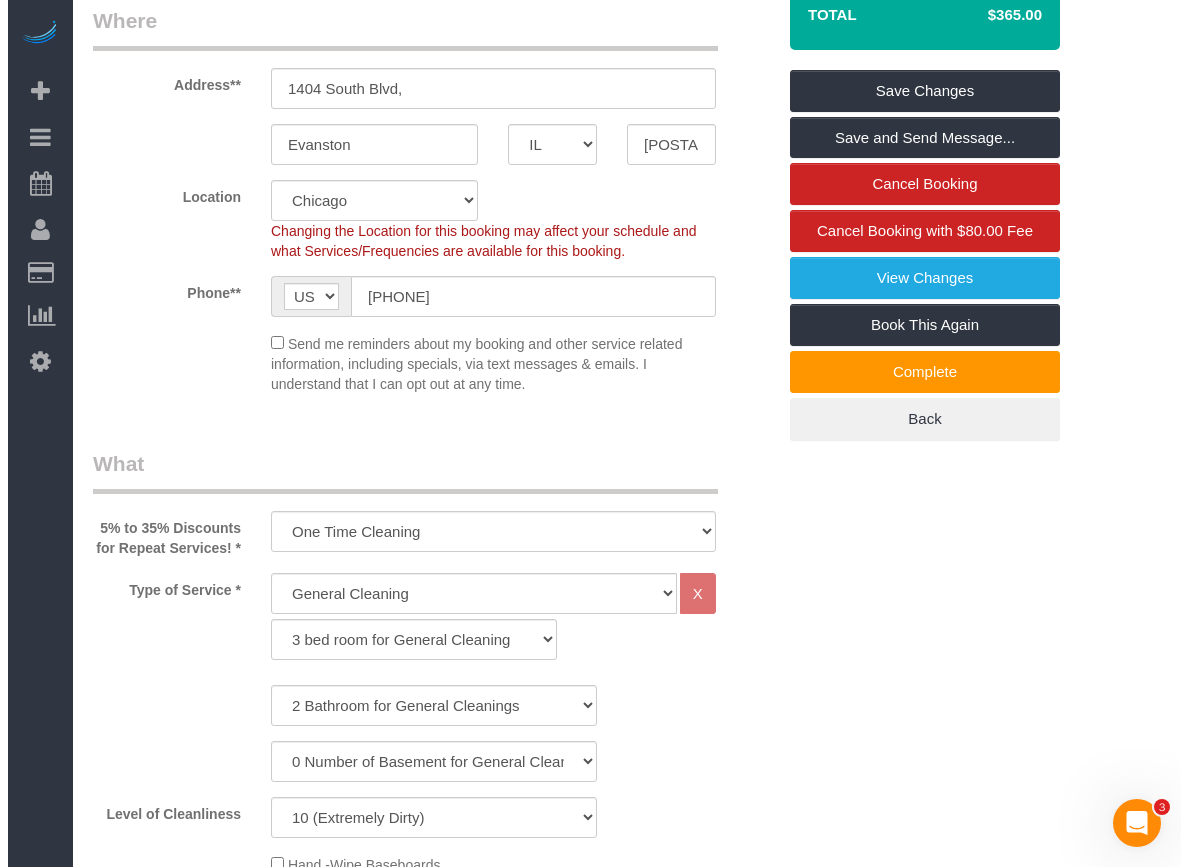scroll, scrollTop: 0, scrollLeft: 0, axis: both 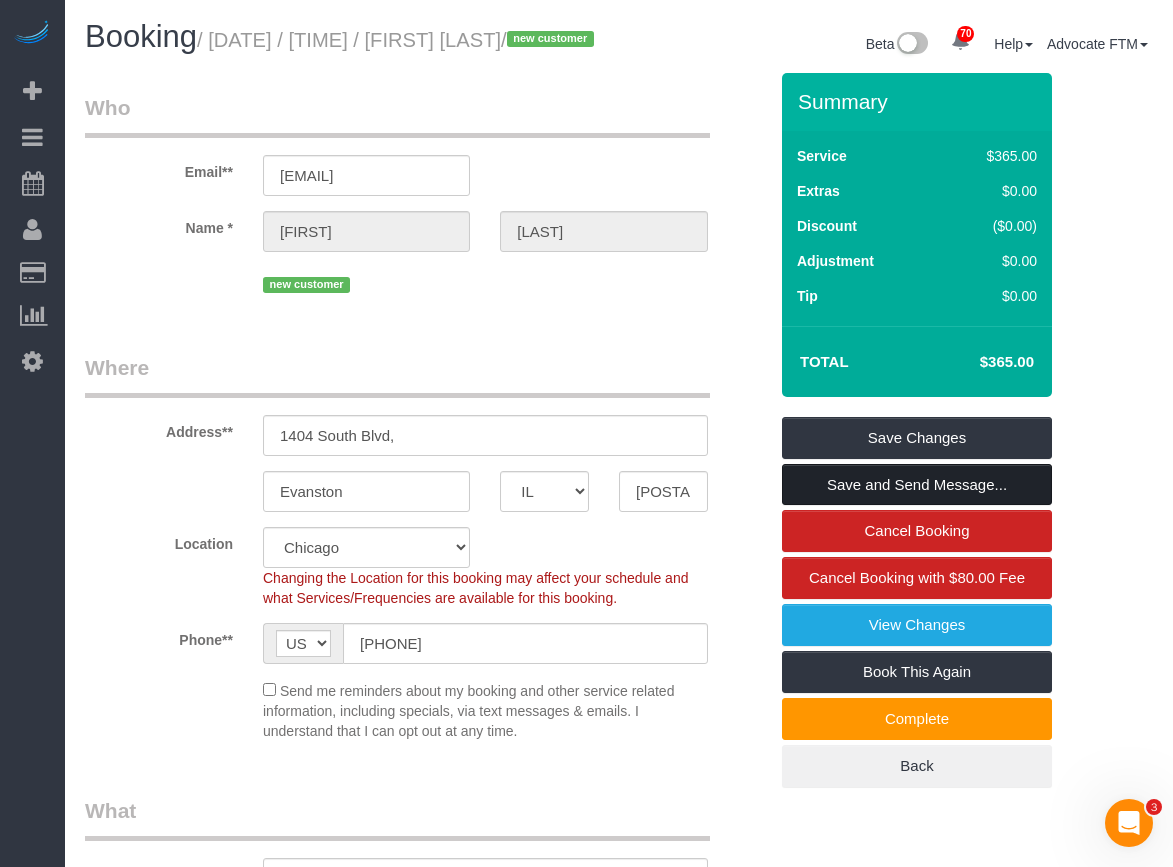 click on "Save and Send Message..." at bounding box center (917, 485) 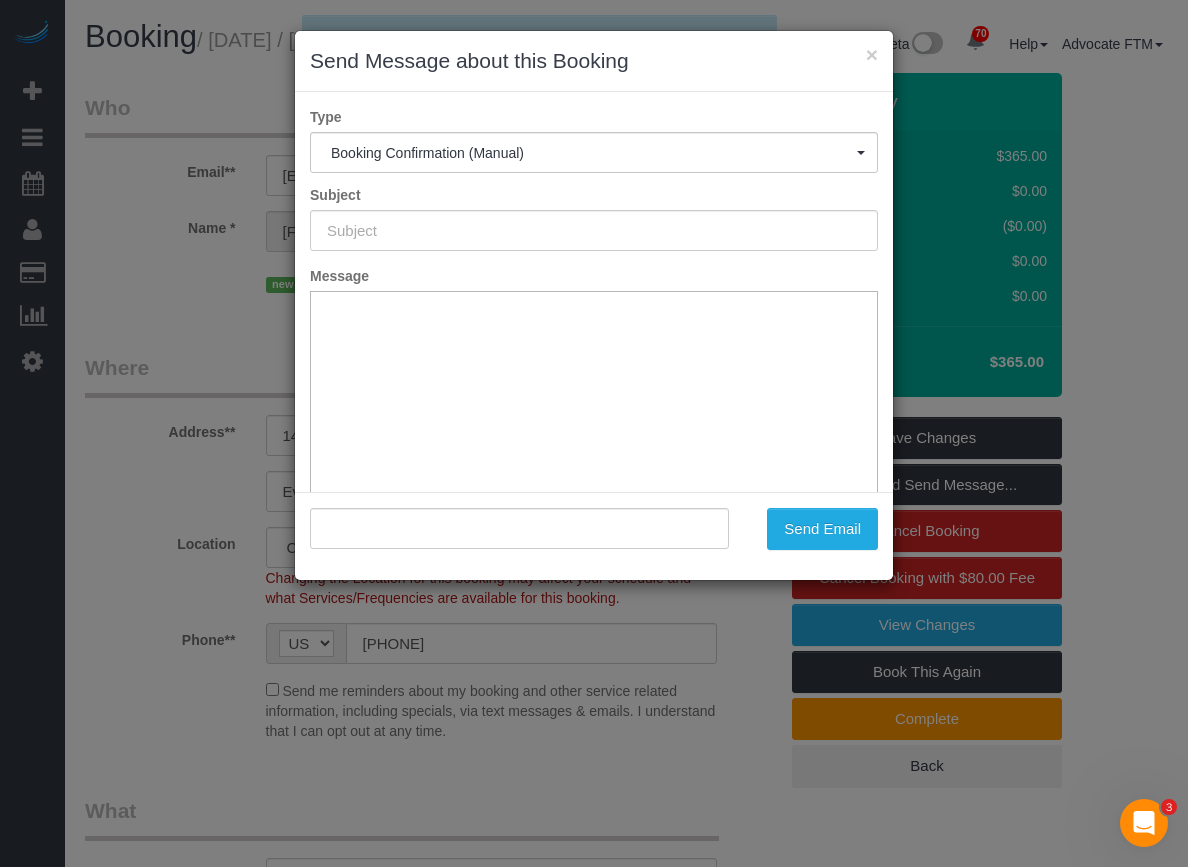 type on "Your Booking With Fresh Tech Maid, Confirmed!" 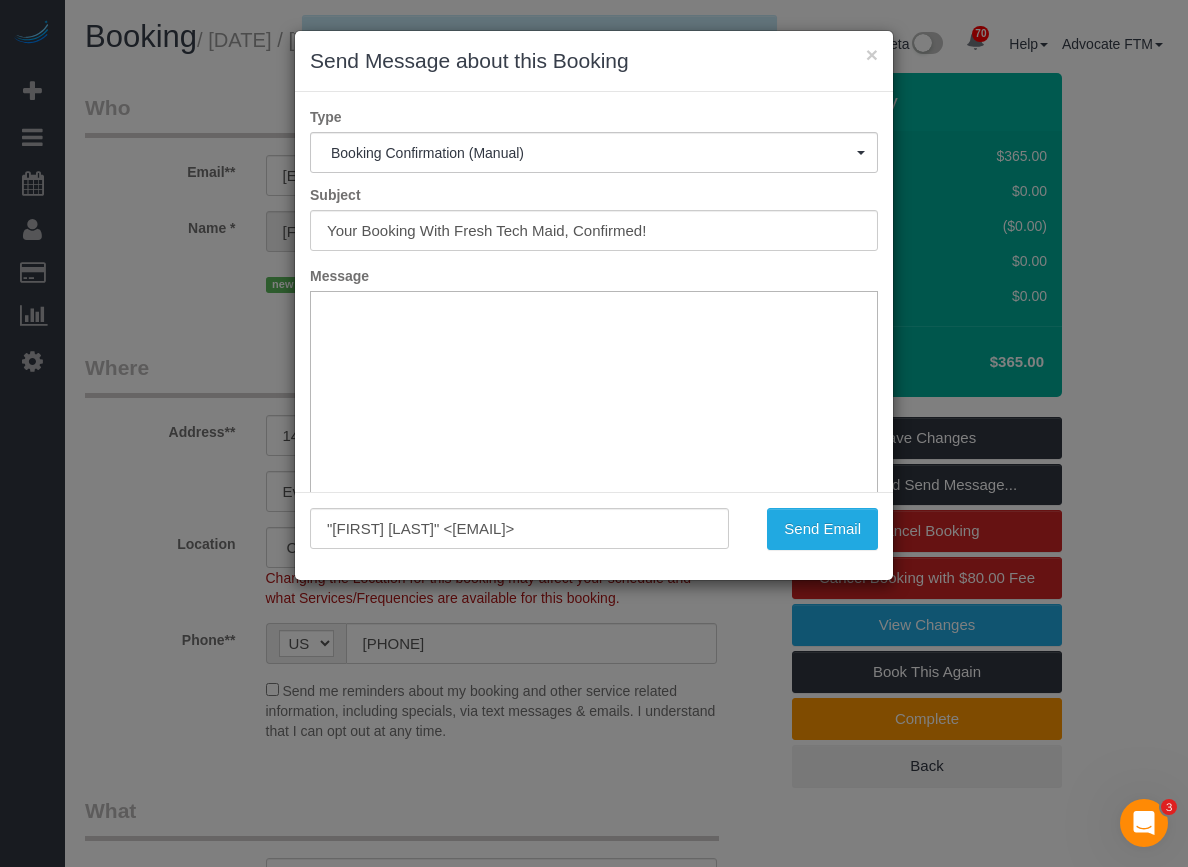 scroll, scrollTop: 0, scrollLeft: 0, axis: both 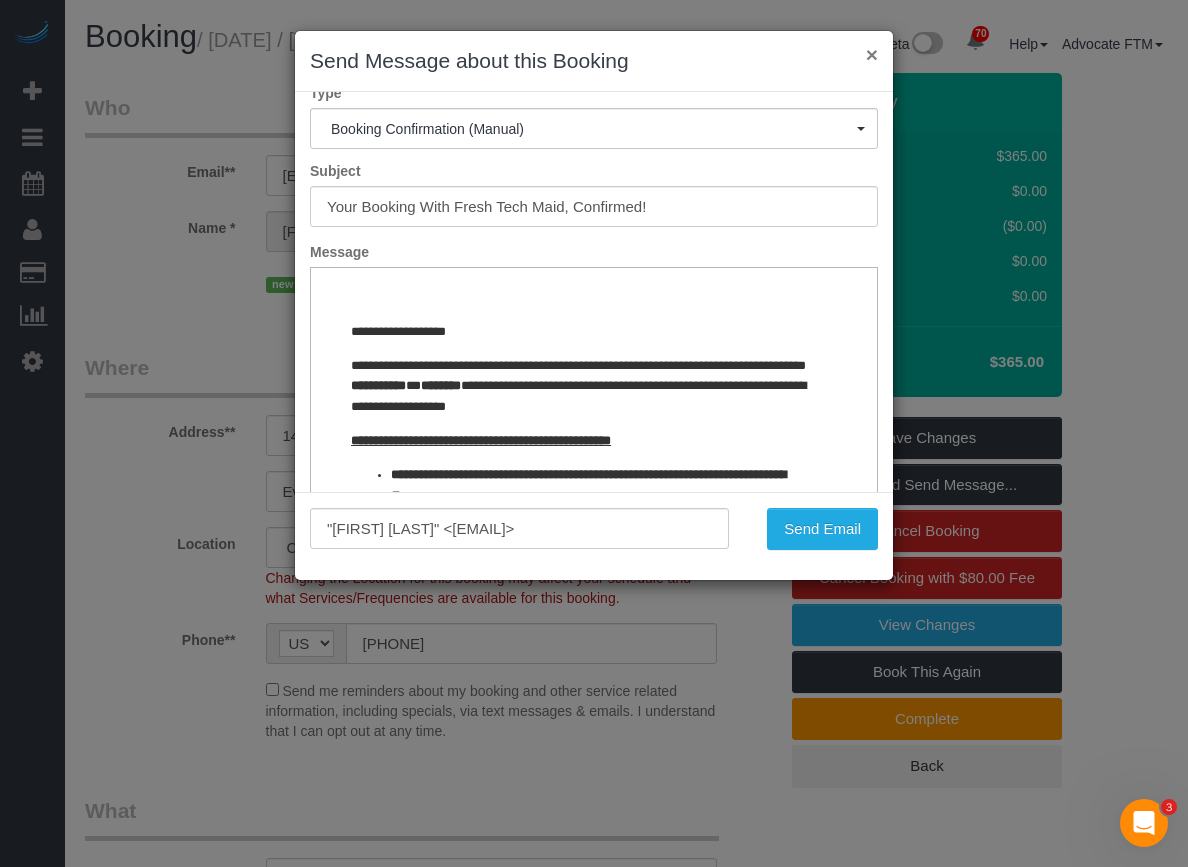 drag, startPoint x: 874, startPoint y: 54, endPoint x: 427, endPoint y: 31, distance: 447.59134 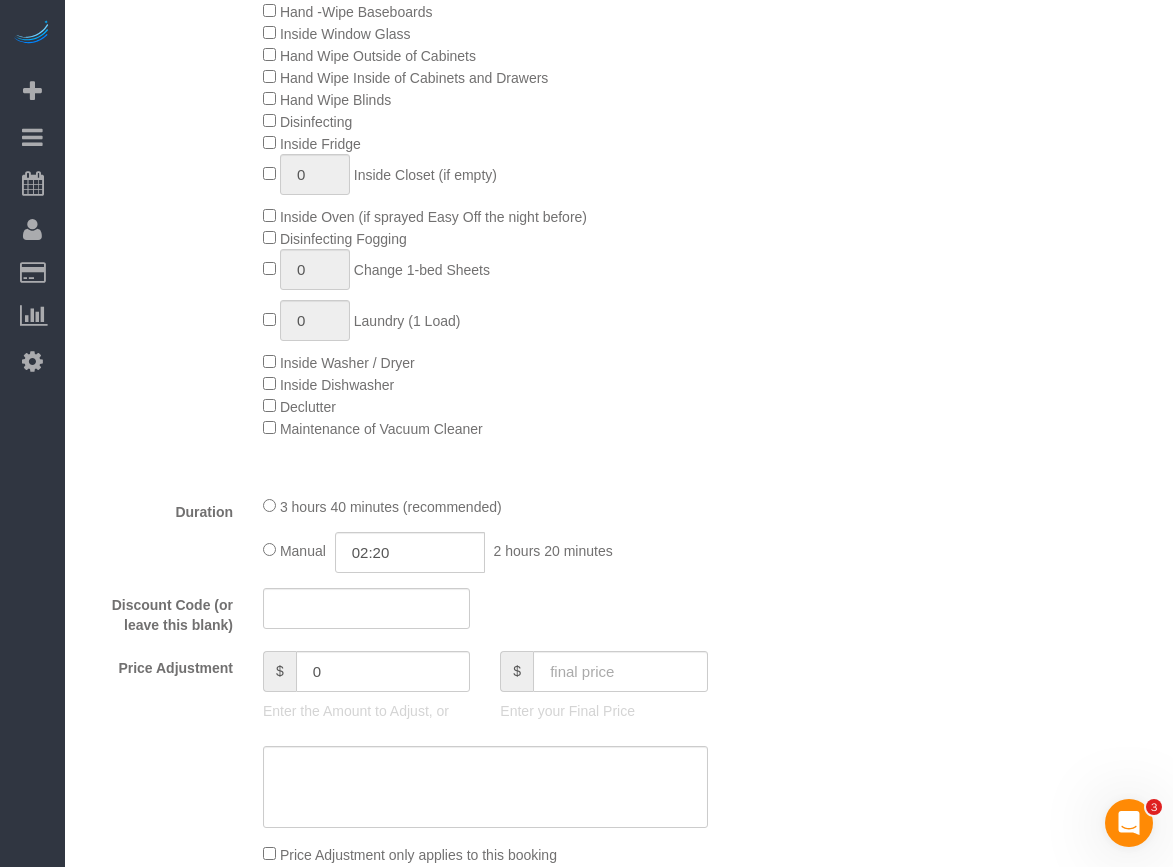 scroll, scrollTop: 1300, scrollLeft: 0, axis: vertical 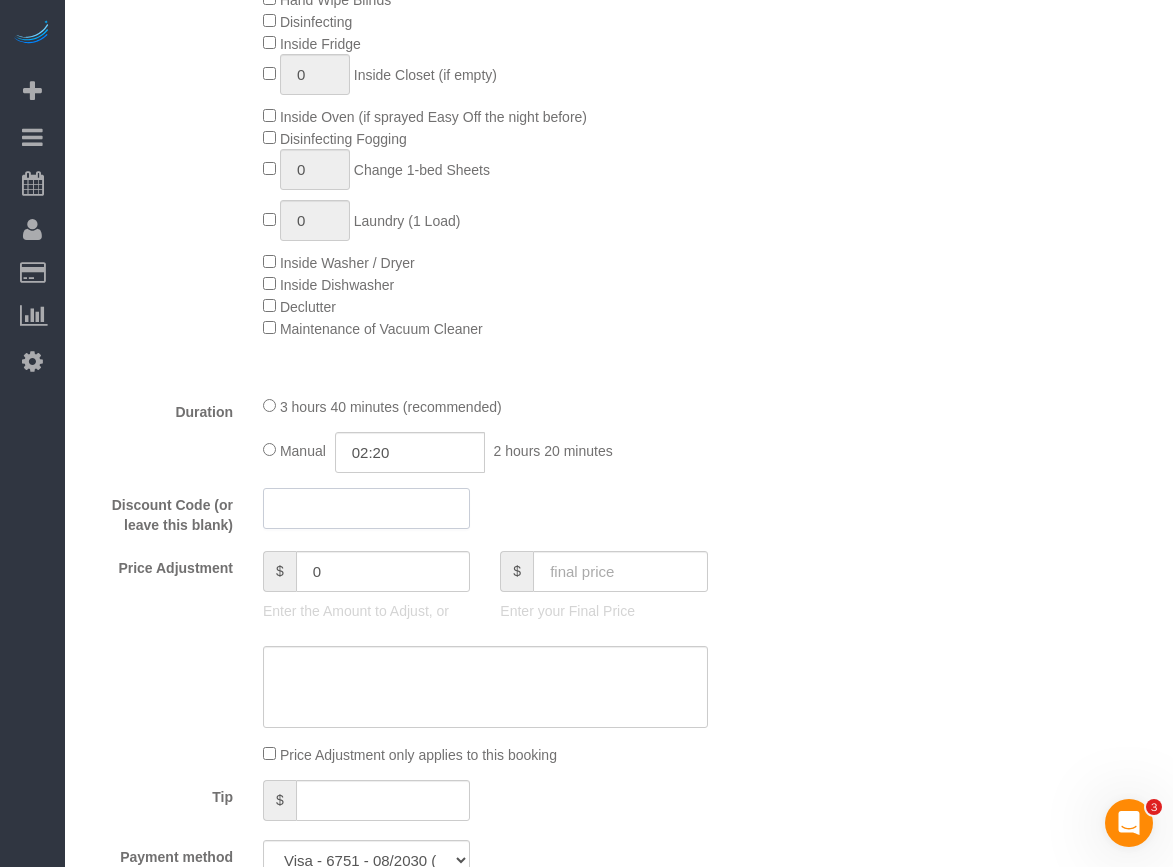 click 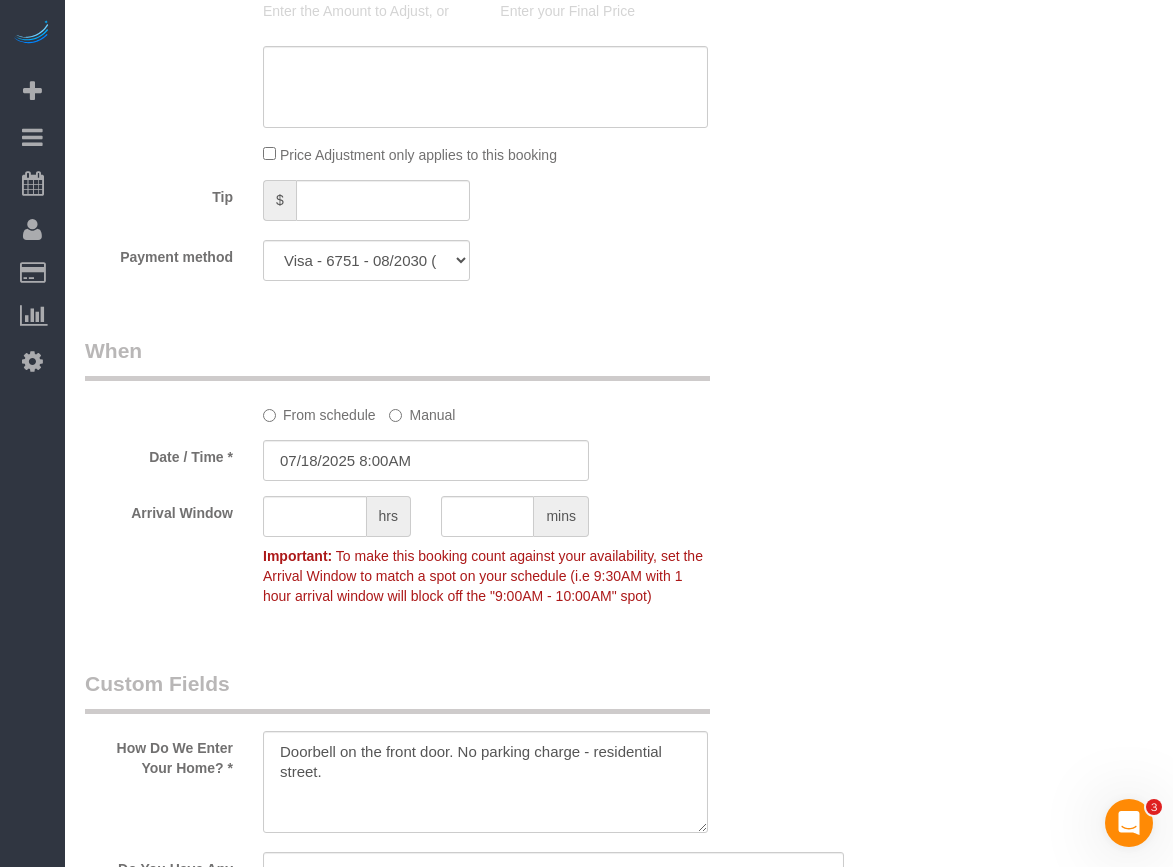 scroll, scrollTop: 2000, scrollLeft: 0, axis: vertical 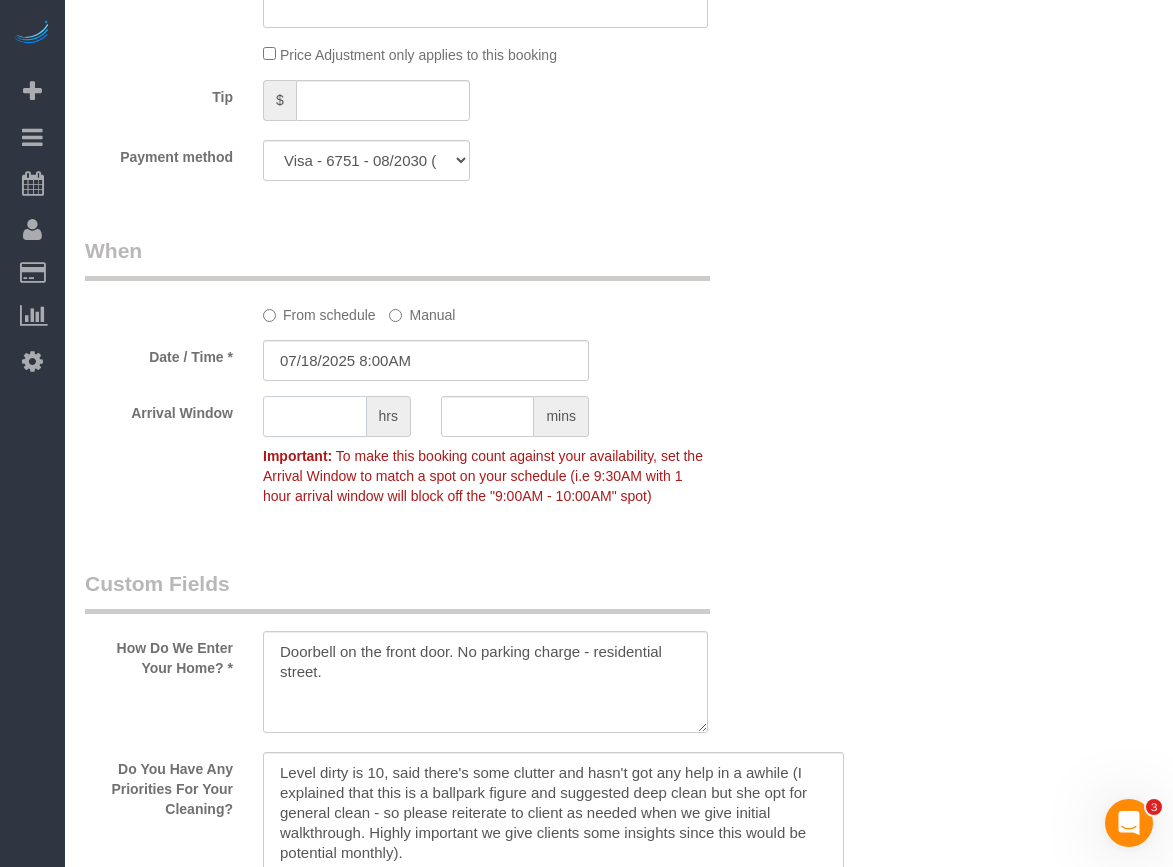 click 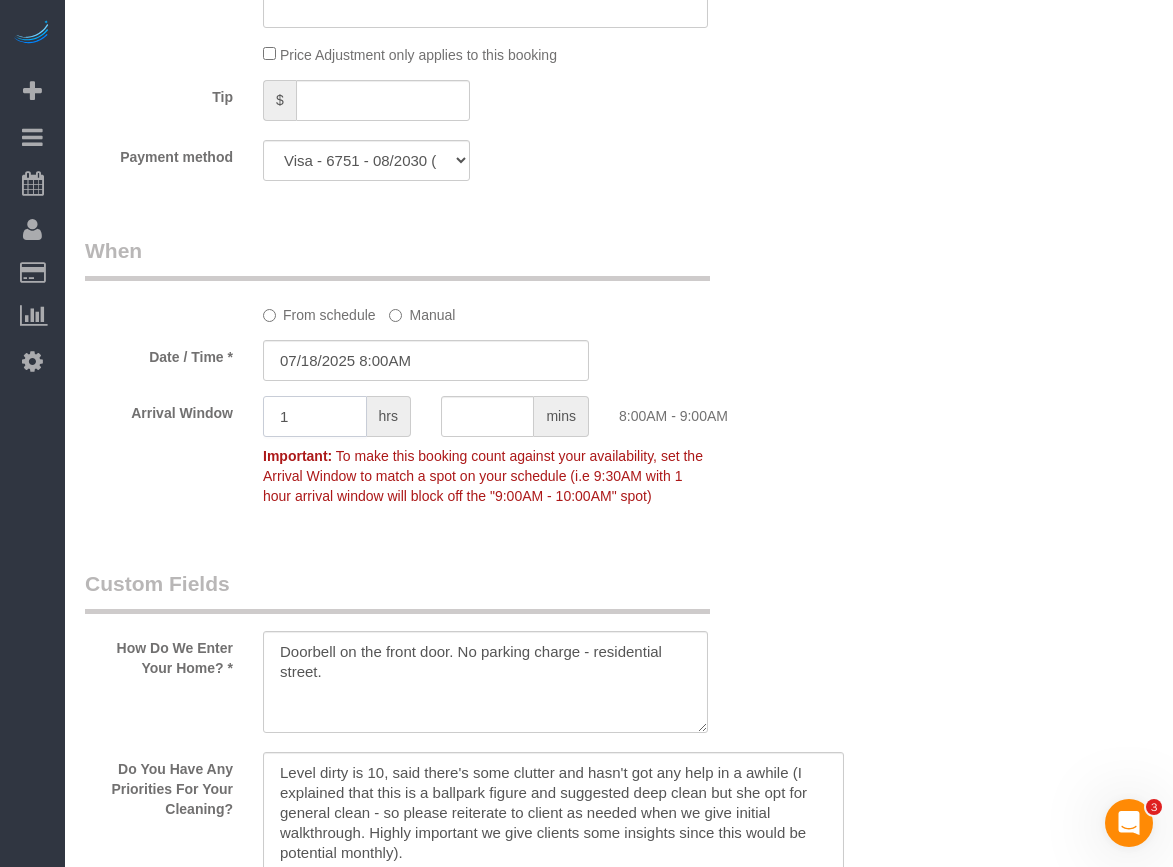 type on "1" 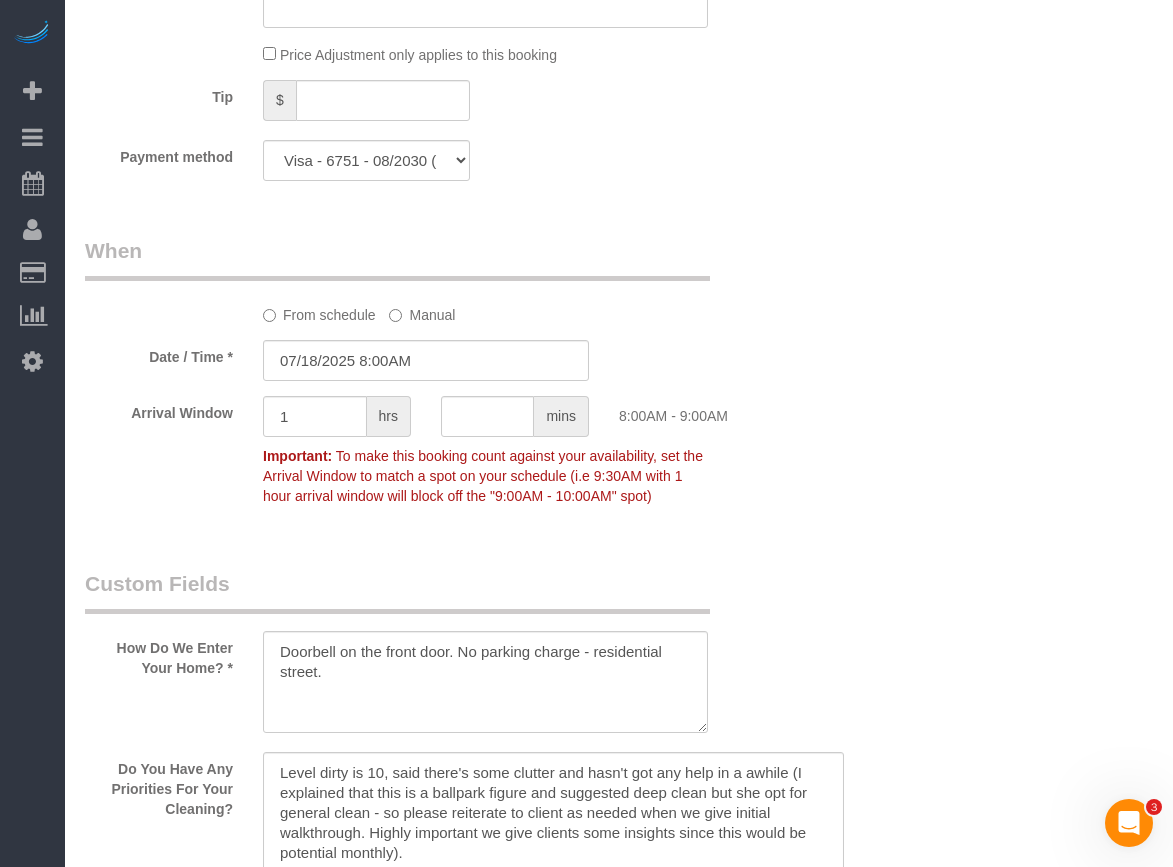click on "What
5% to 35% Discounts for Repeat Services! *
One Time Cleaning Weekly Cleaning (35% Discount) - 35.00% (0% for the First Booking) Bi Weekly Cleaning (30% Discount) - 30.00% (0% for the First Booking) Monthly Cleaning (5% Discount) - 5.00% (0% for the First Booking) COUNTS Cleaning
Type of Service *
General Cleaning Deep Cleaning Move-in / Move-out Cleaning COUNTS Cleaning
X
1 bed room for General Cleaning 2 bed room for General Cleaning 3 bed room for General Cleaning 4 bed room for General Cleaning 5 bed room for General Cleaning 1 bed room Move-out Cleaning for Deposit 2 bed room Move-out Cleaning for Deposit 3 bed room Move-out Cleaning for Deposit 4 bed room Move-out Cleaning for Deposit" at bounding box center (426, -504) 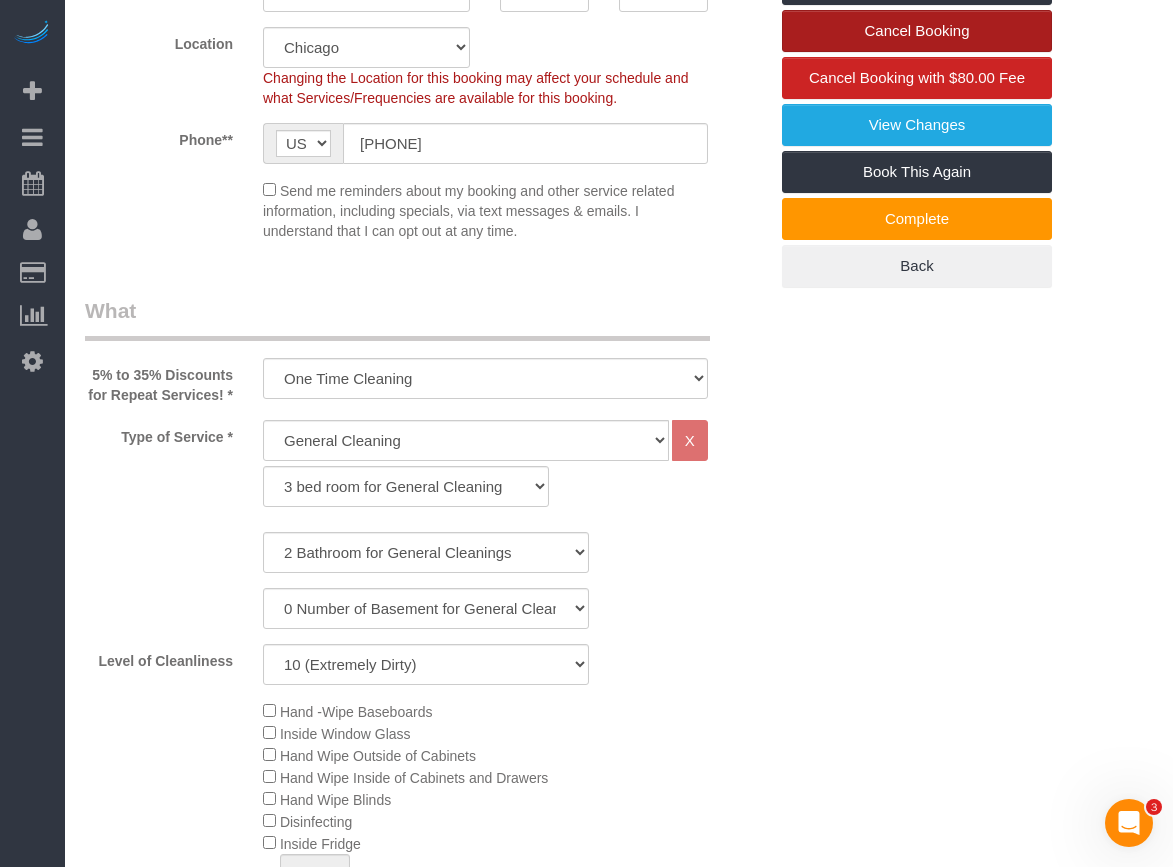 scroll, scrollTop: 0, scrollLeft: 0, axis: both 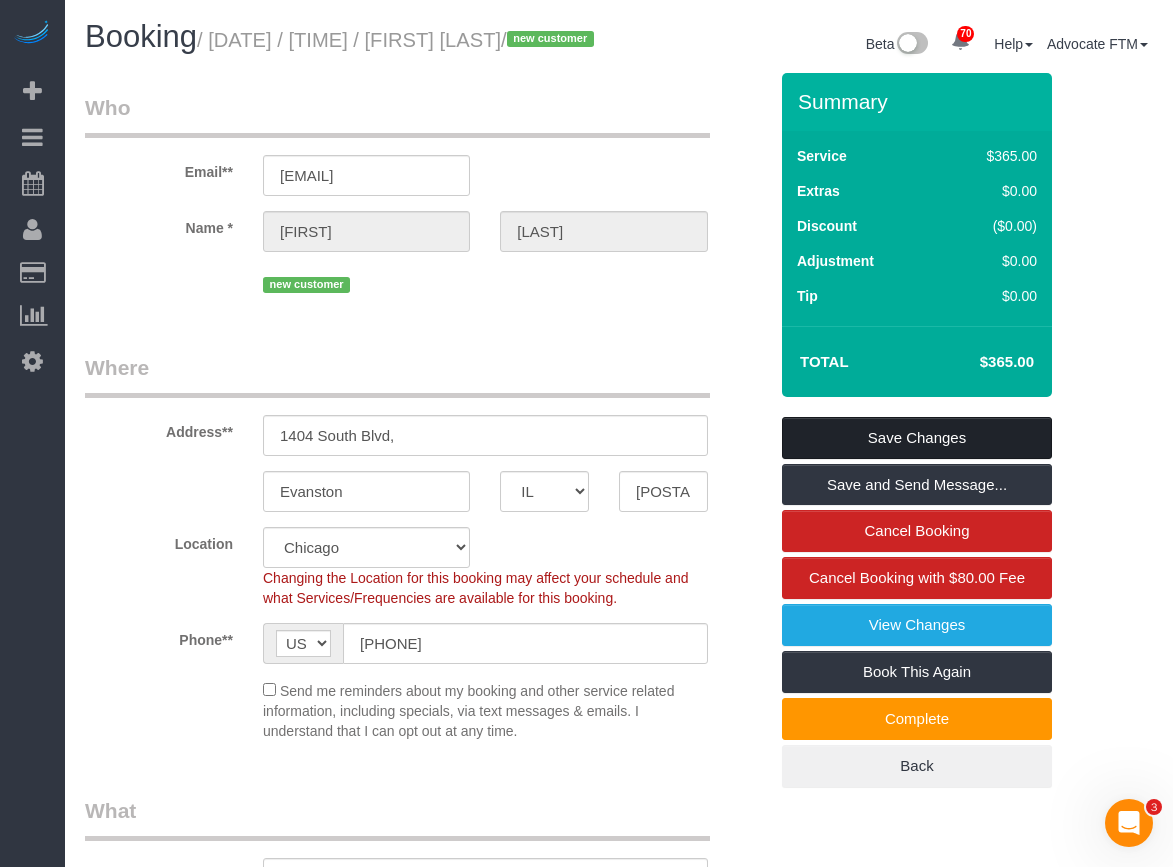 click on "Save Changes" at bounding box center [917, 438] 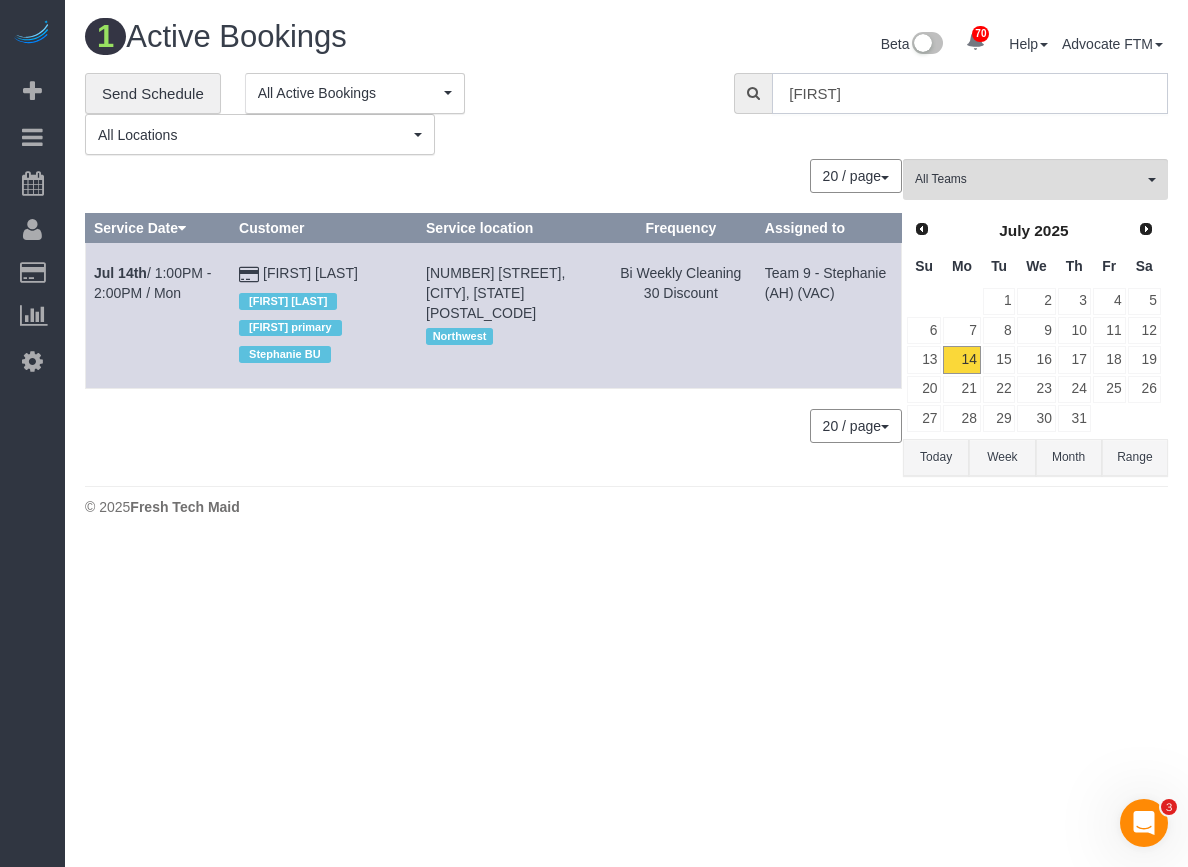 click on "[FIRST]" at bounding box center [970, 93] 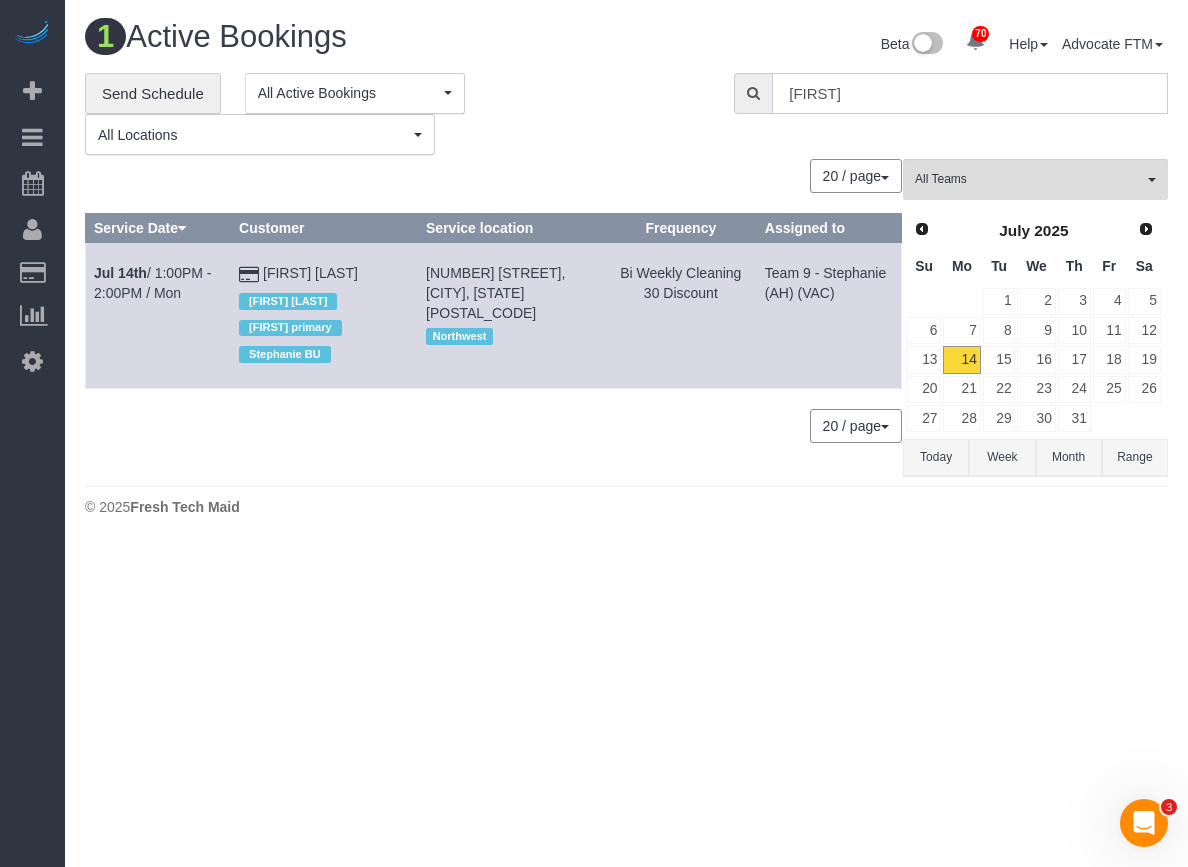 click on "[FIRST]" at bounding box center (970, 93) 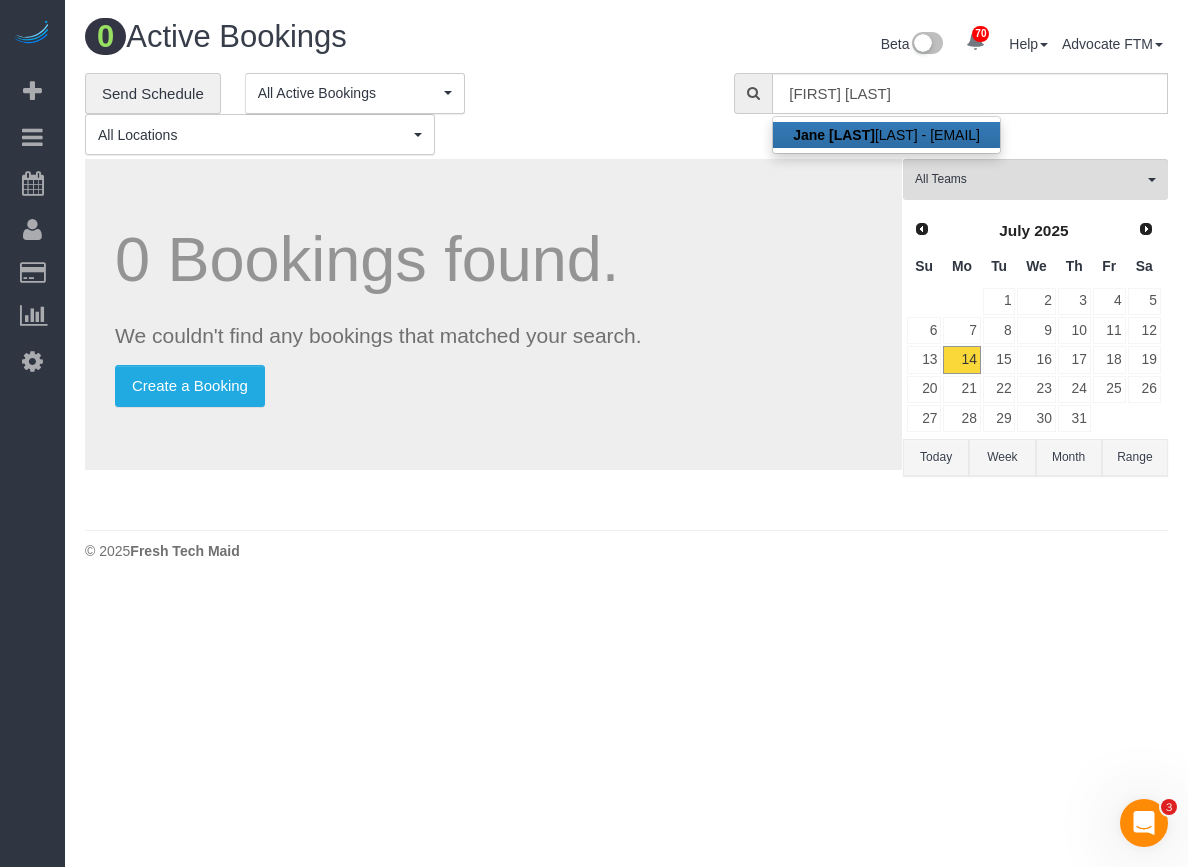 click on "Jane [LAST]" at bounding box center [834, 135] 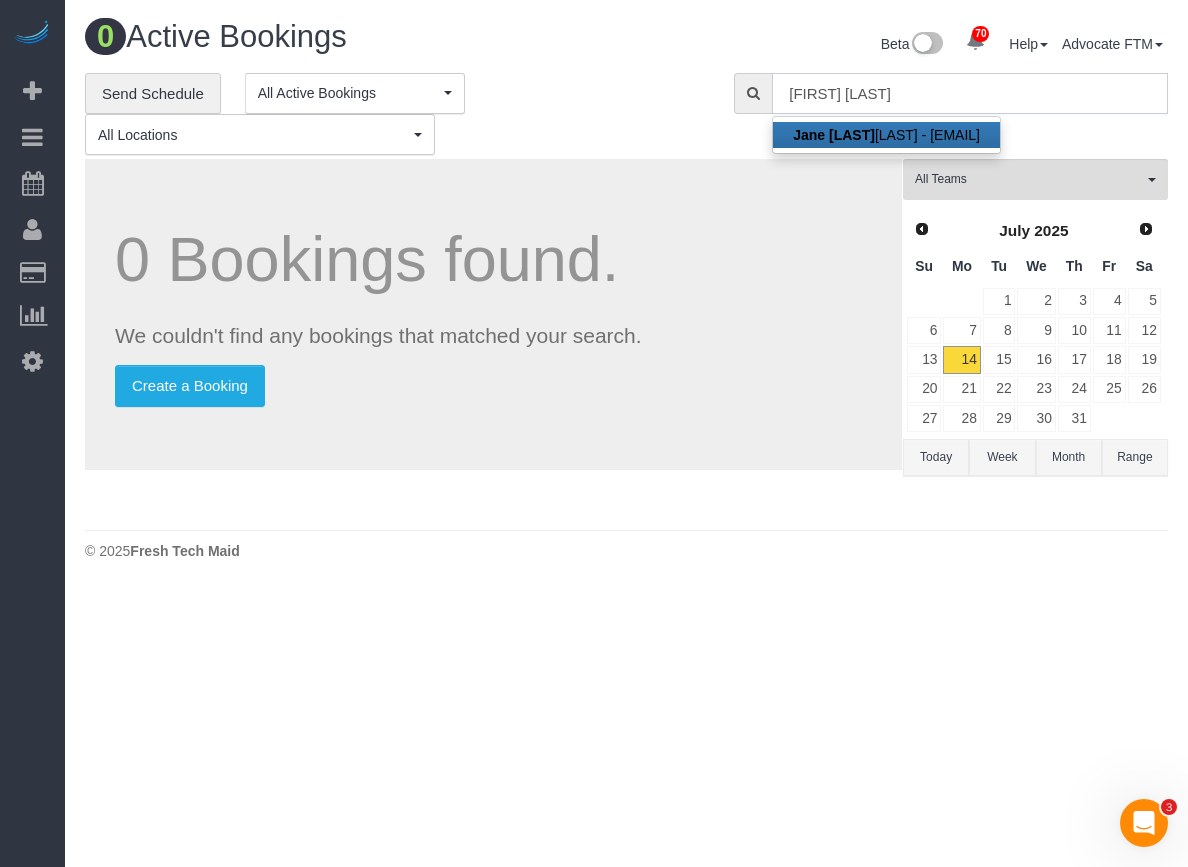 type on "[EMAIL]" 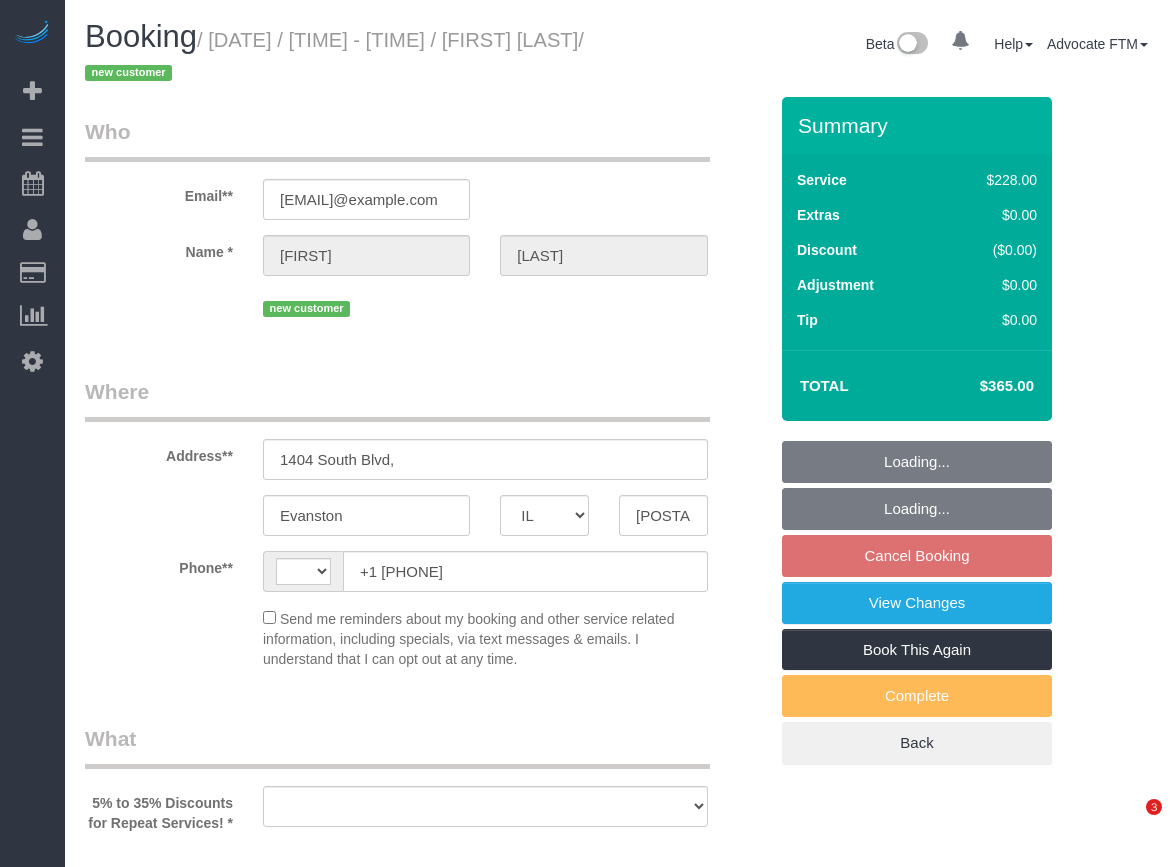 select on "IL" 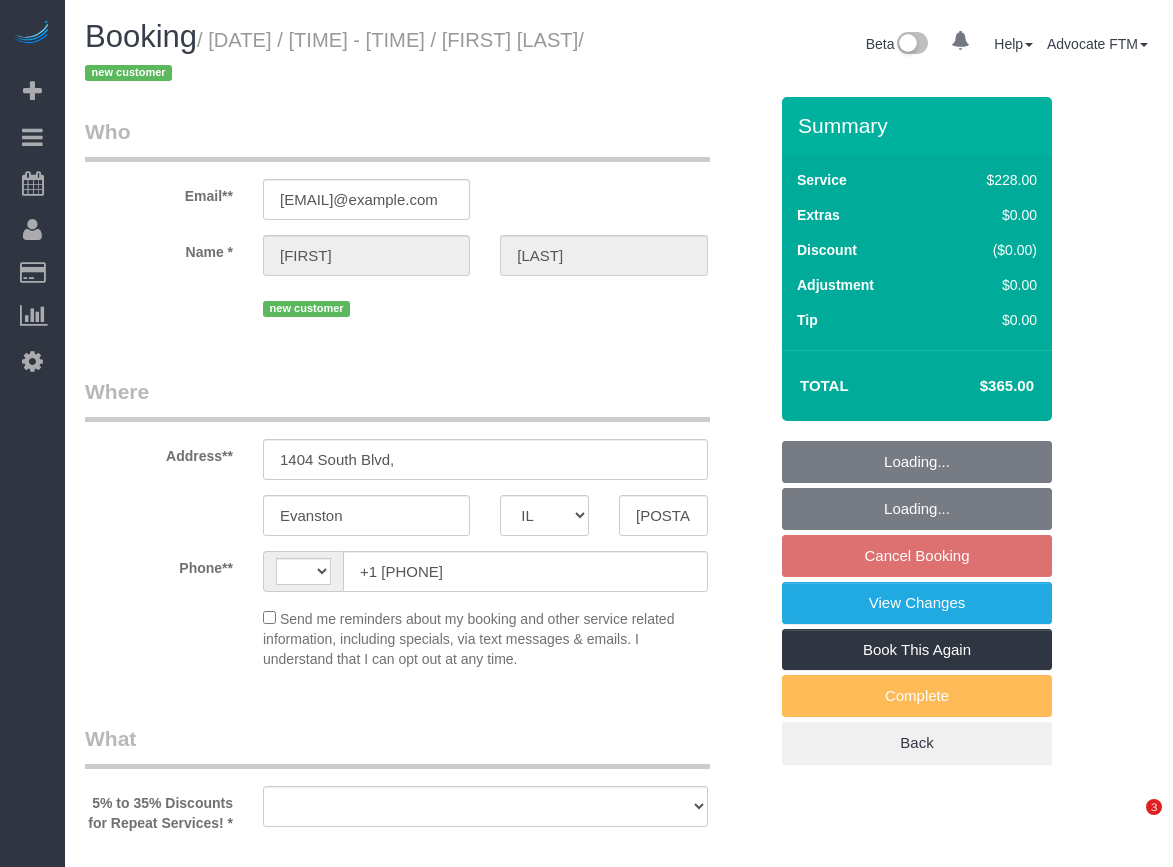 scroll, scrollTop: 0, scrollLeft: 0, axis: both 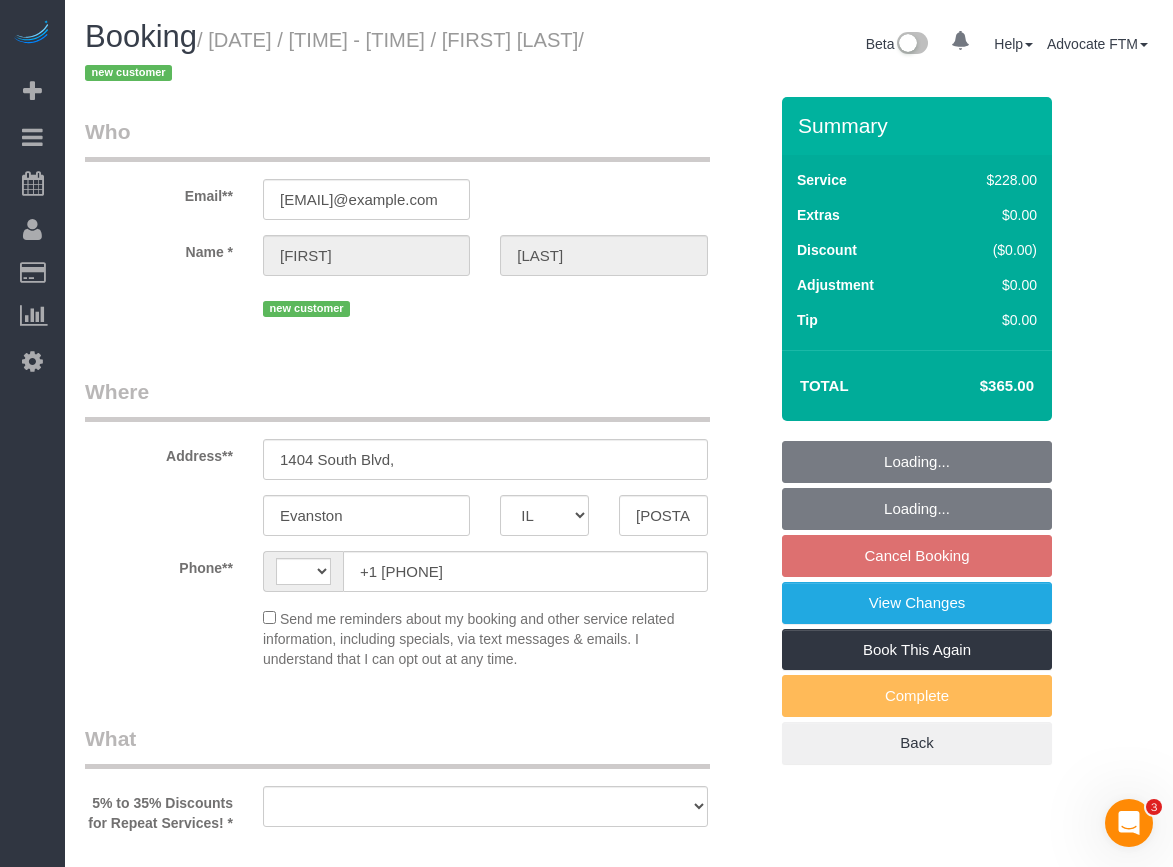 select on "string:US" 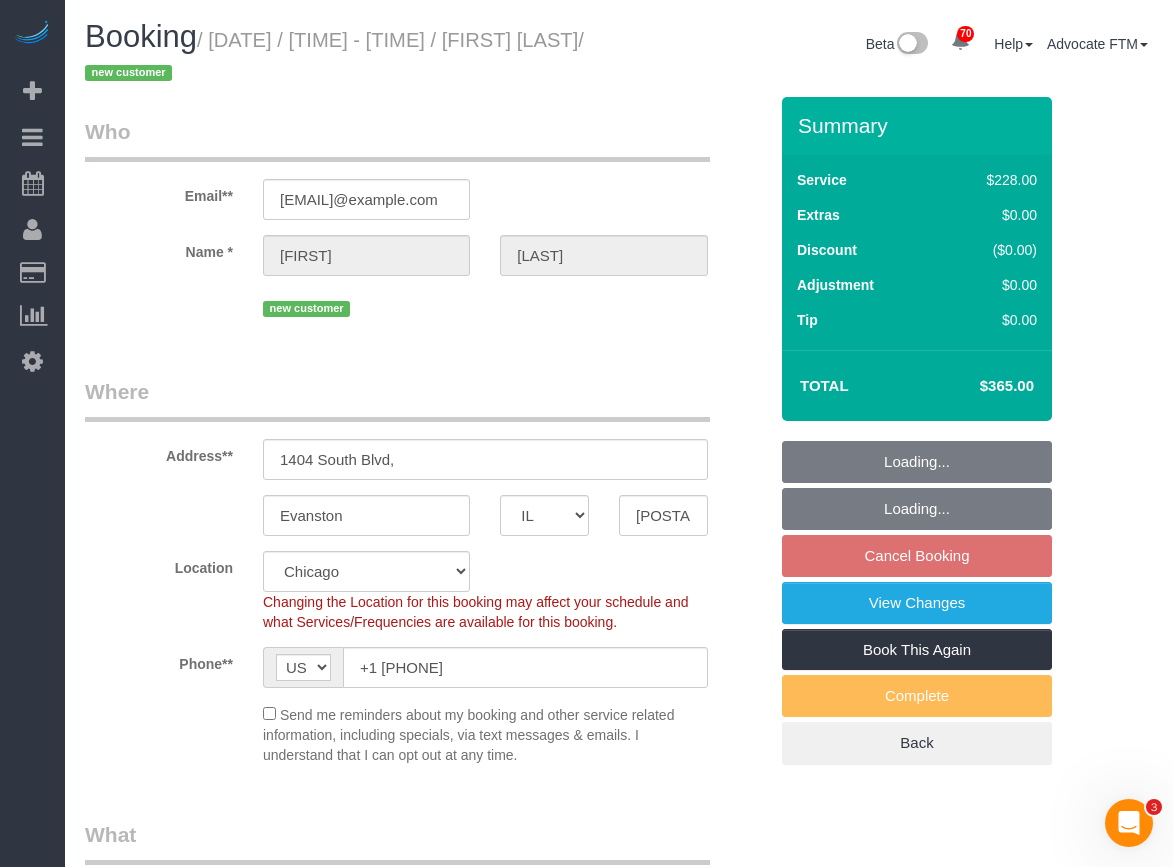 select on "number:1" 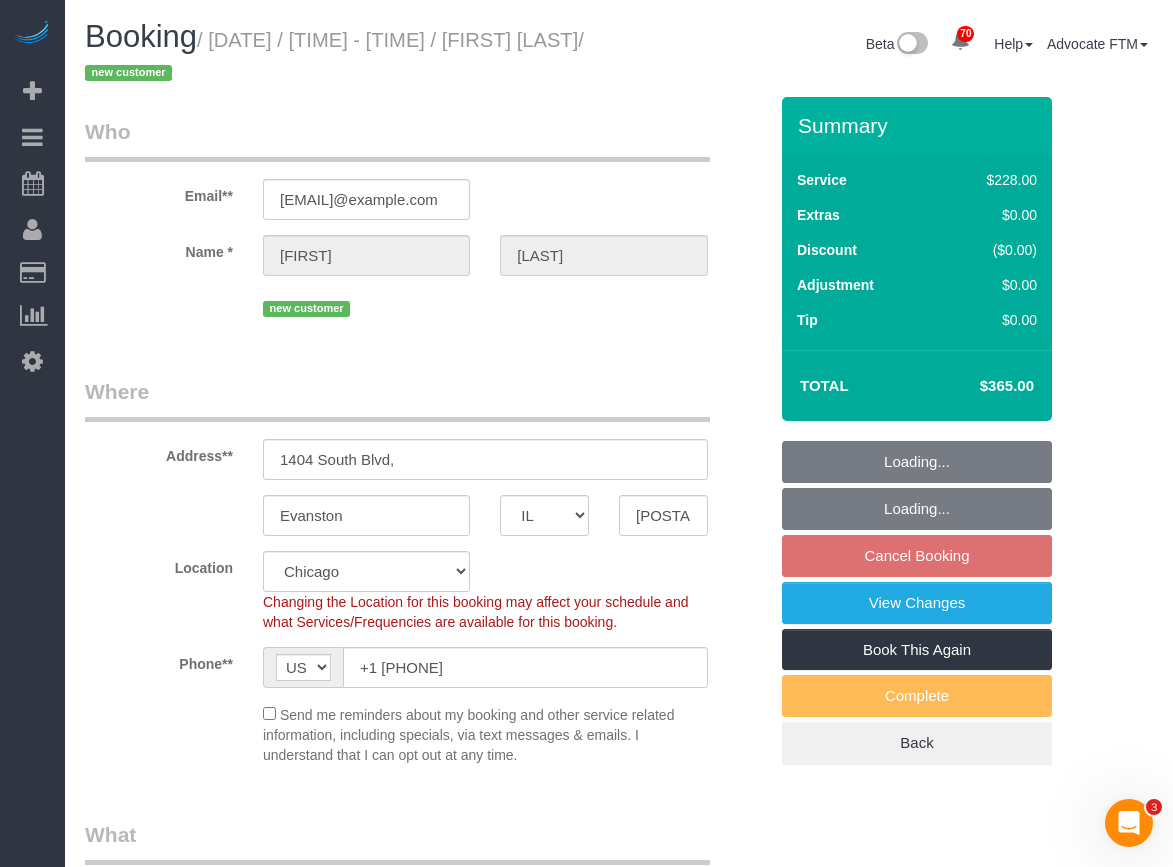 select on "number:58" 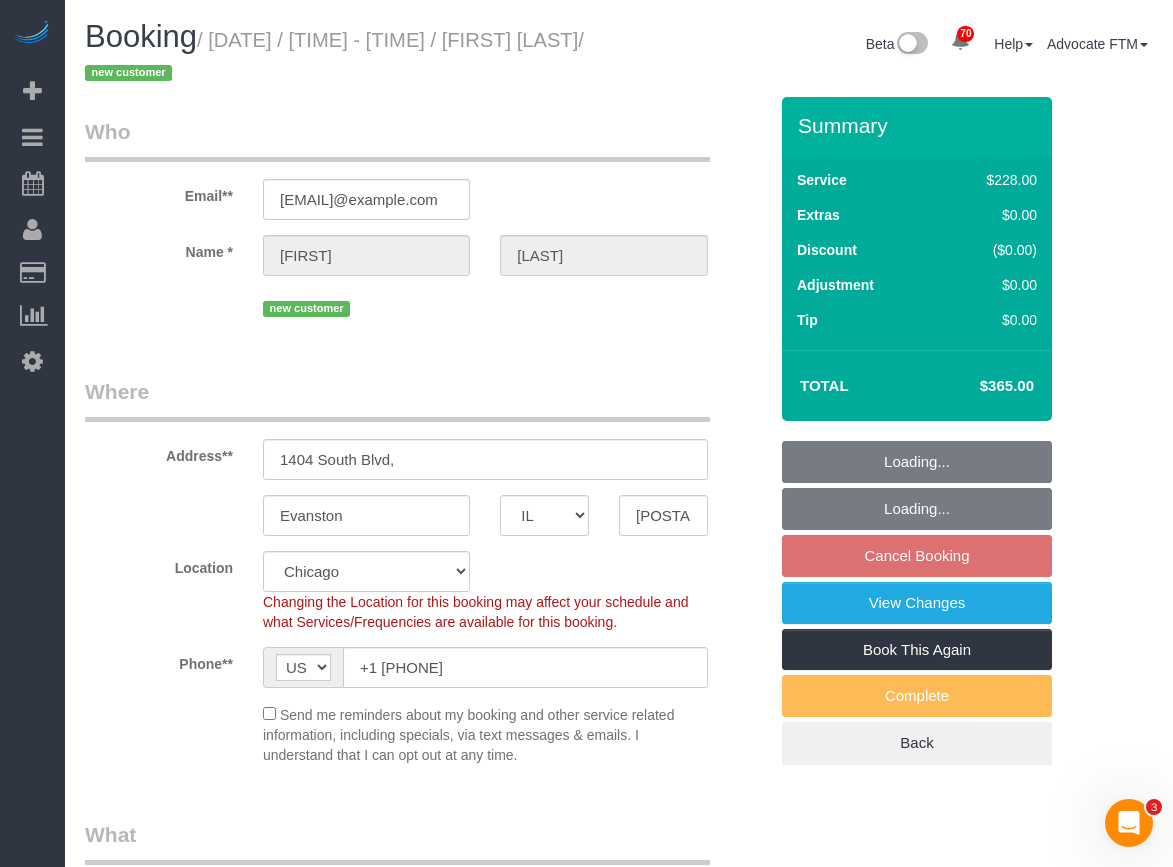 select on "object:1041" 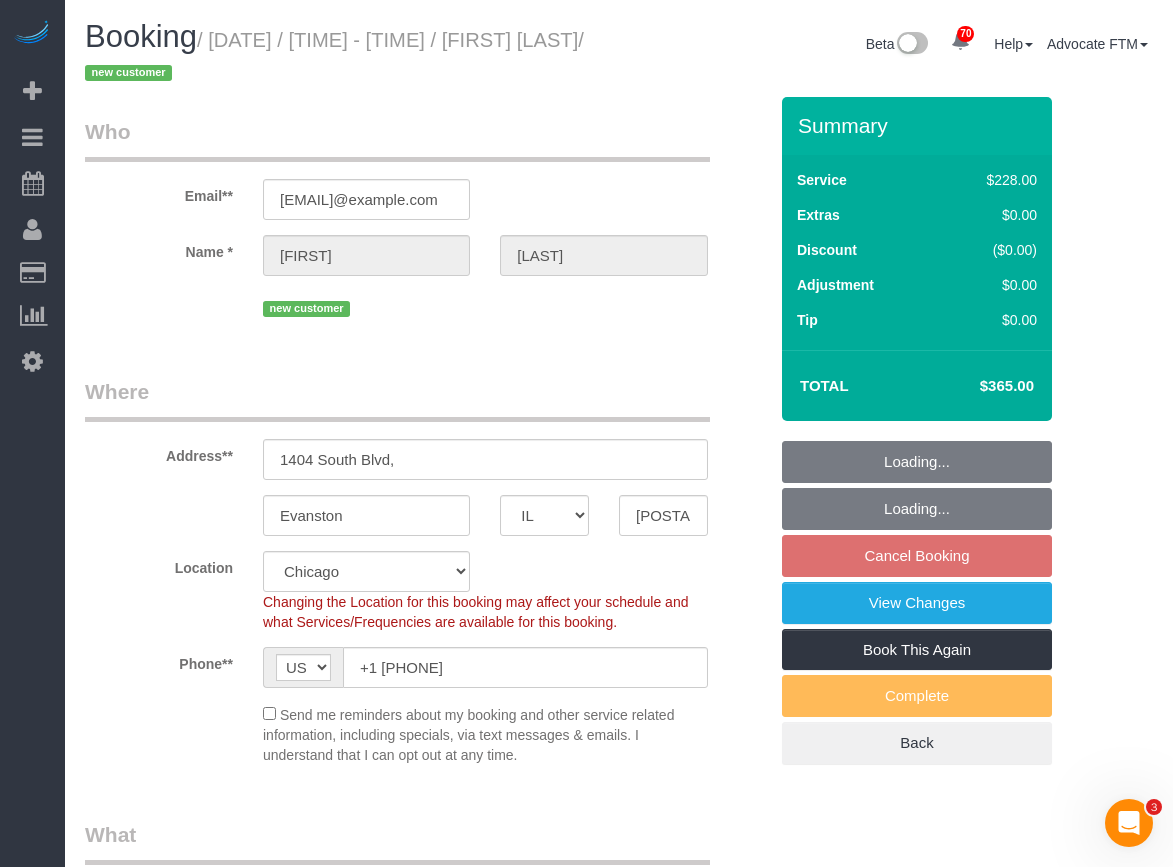 select on "512" 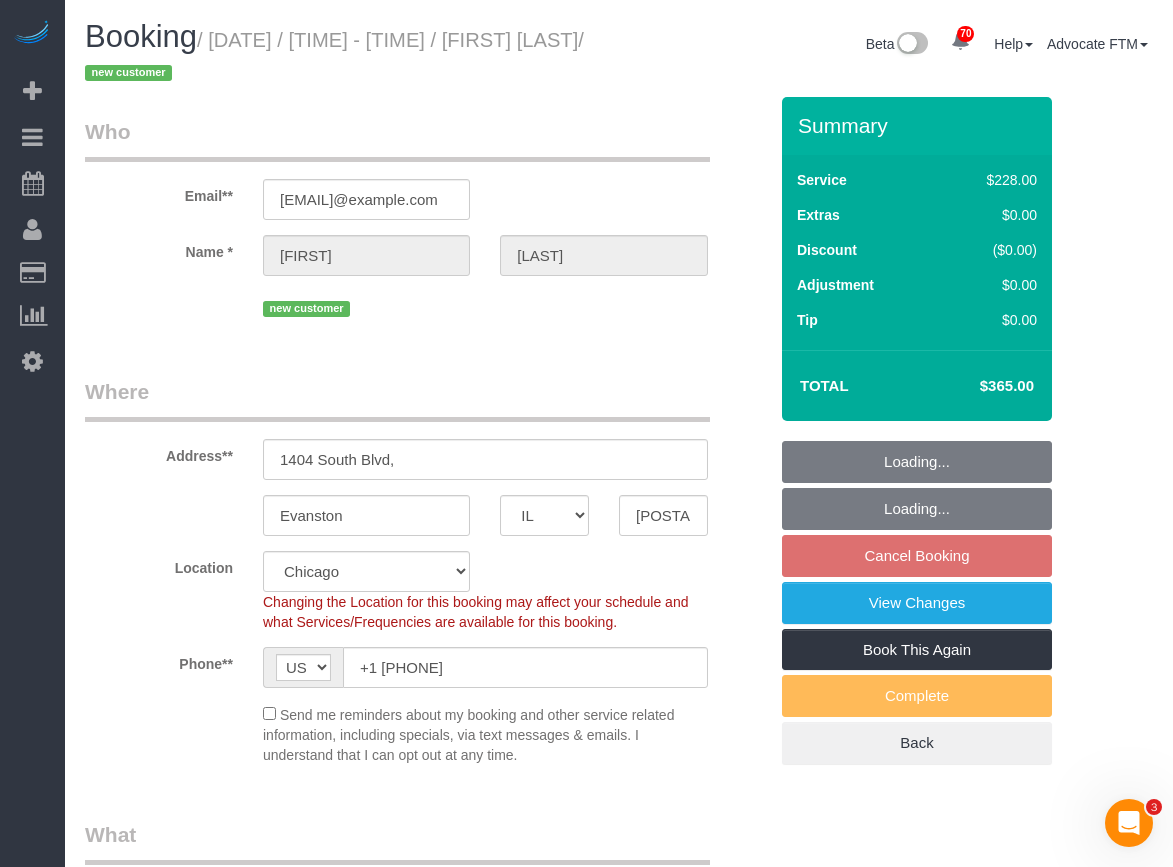 select on "object:1191" 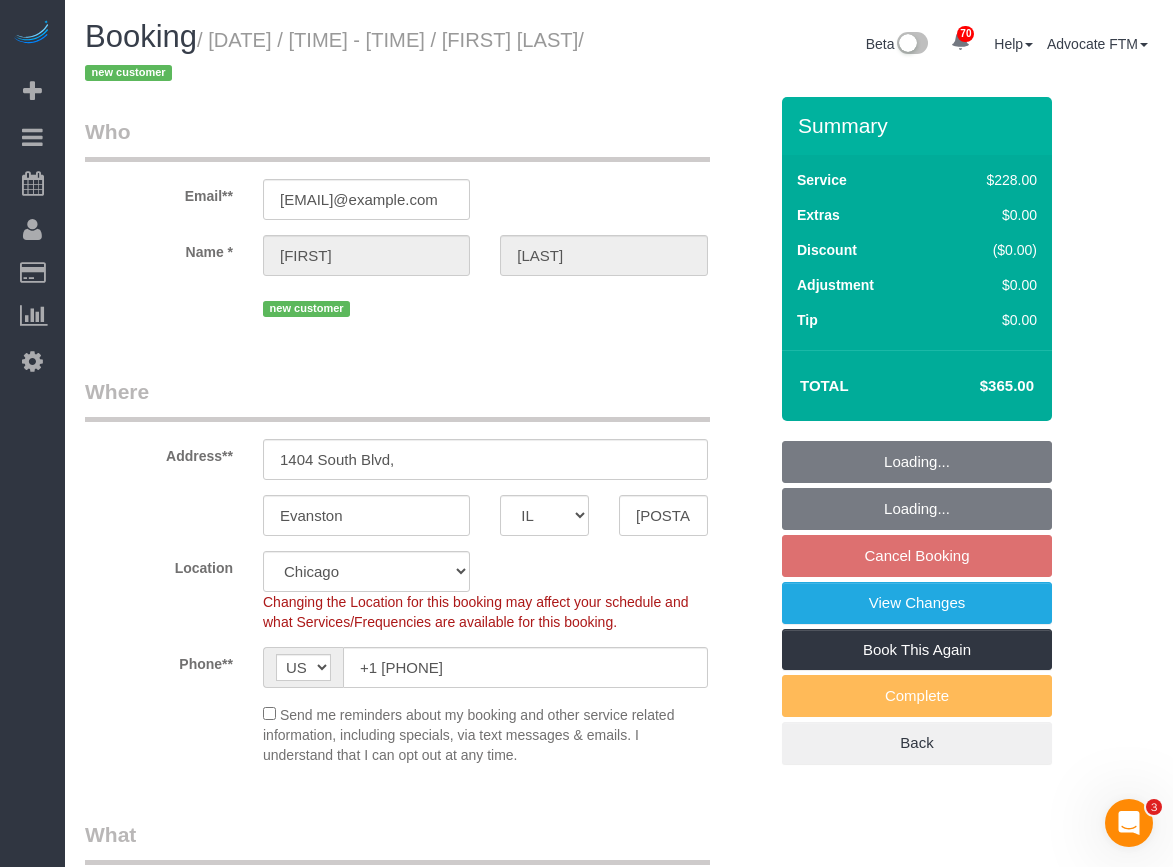 select on "spot1" 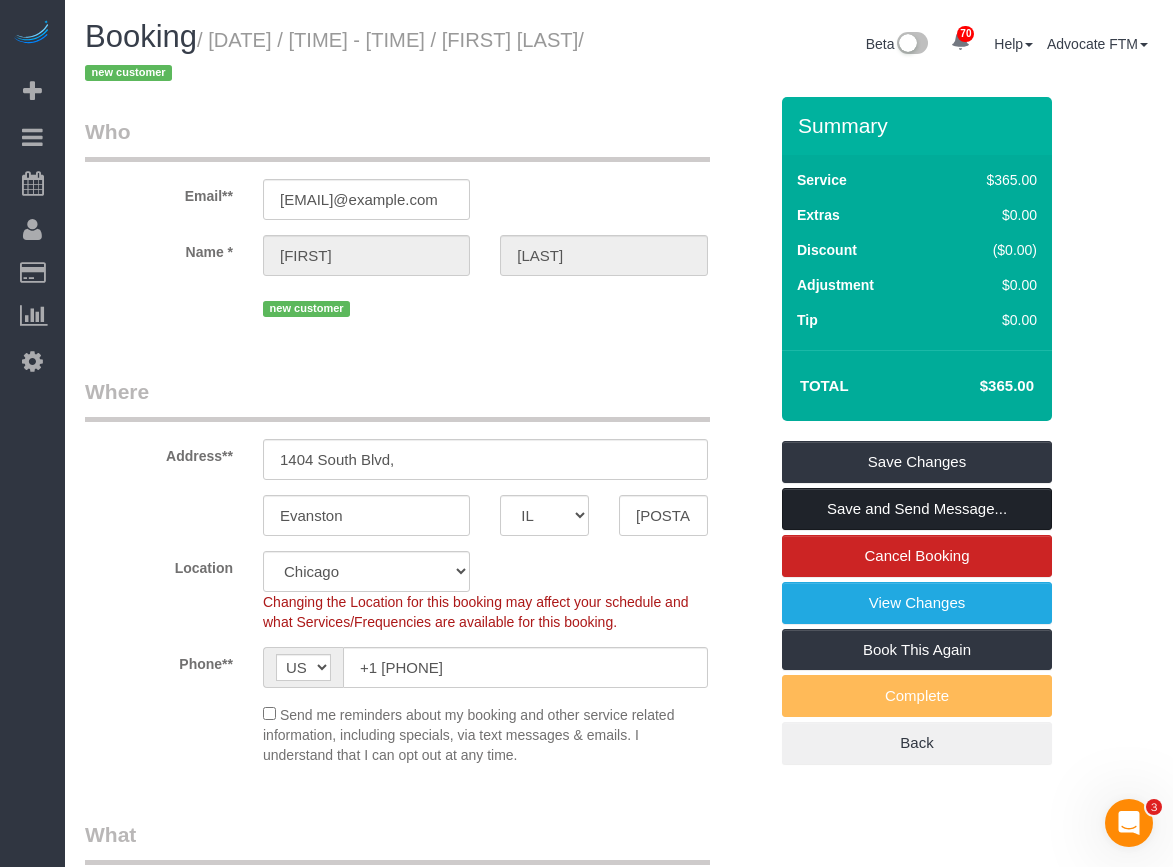 click on "Save and Send Message..." at bounding box center (917, 509) 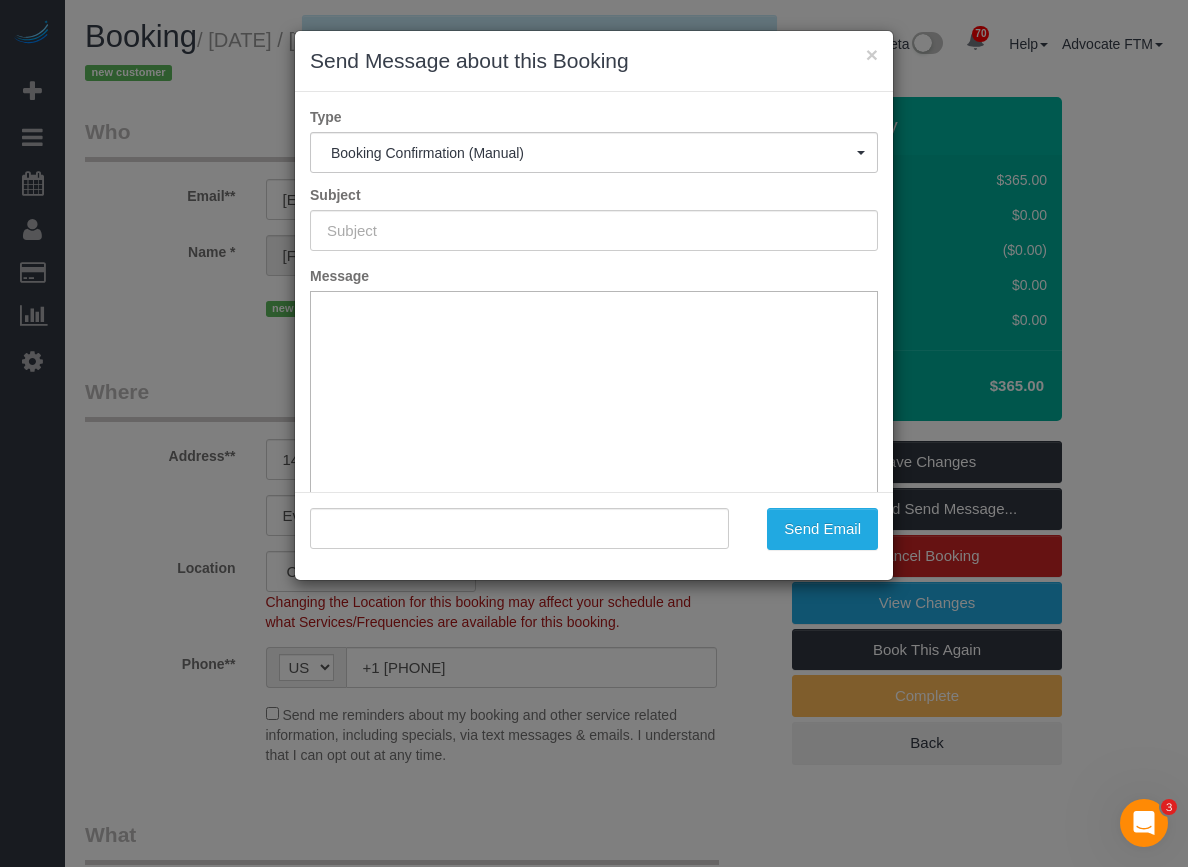 type on "Your Booking With Fresh Tech Maid, Confirmed!" 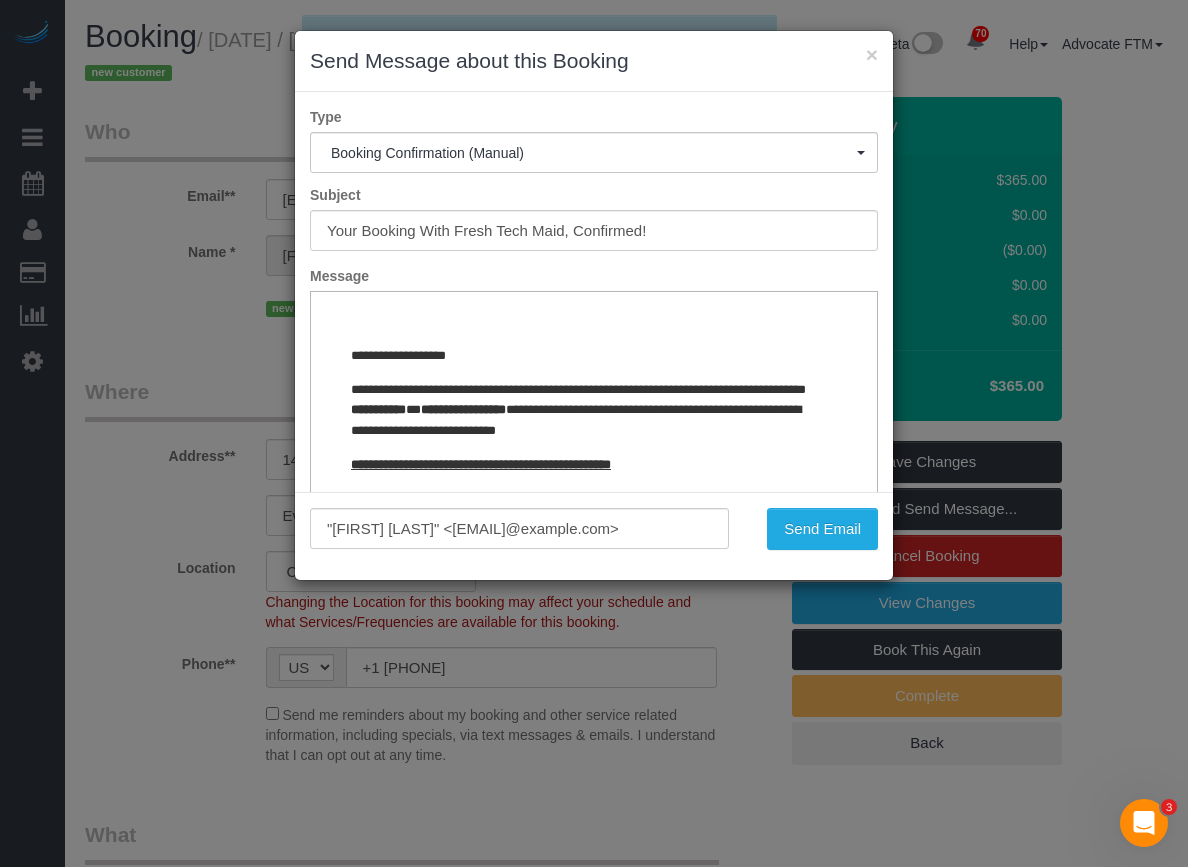 scroll, scrollTop: 0, scrollLeft: 0, axis: both 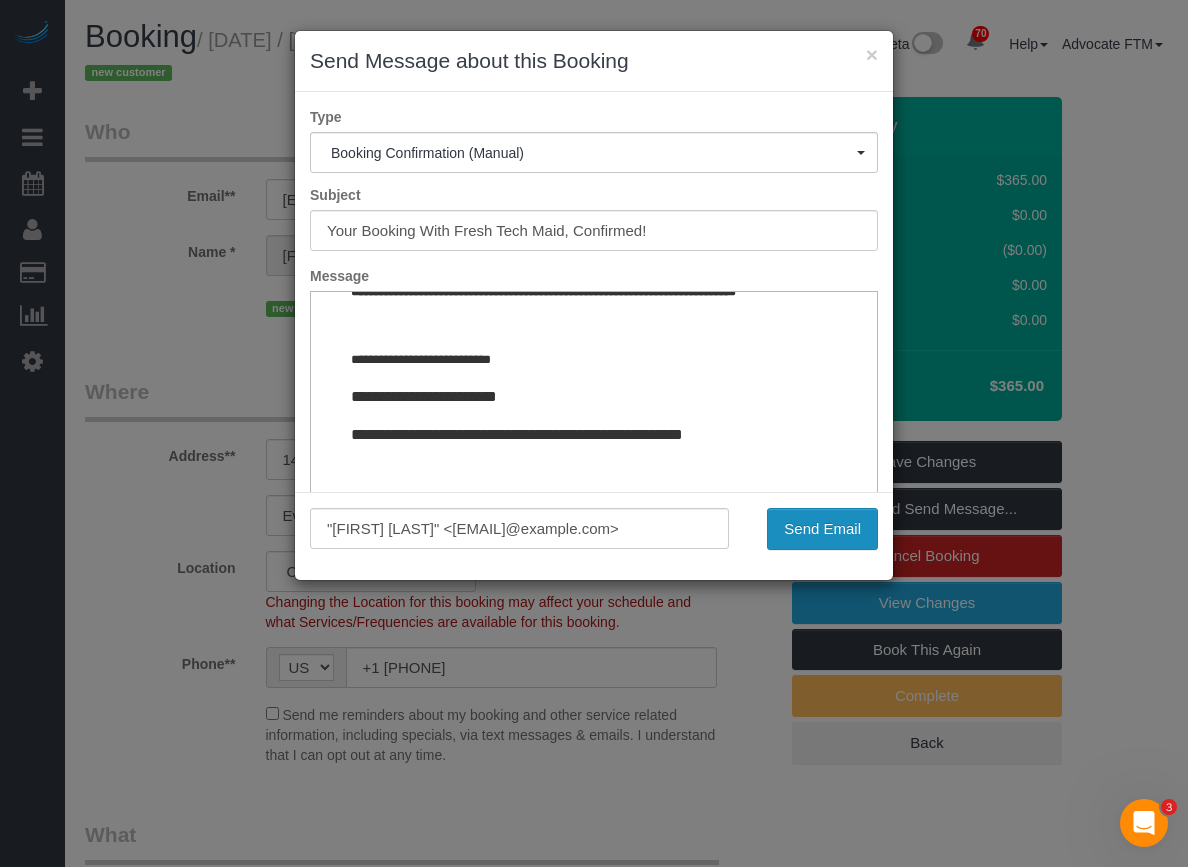 drag, startPoint x: 851, startPoint y: 550, endPoint x: 846, endPoint y: 524, distance: 26.476404 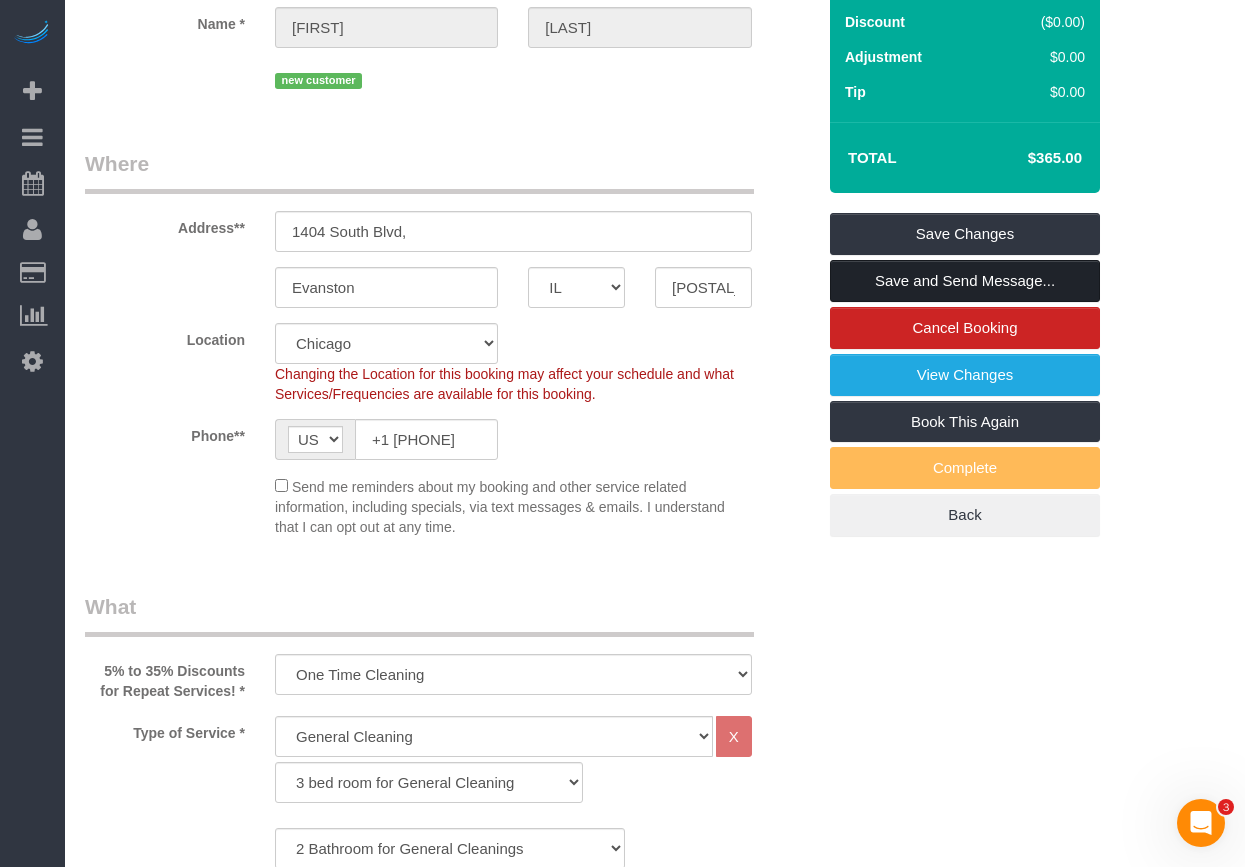 scroll, scrollTop: 0, scrollLeft: 0, axis: both 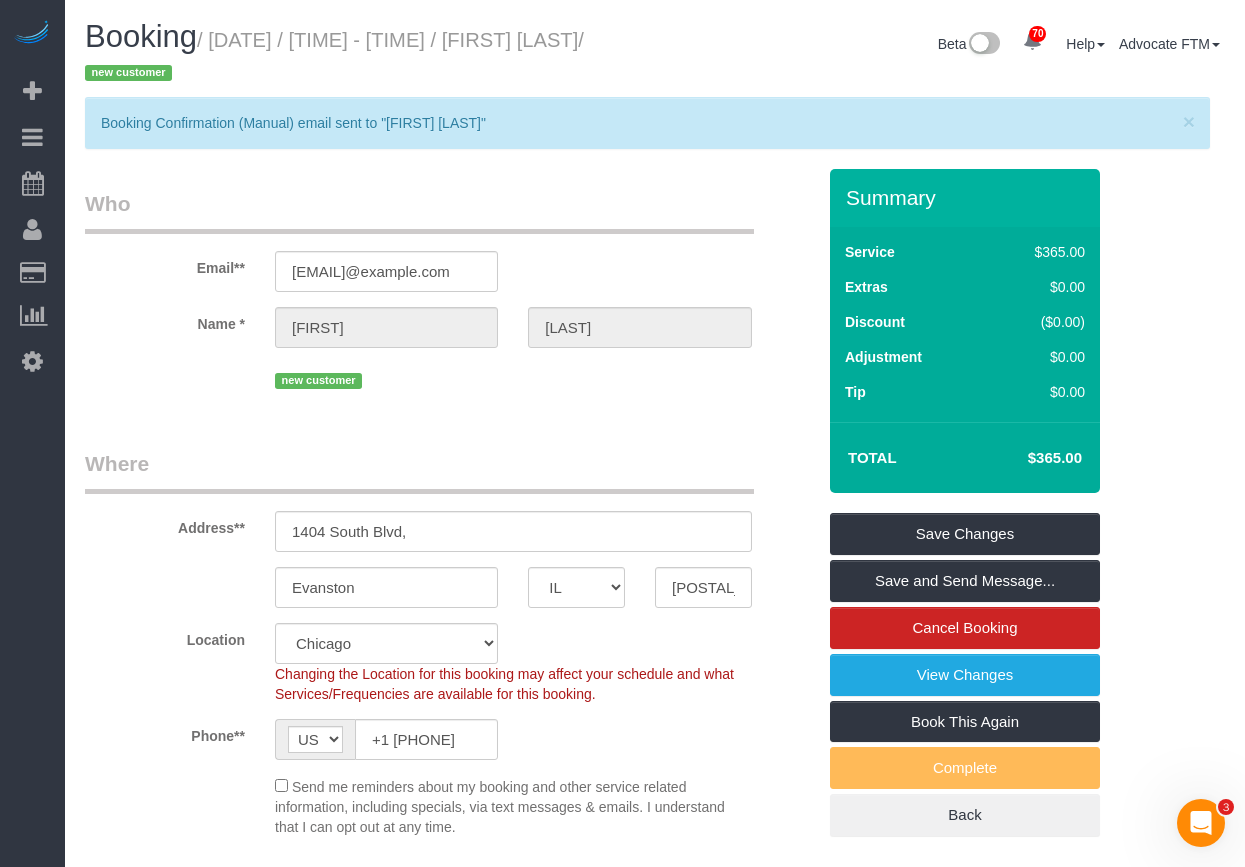 drag, startPoint x: 531, startPoint y: 42, endPoint x: 160, endPoint y: 62, distance: 371.5387 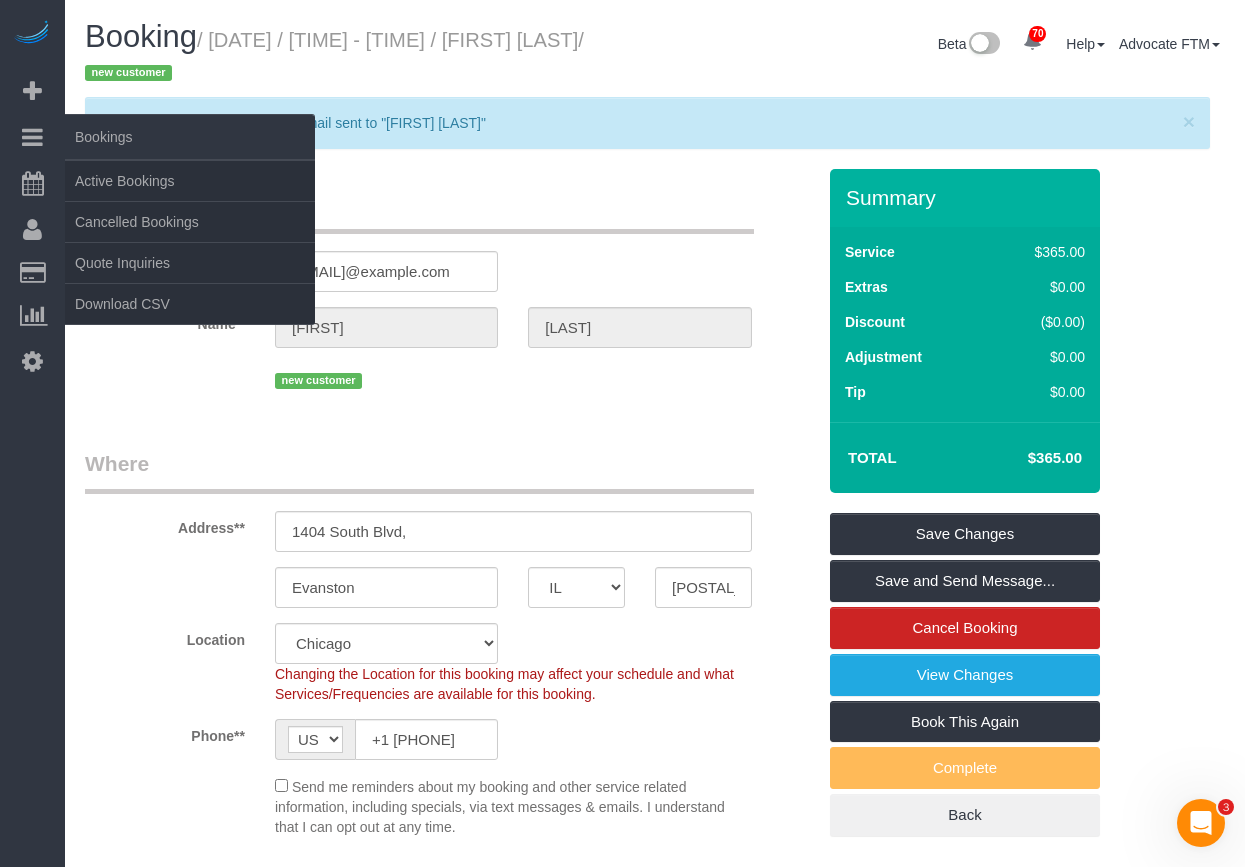 copy on "Jane Lilienfeld" 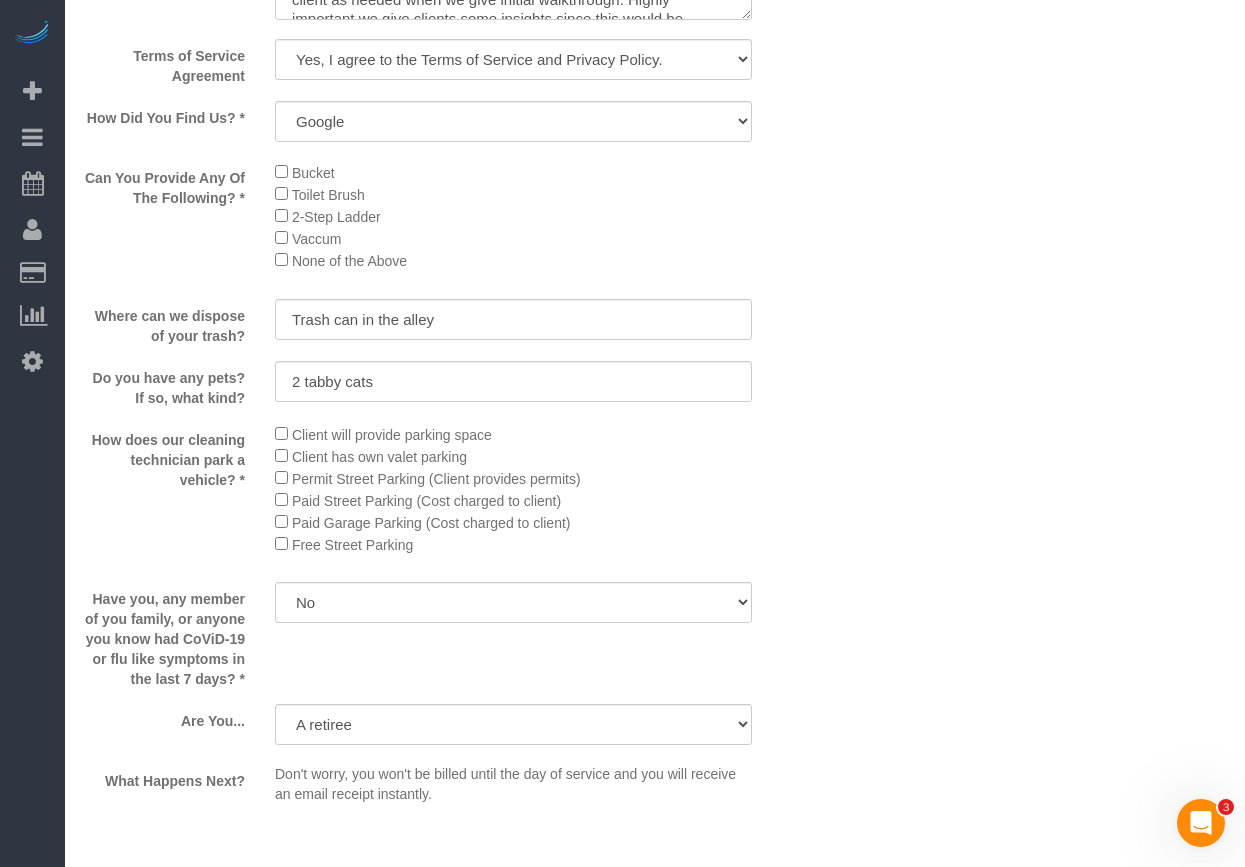 scroll, scrollTop: 2500, scrollLeft: 0, axis: vertical 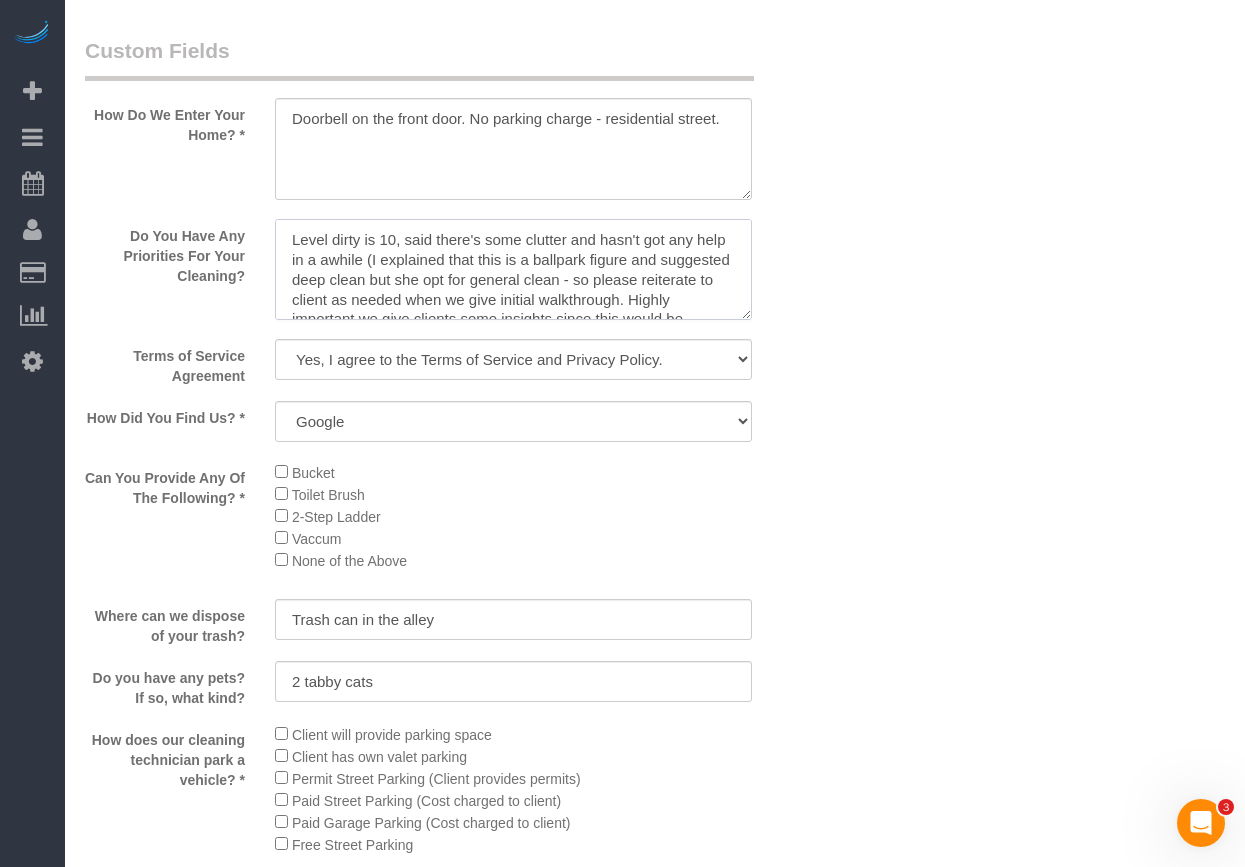click at bounding box center [513, 270] 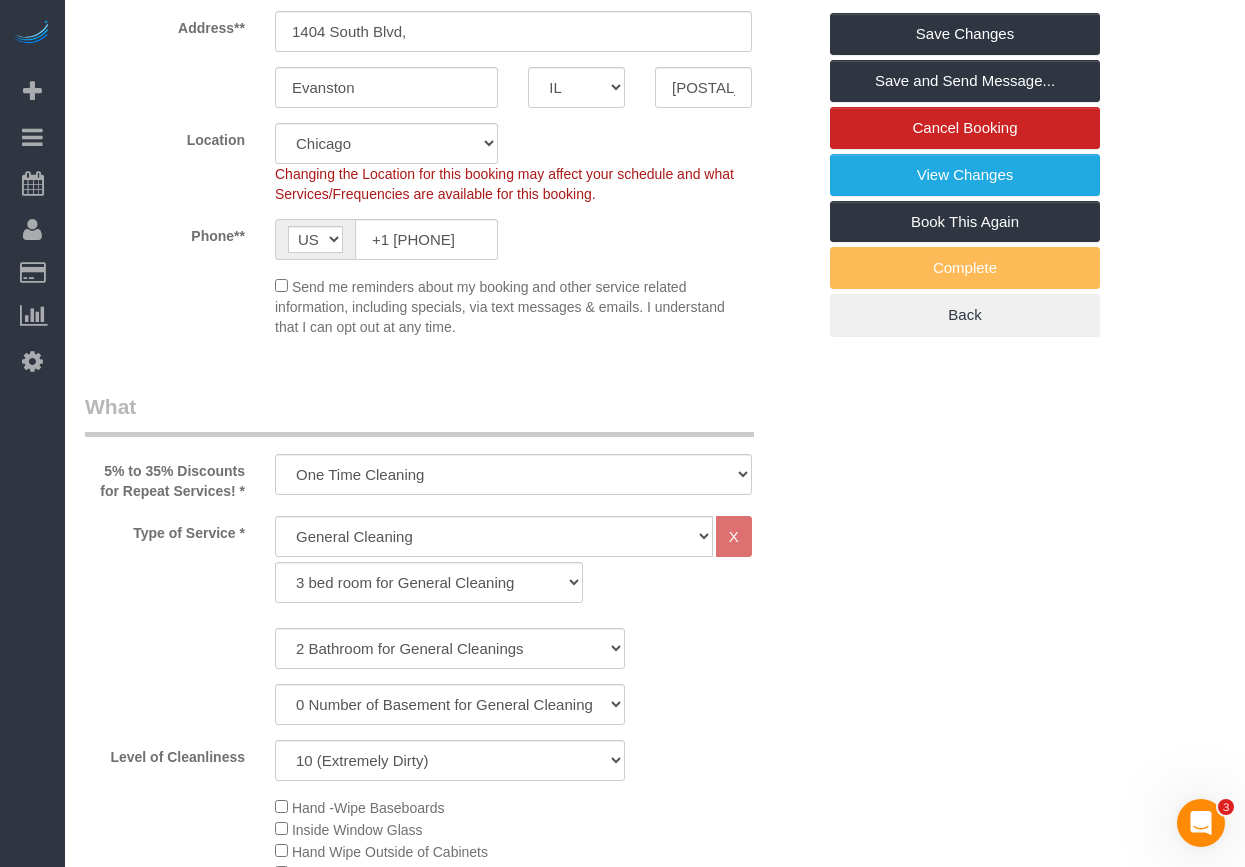 scroll, scrollTop: 100, scrollLeft: 0, axis: vertical 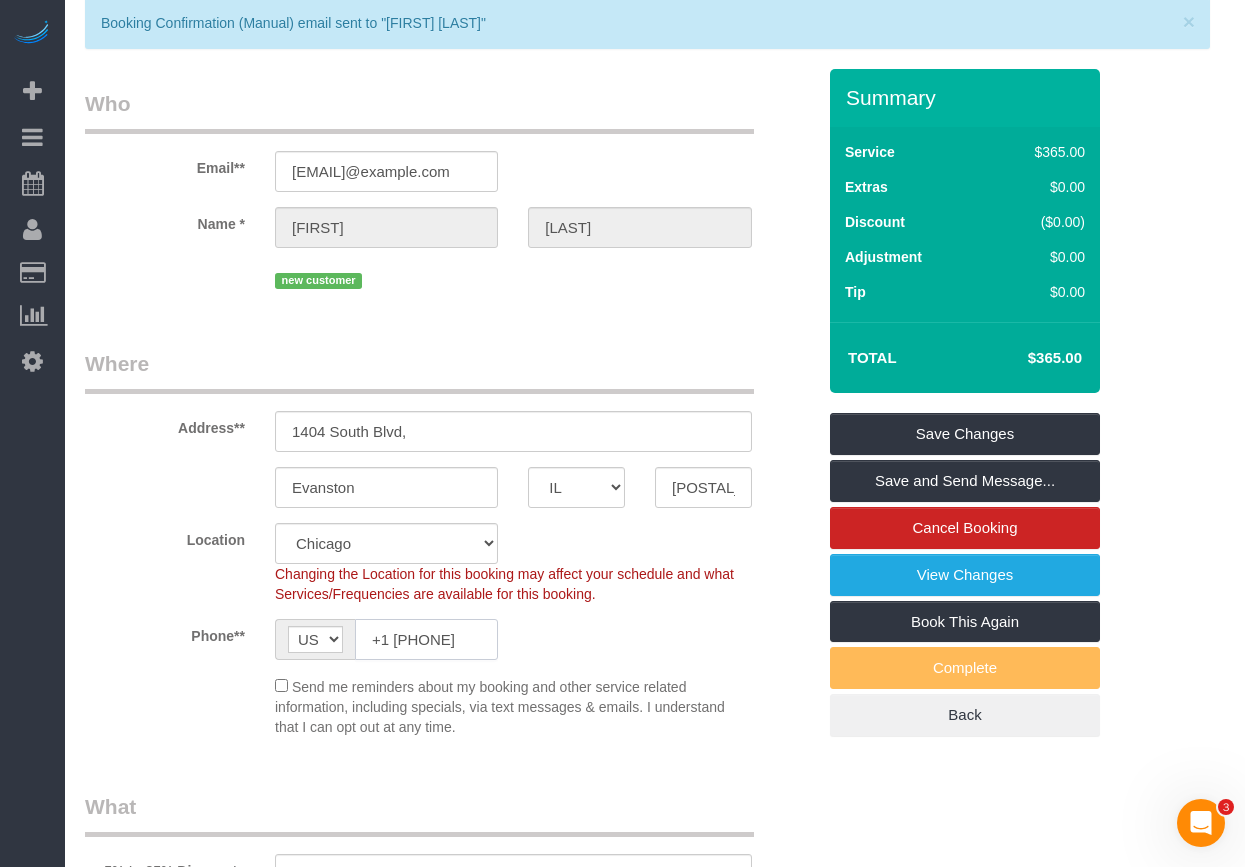 click on "[PHONE]" 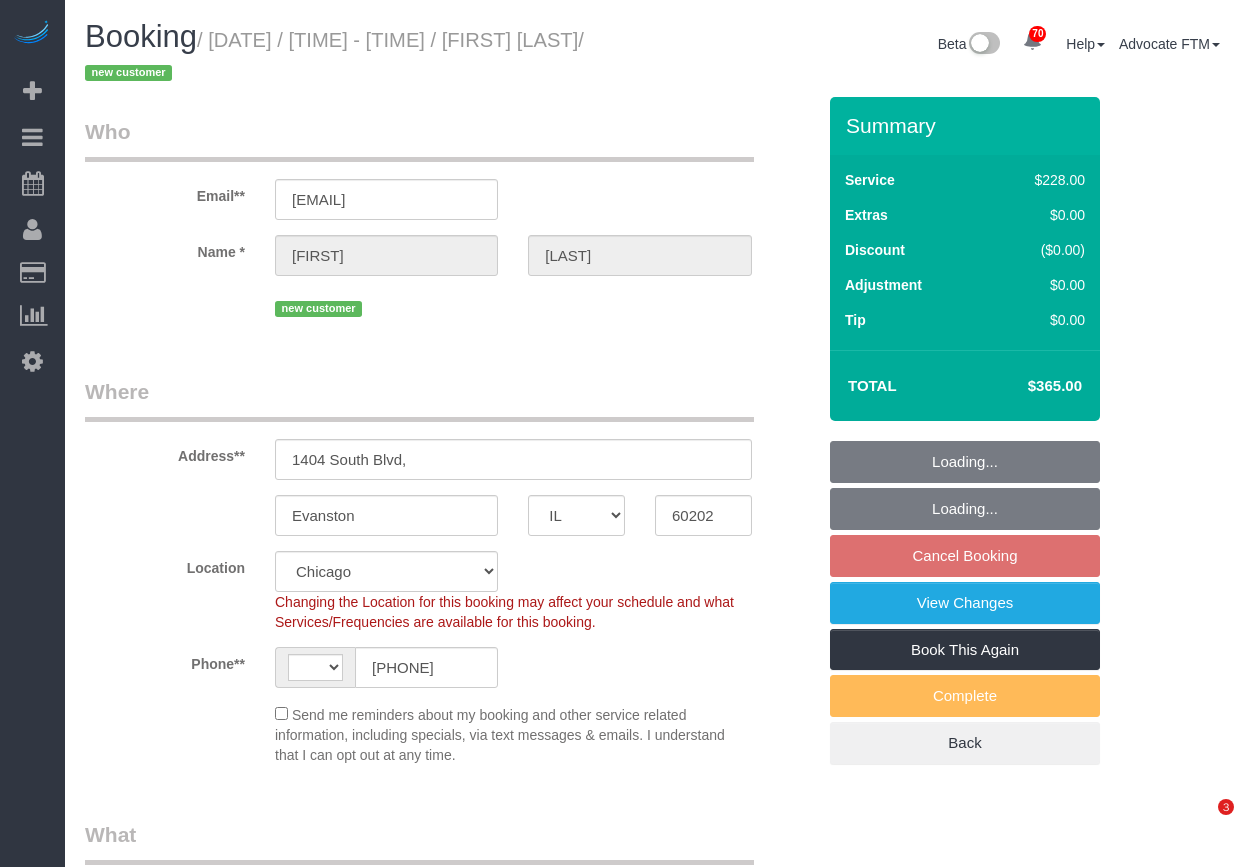 select on "IL" 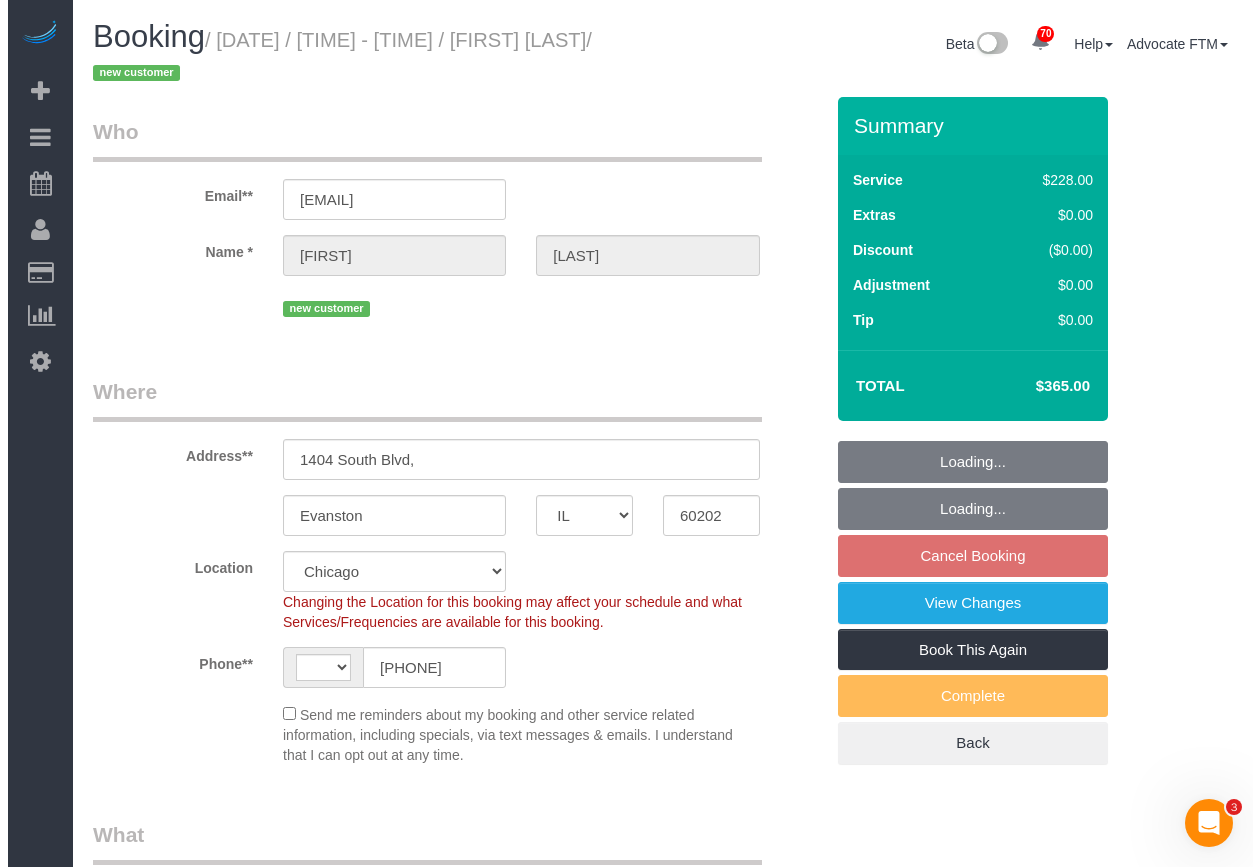 scroll, scrollTop: 0, scrollLeft: 0, axis: both 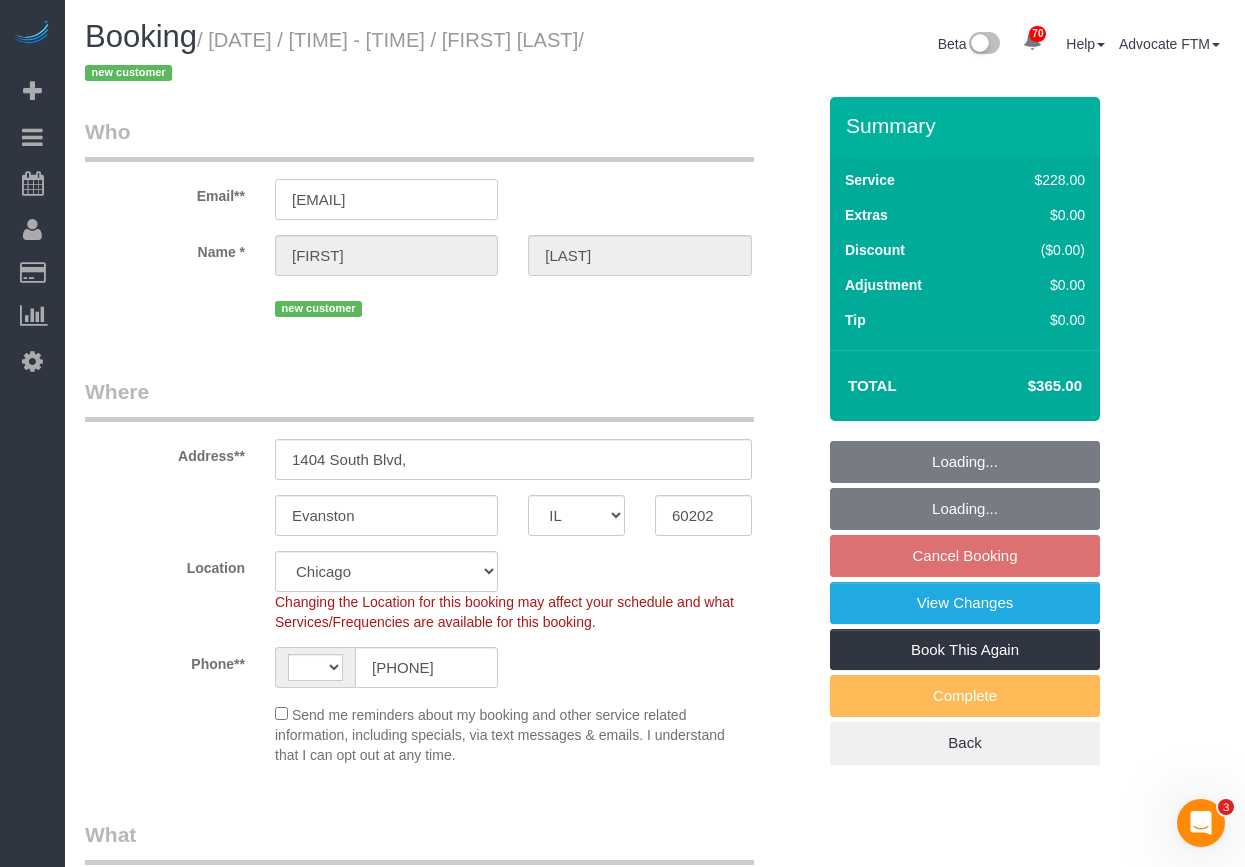 click on "[USERNAME]@example.com" at bounding box center [386, 199] 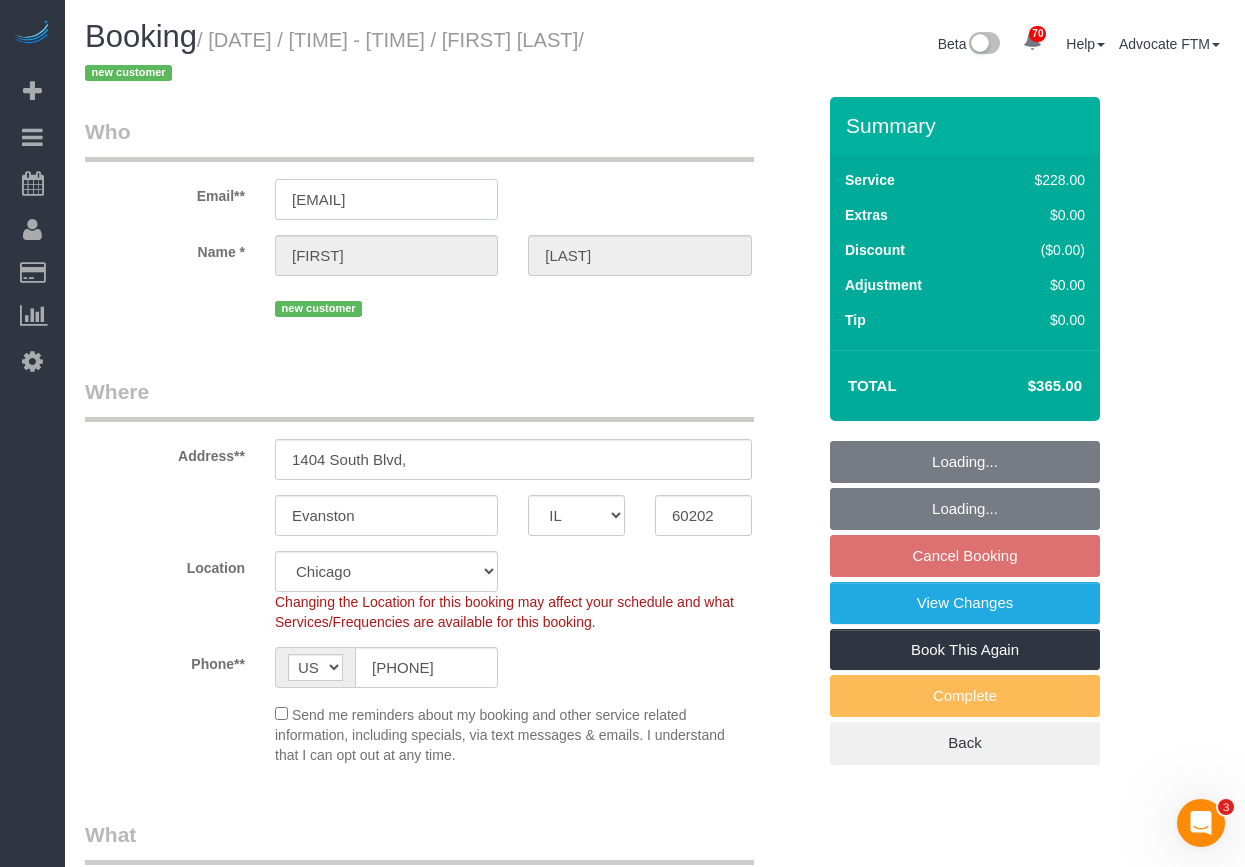 select on "object:1276" 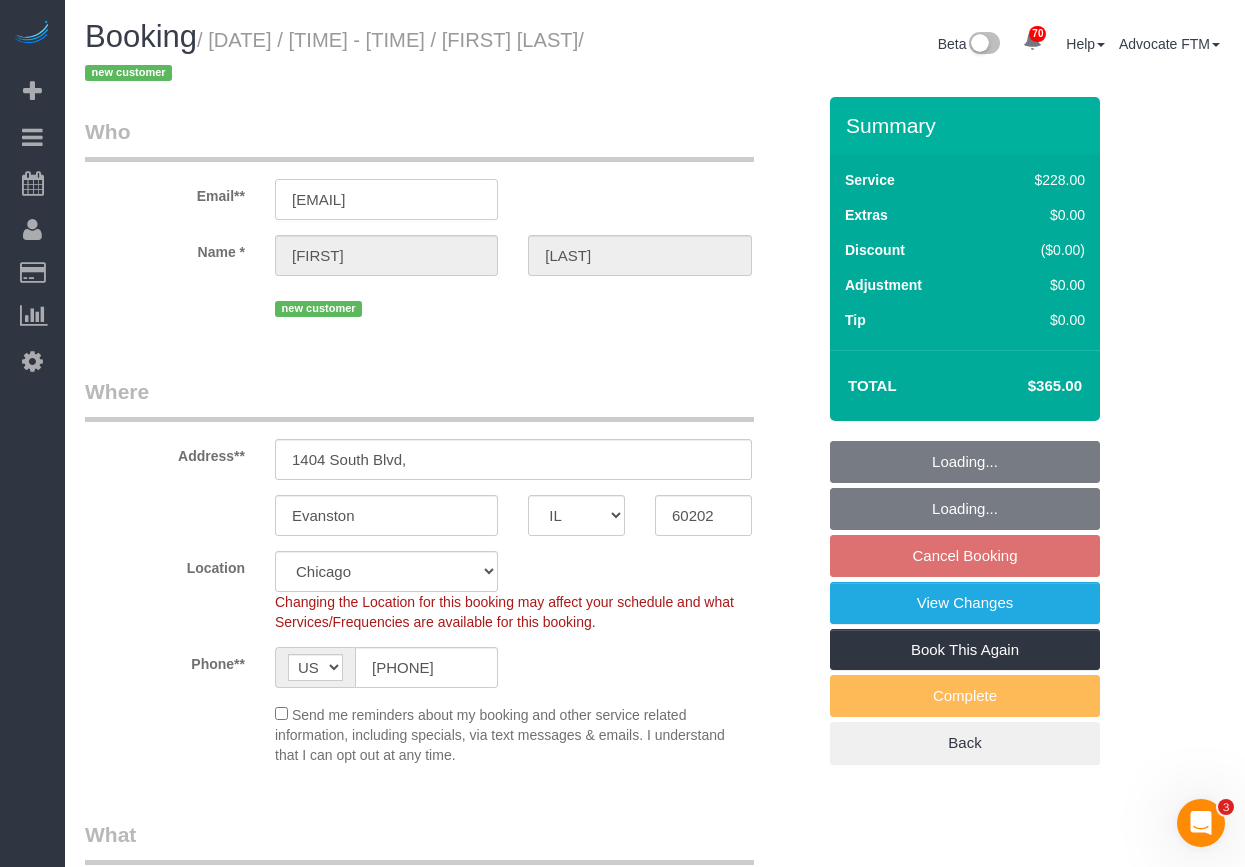 select on "512" 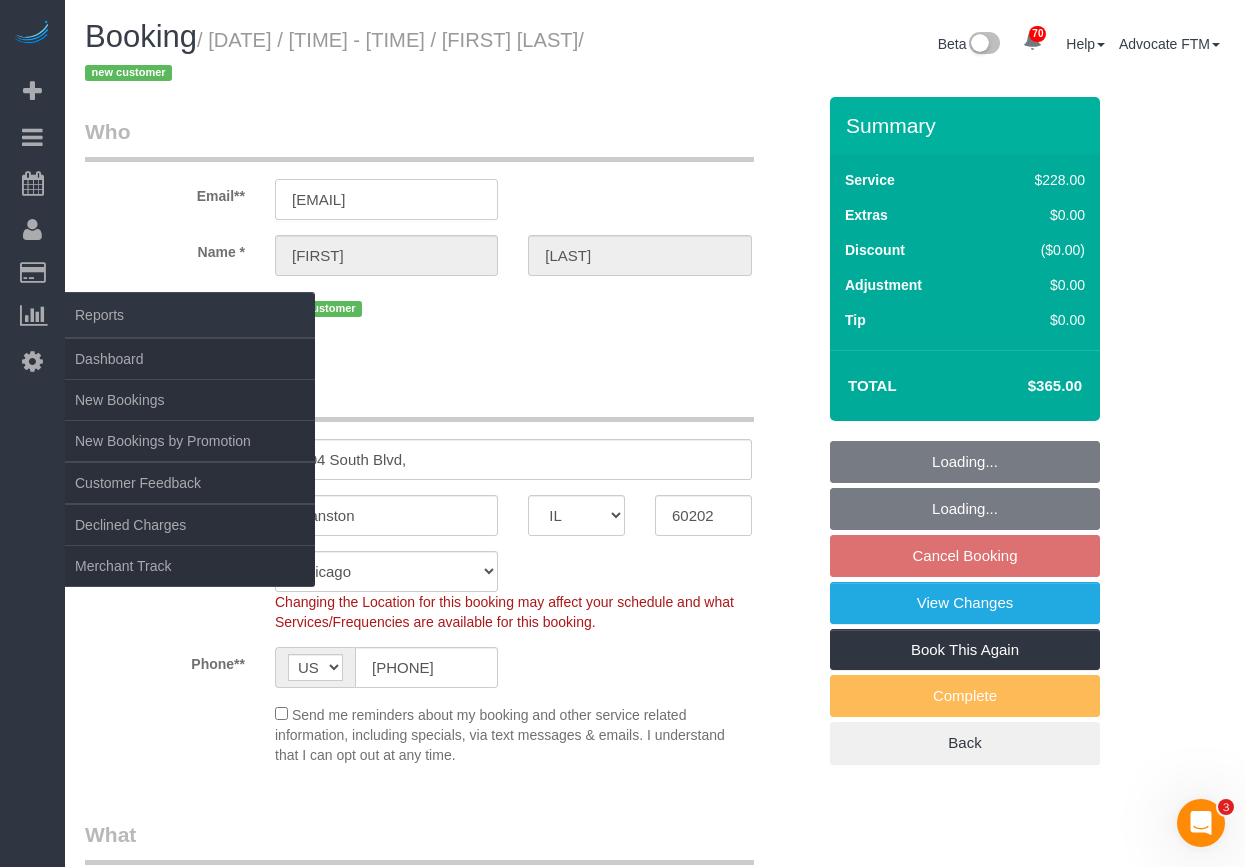 select on "2" 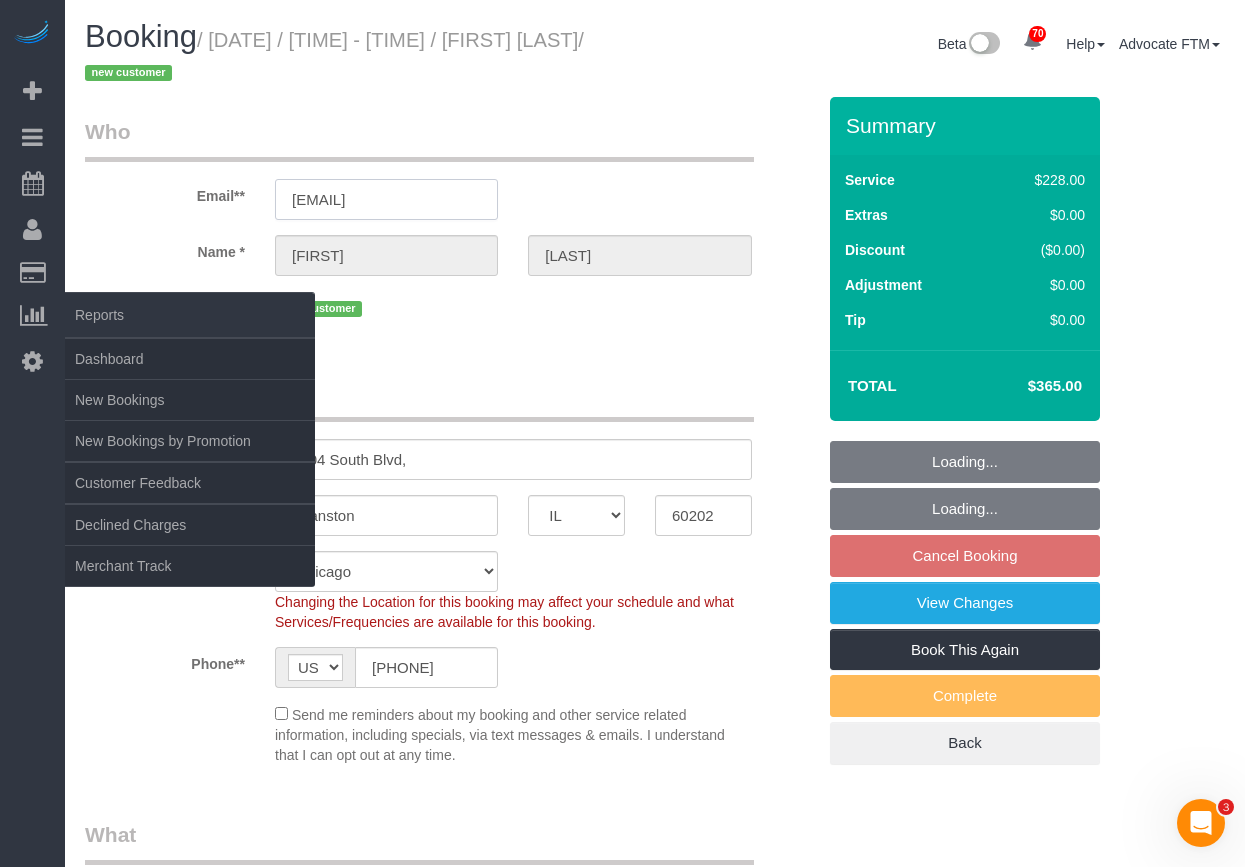 select on "10" 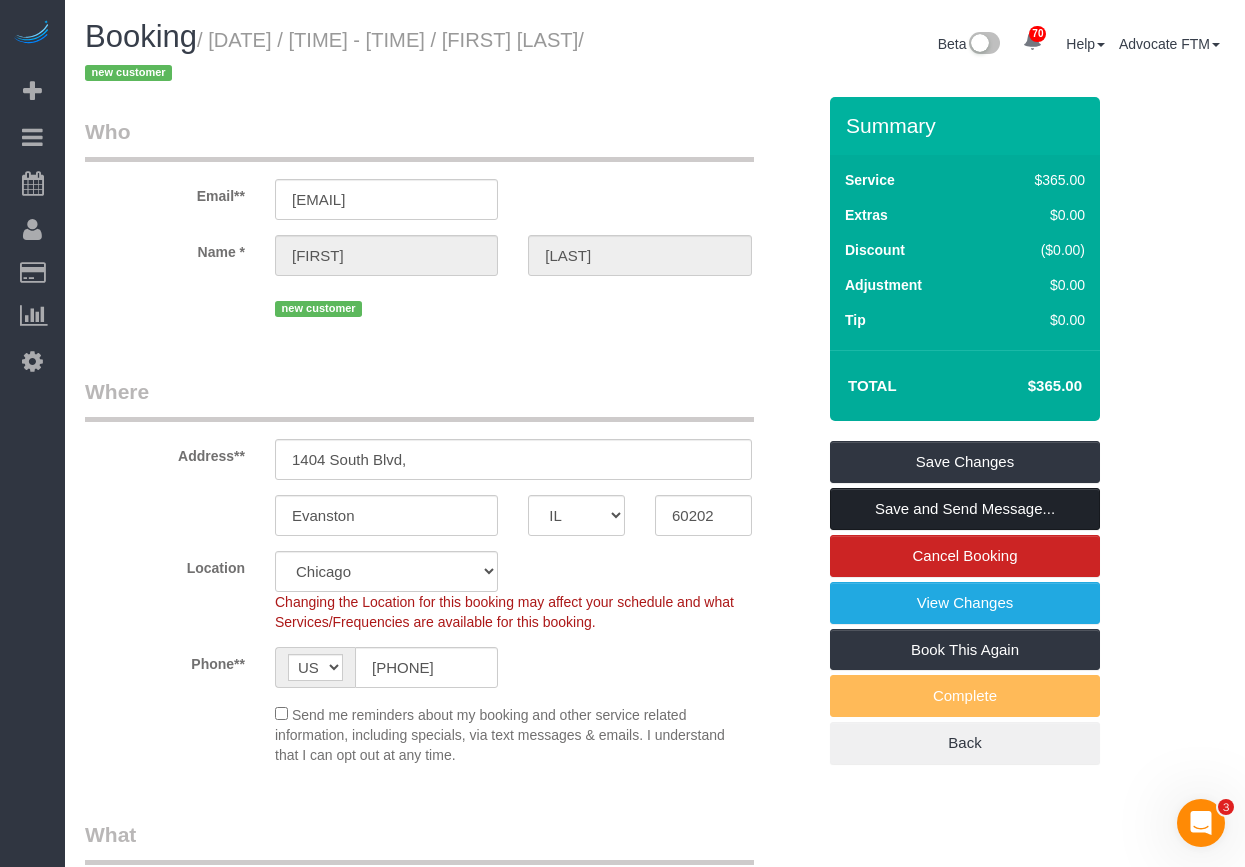 click on "Save and Send Message..." at bounding box center [965, 509] 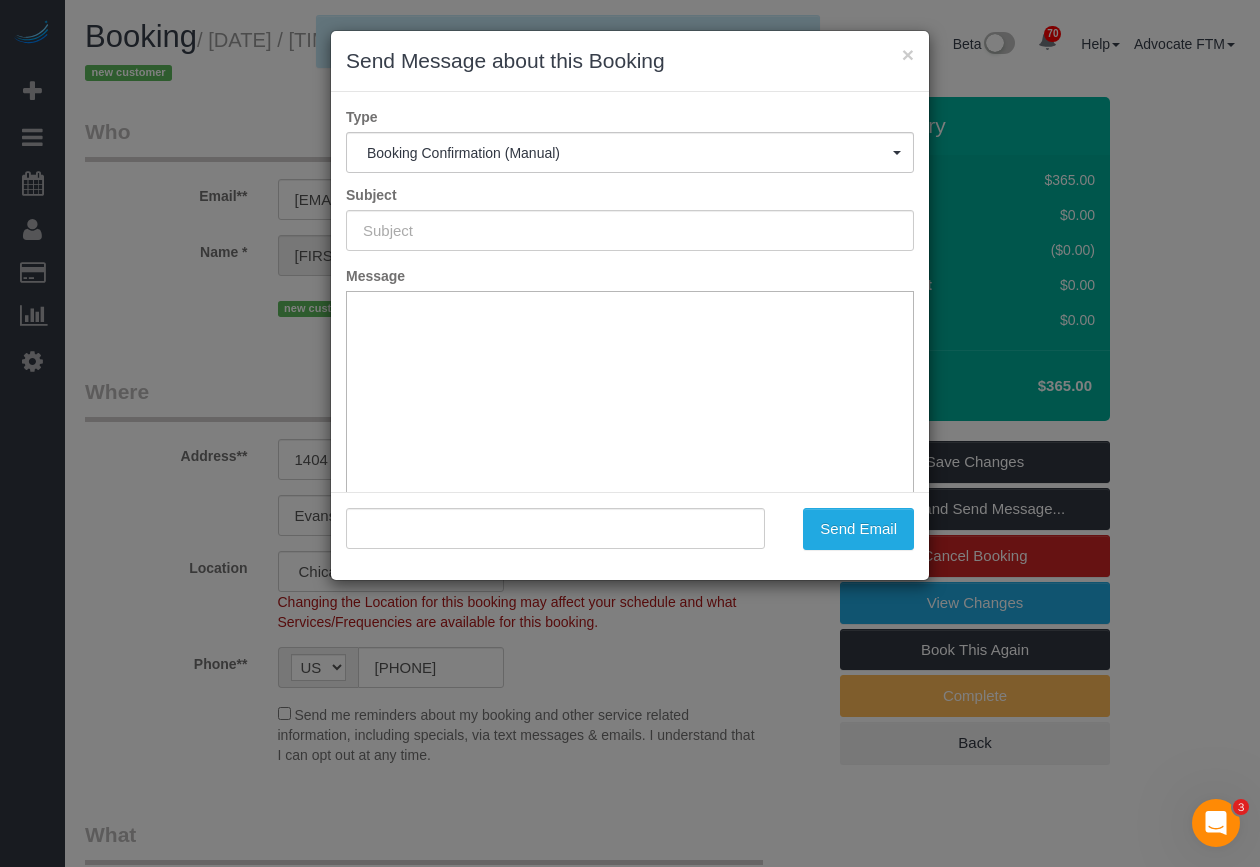 type on "Your Booking With Fresh Tech Maid, Confirmed!" 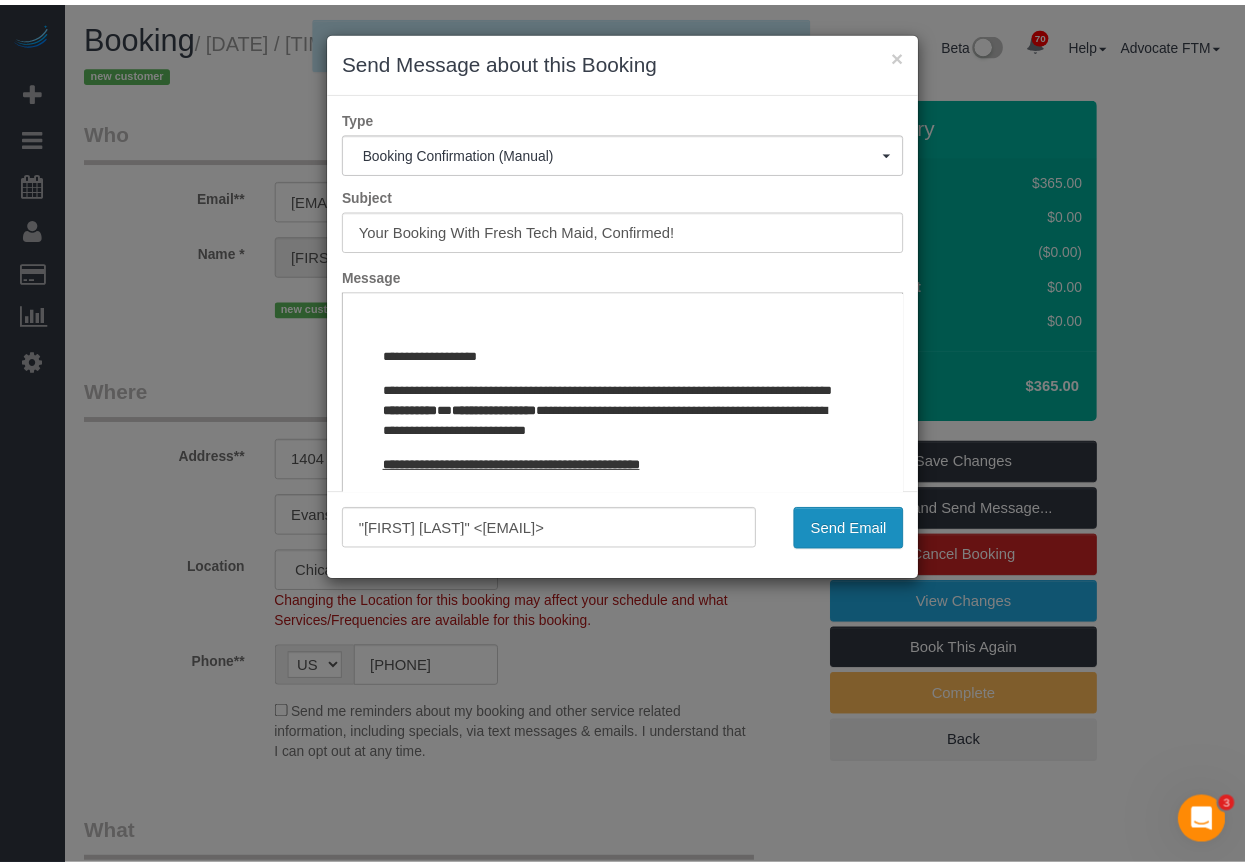 scroll, scrollTop: 0, scrollLeft: 0, axis: both 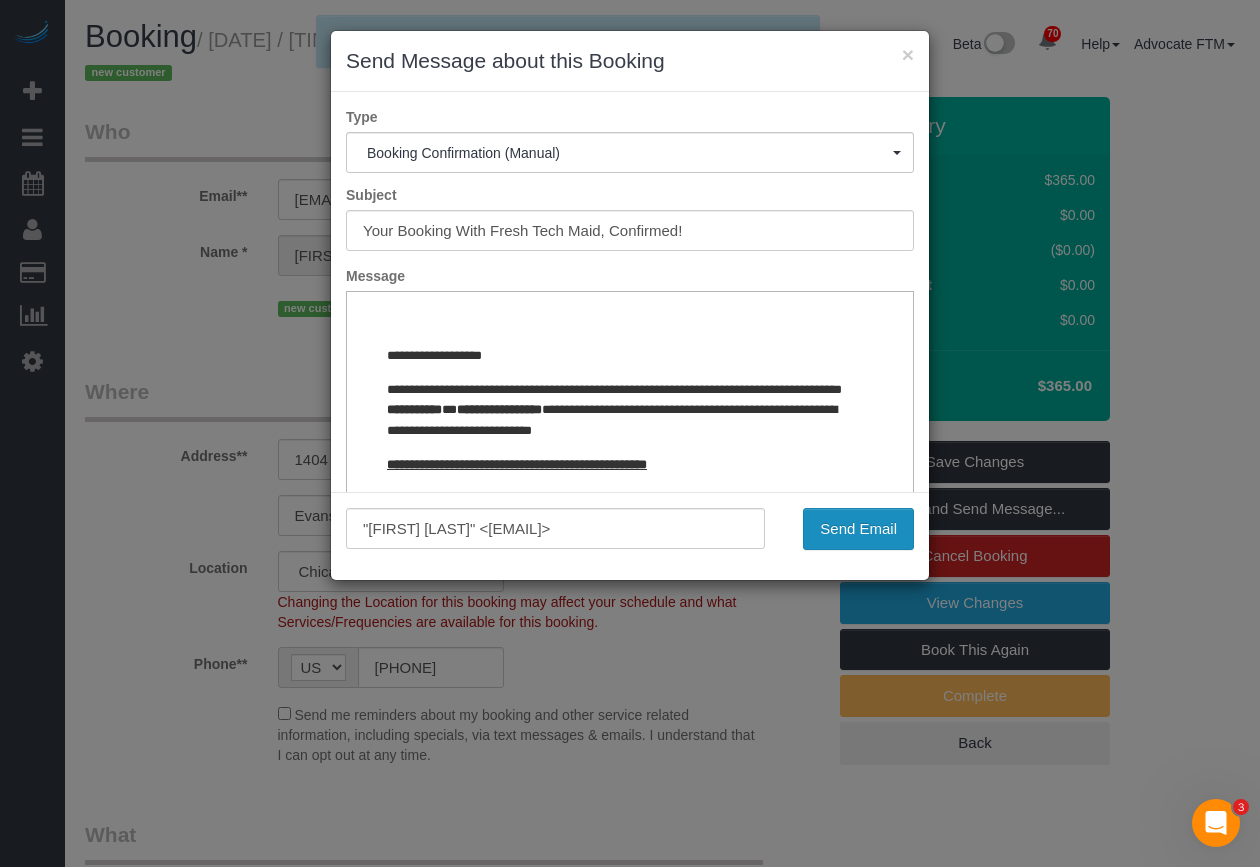 click on "Send Email" at bounding box center [858, 529] 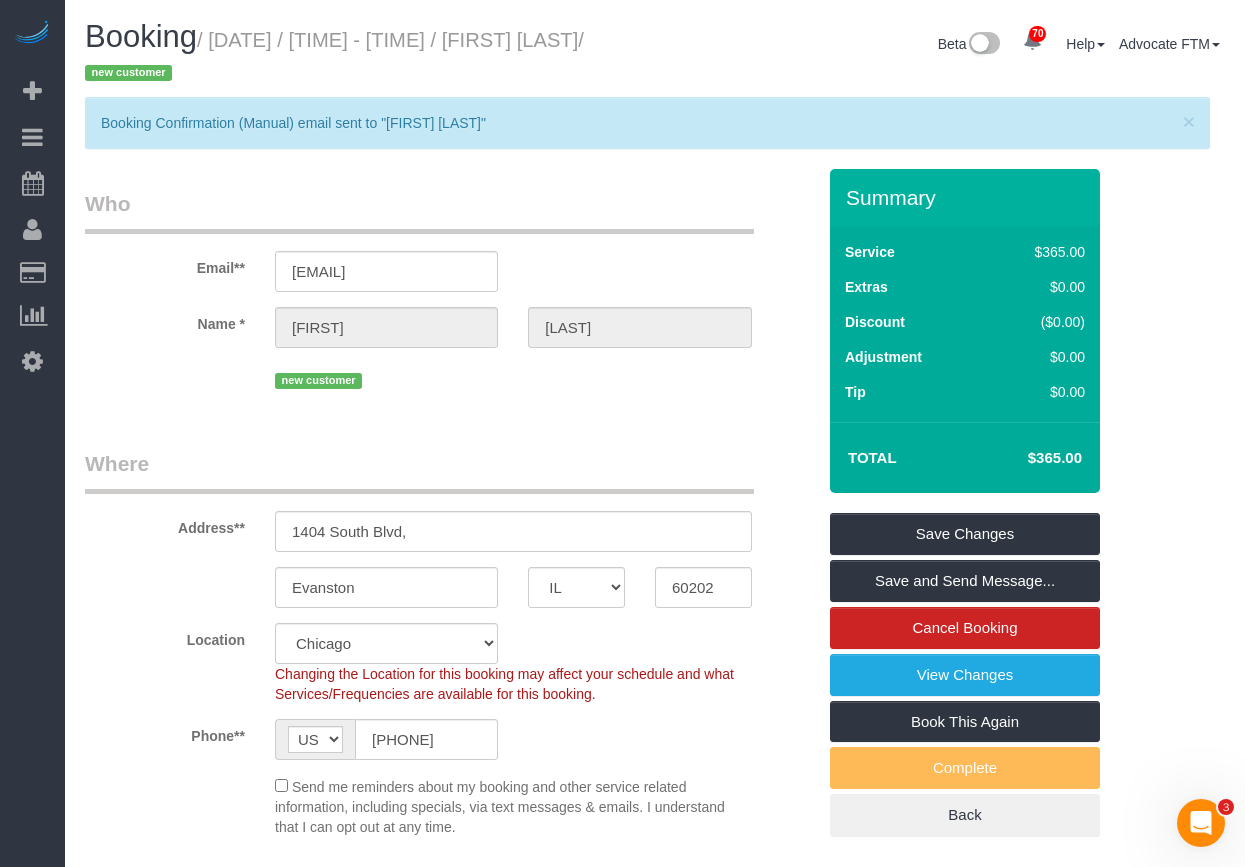 scroll, scrollTop: 100, scrollLeft: 0, axis: vertical 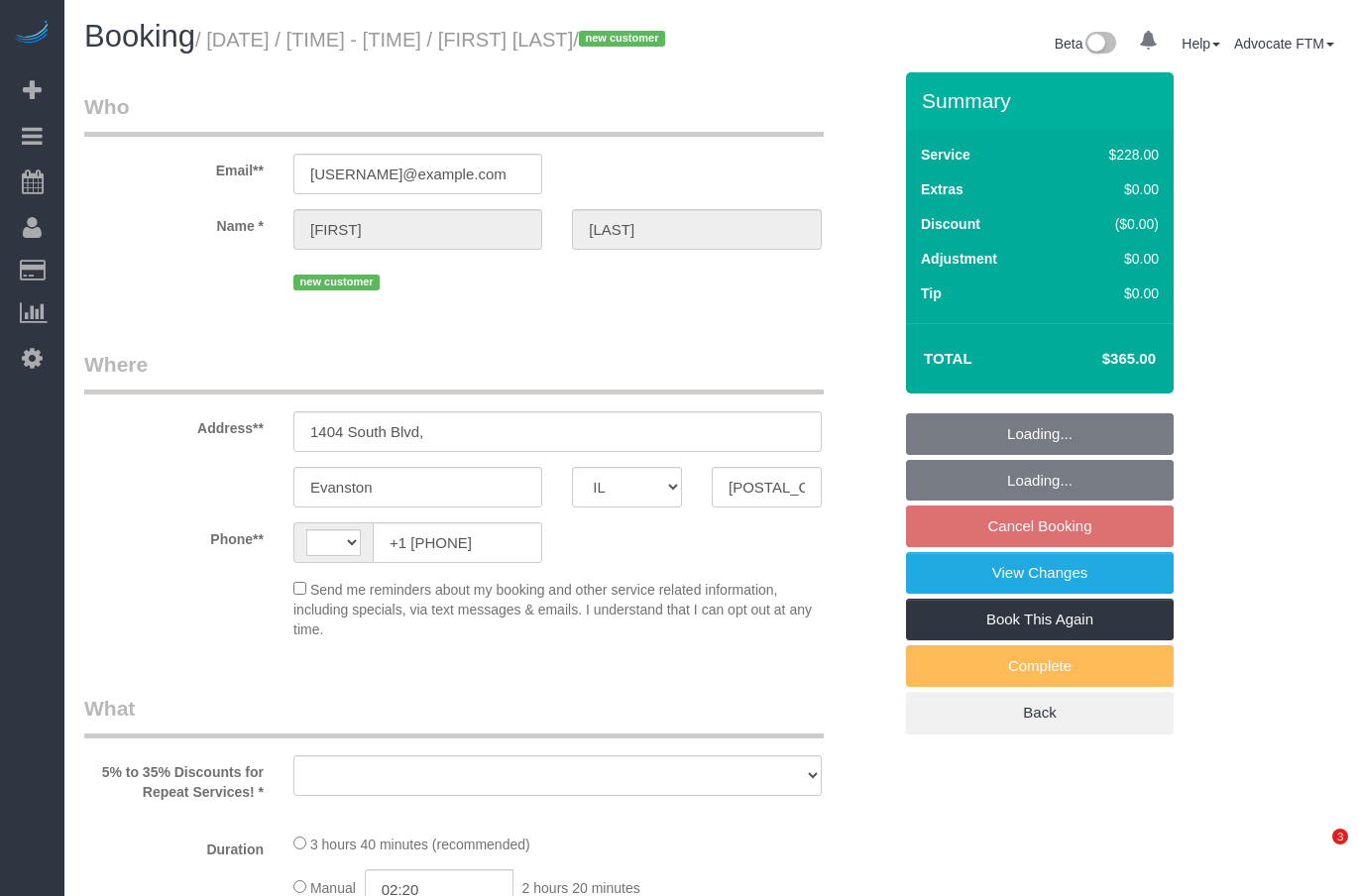 select on "IL" 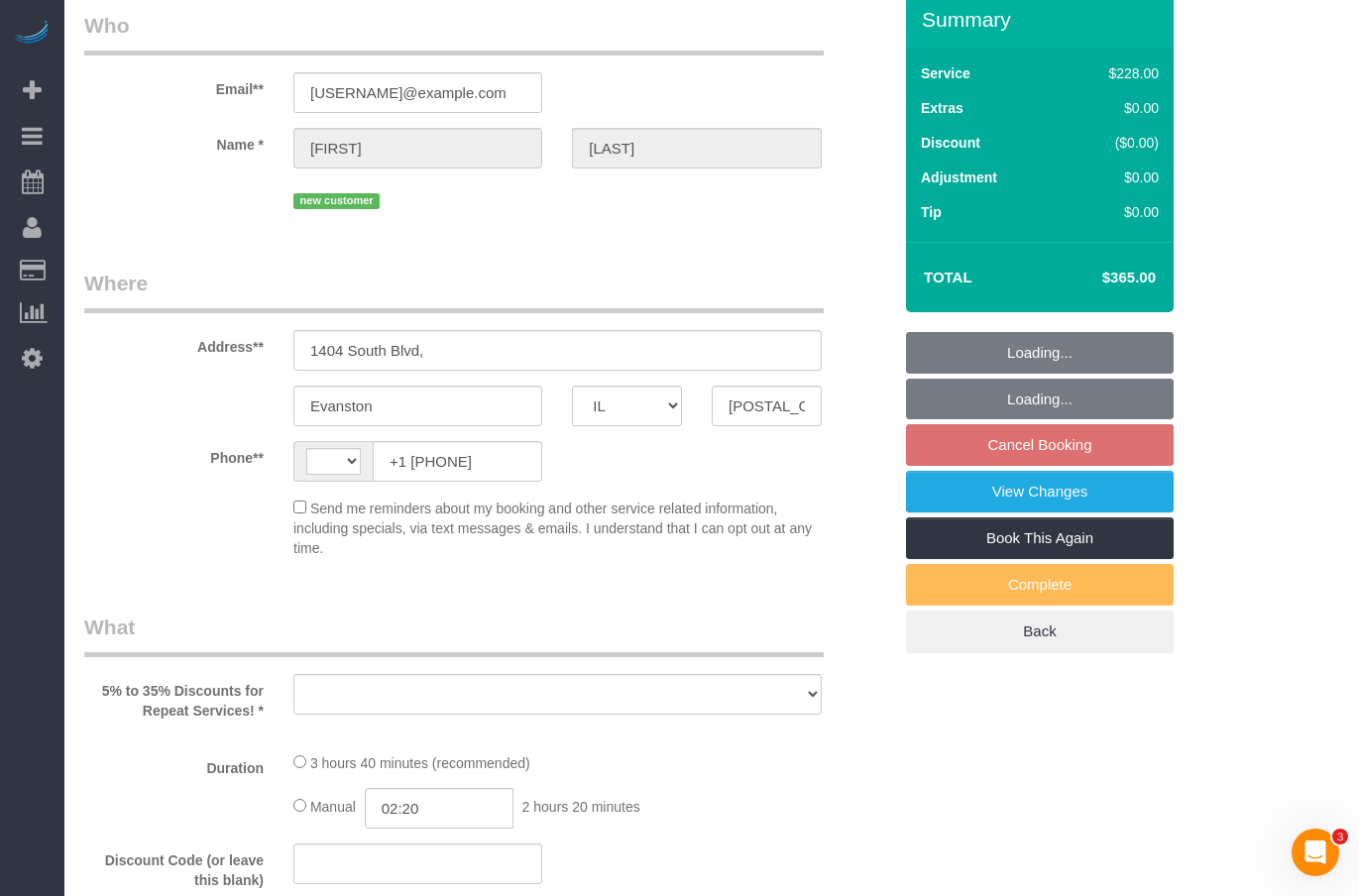 scroll, scrollTop: 0, scrollLeft: 0, axis: both 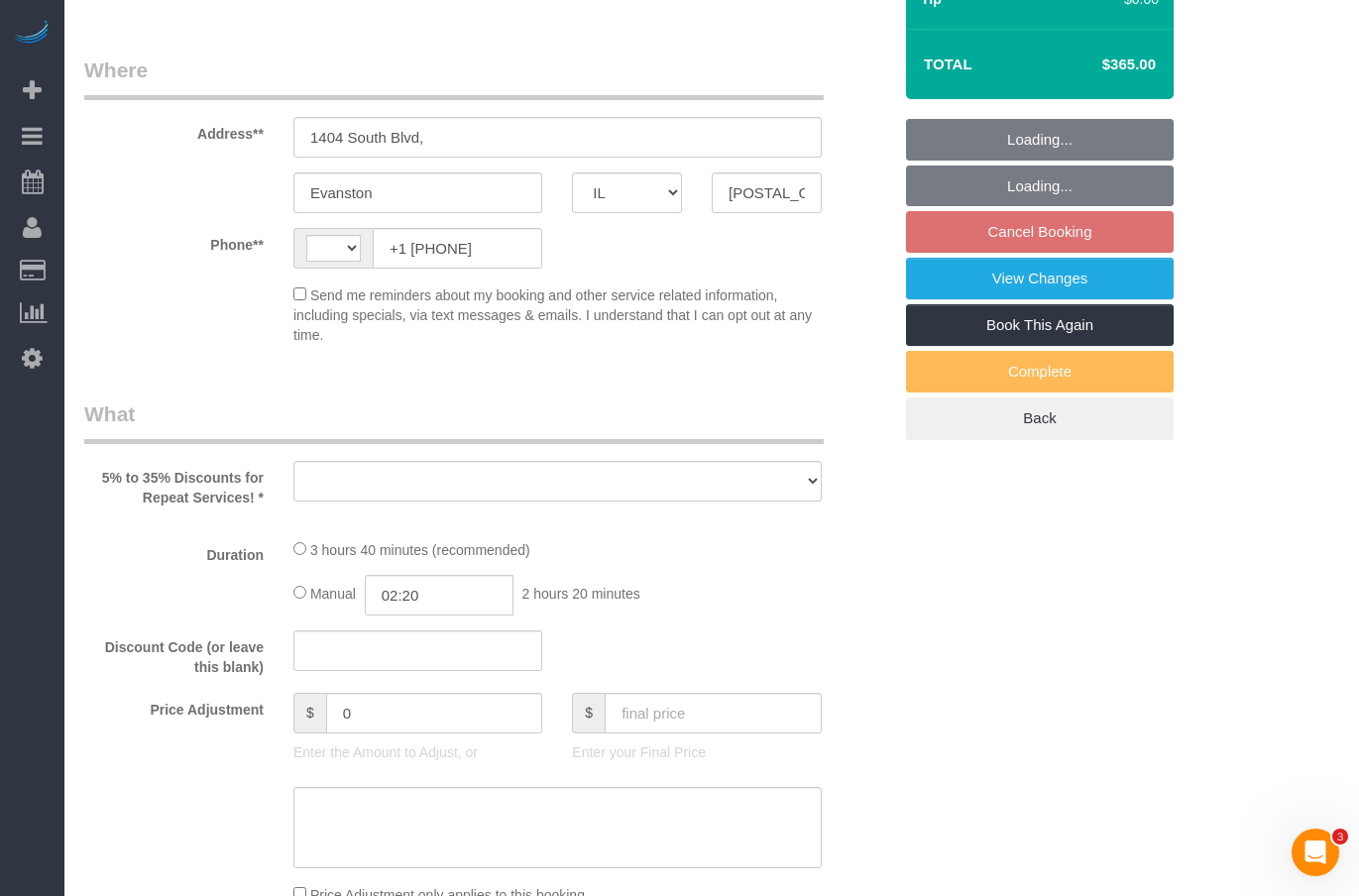 select on "number:1" 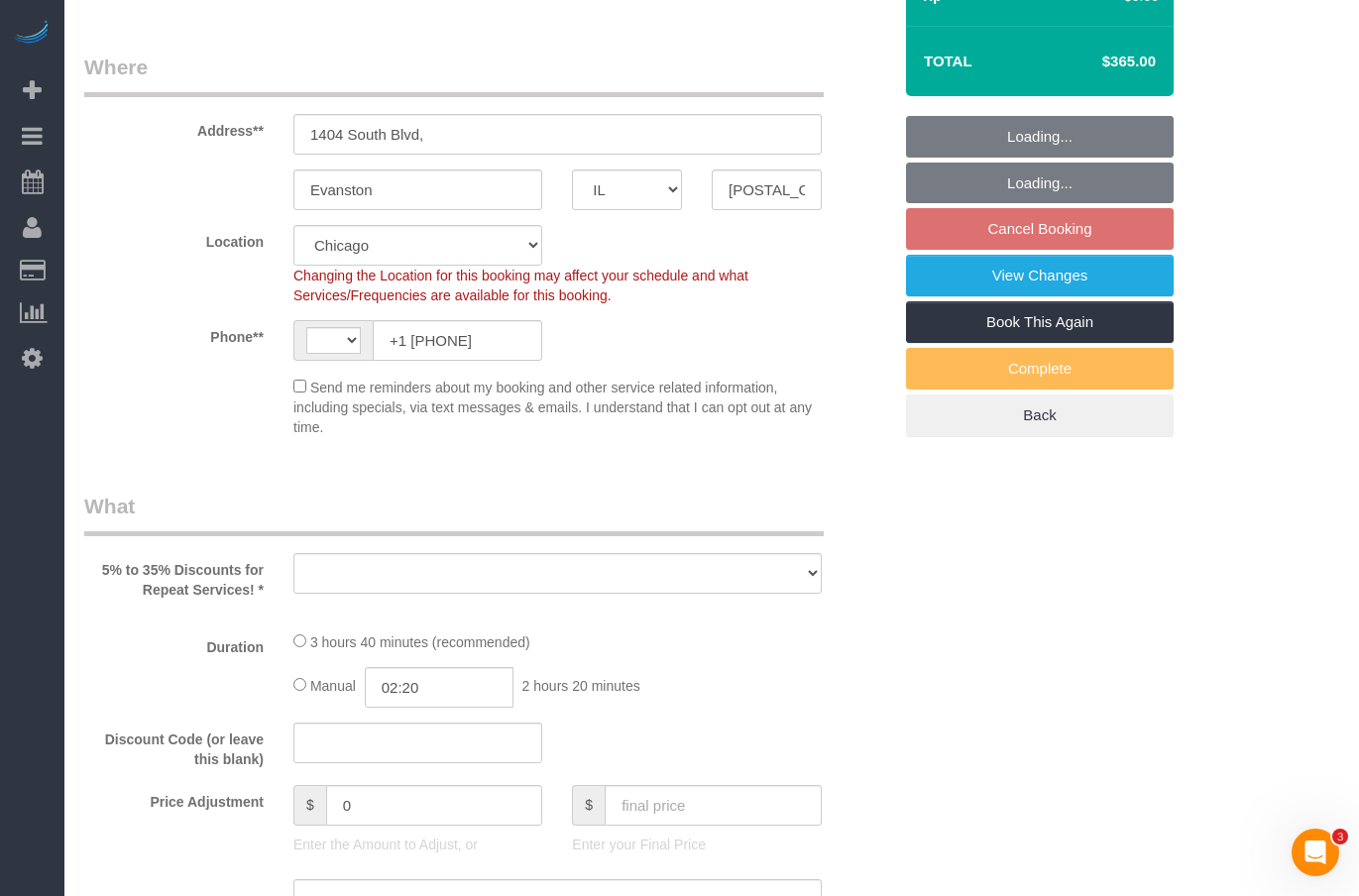 select on "string:US" 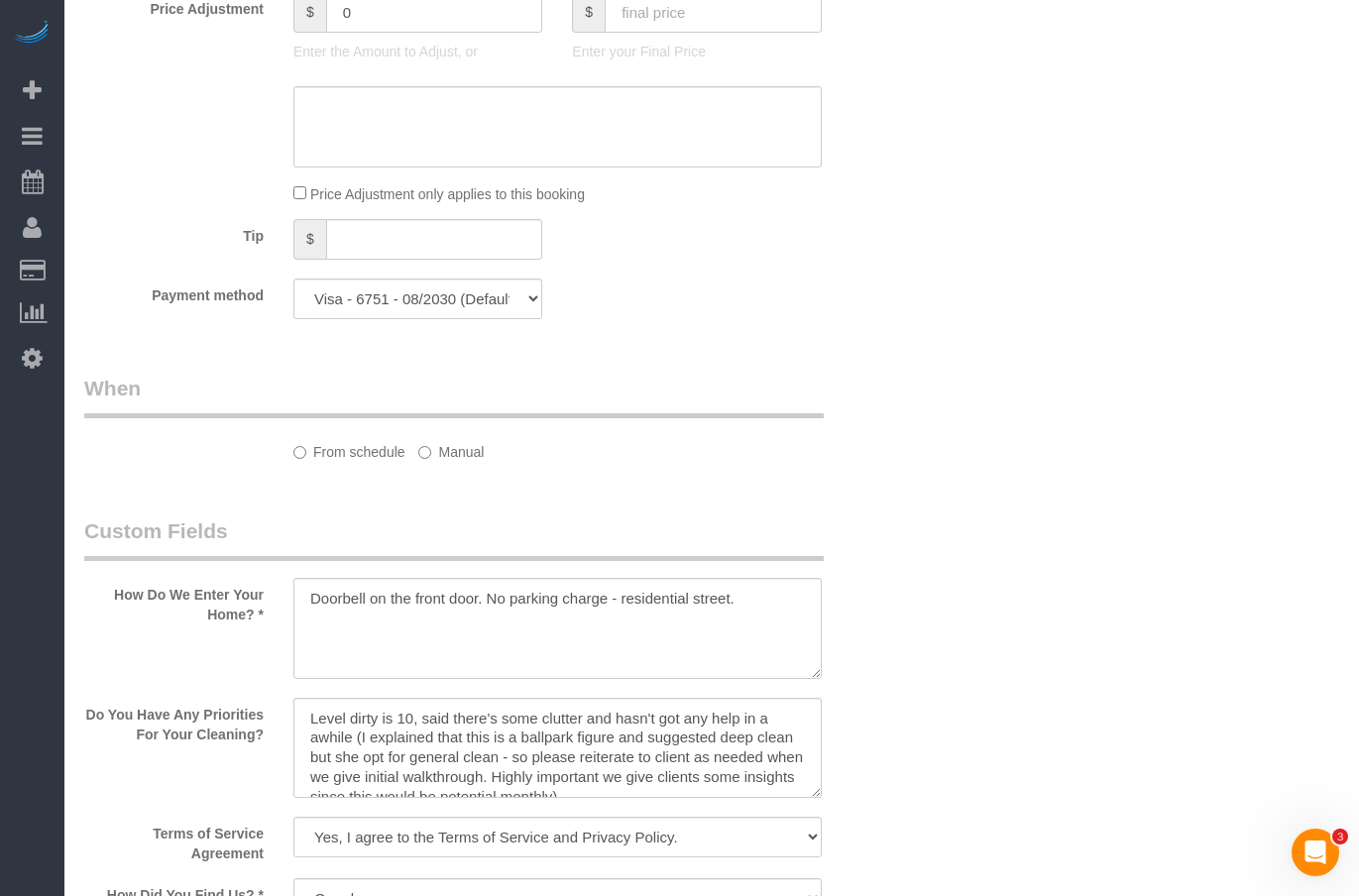 select on "512" 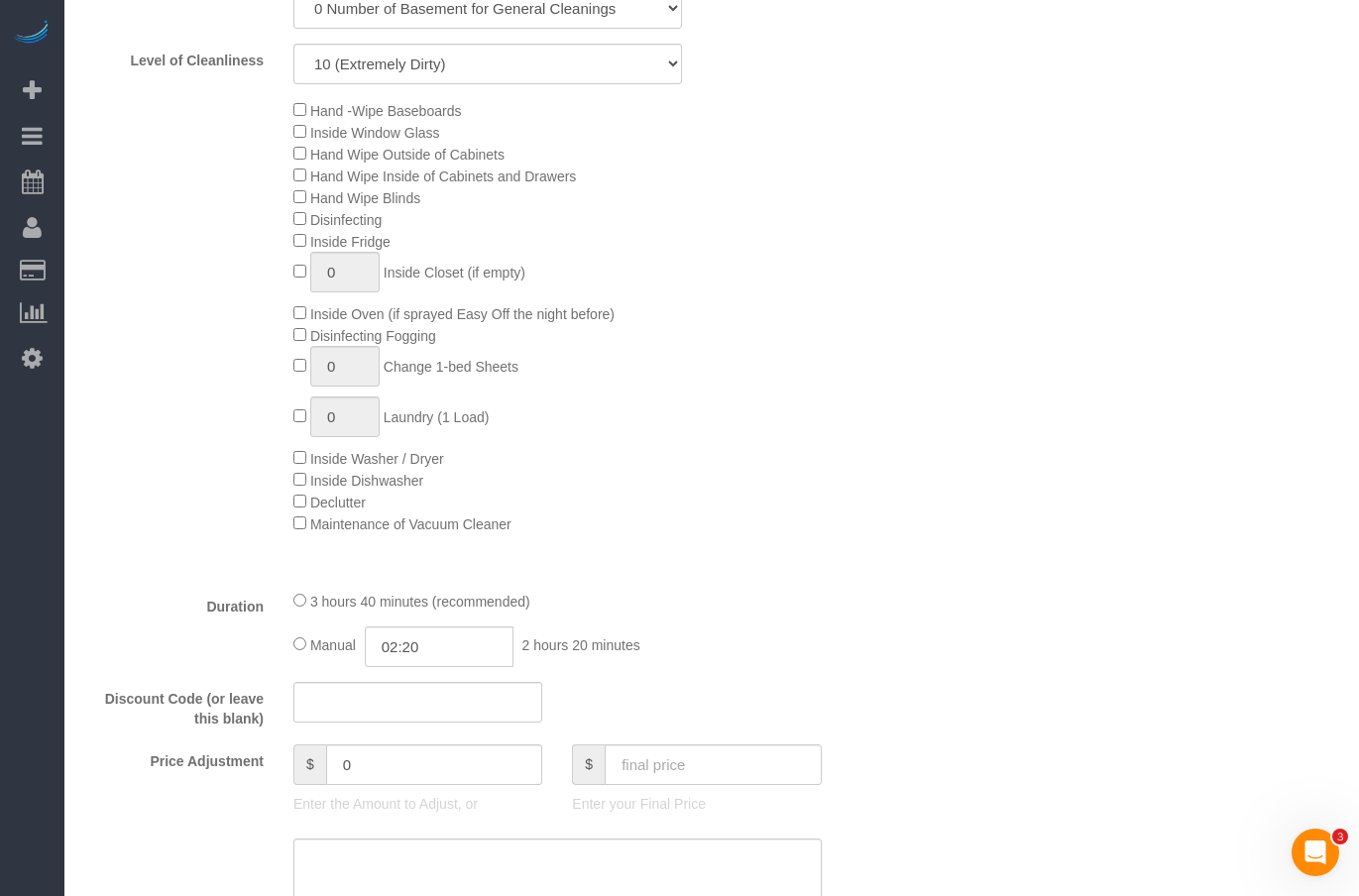 select on "object:1276" 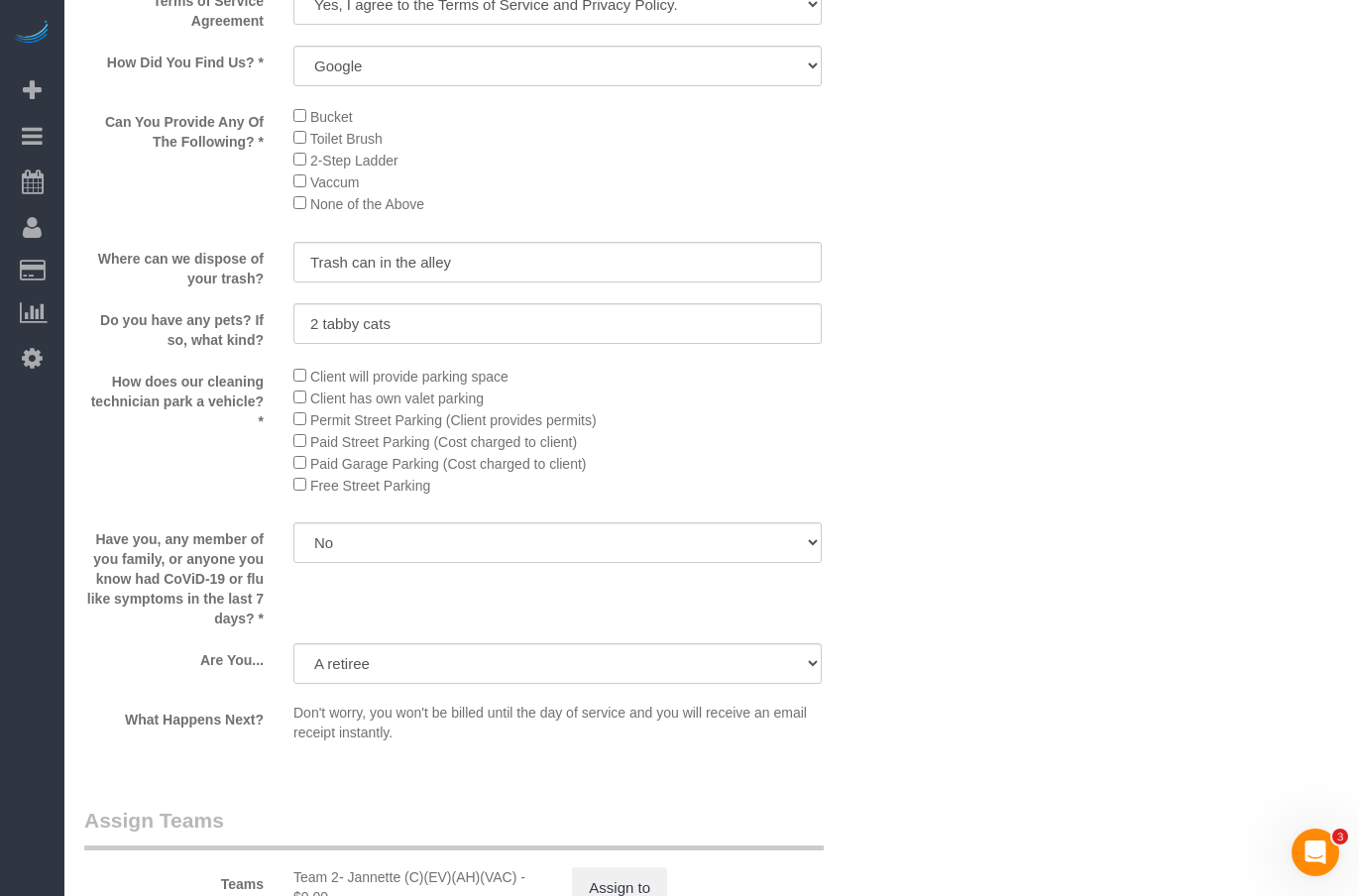 select on "2" 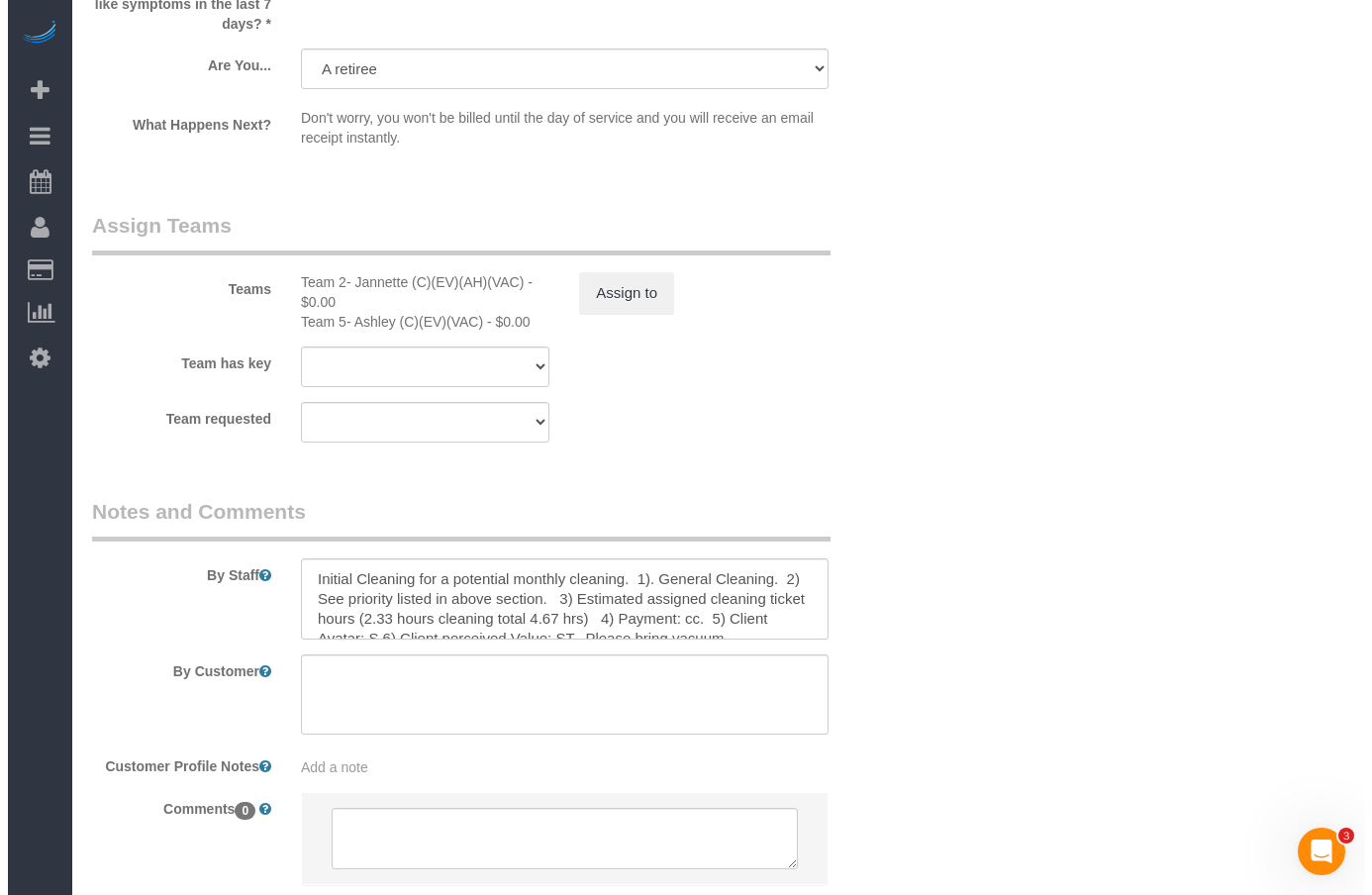scroll, scrollTop: 3483, scrollLeft: 0, axis: vertical 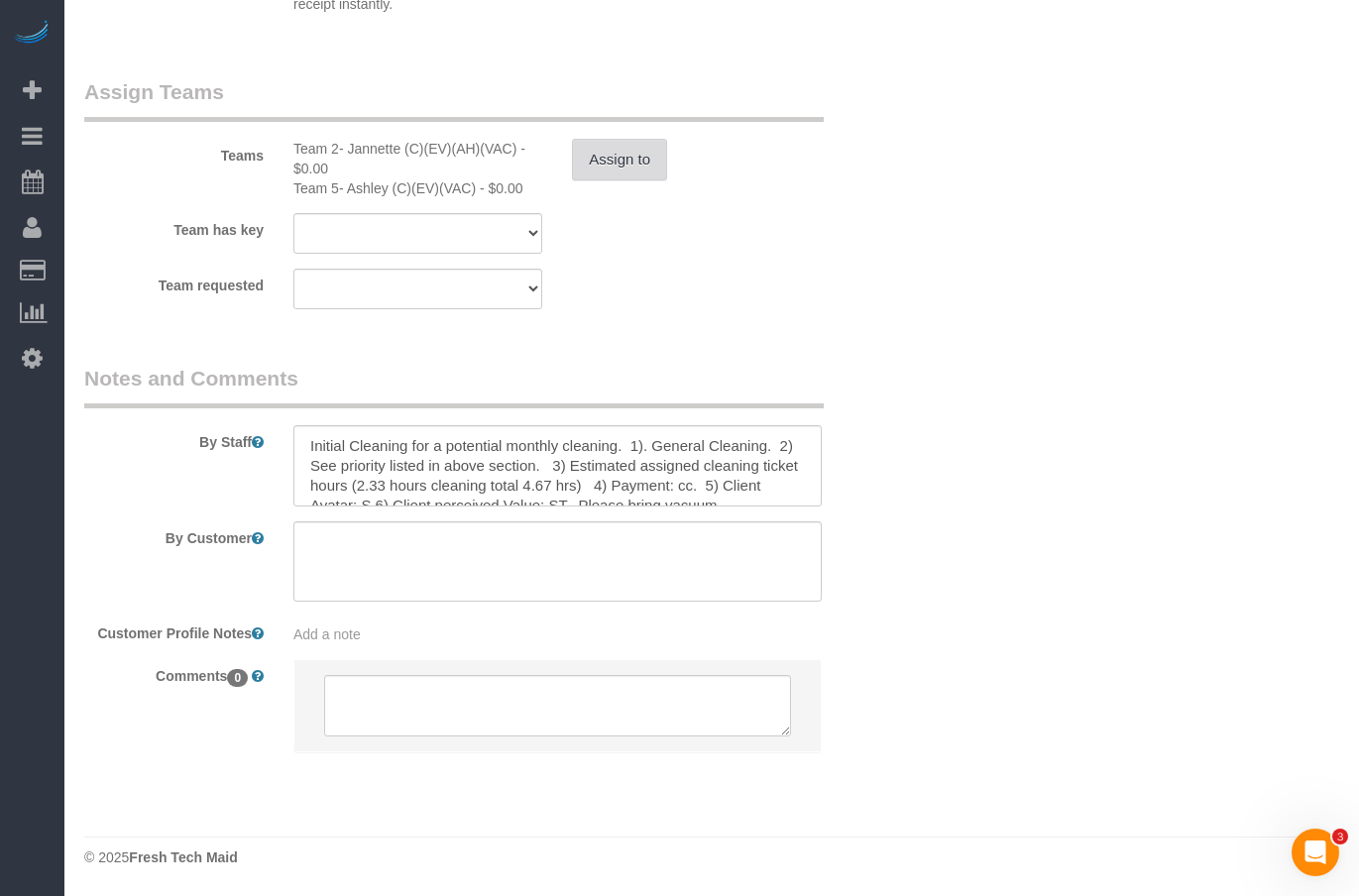 click on "Assign to" at bounding box center [620, 160] 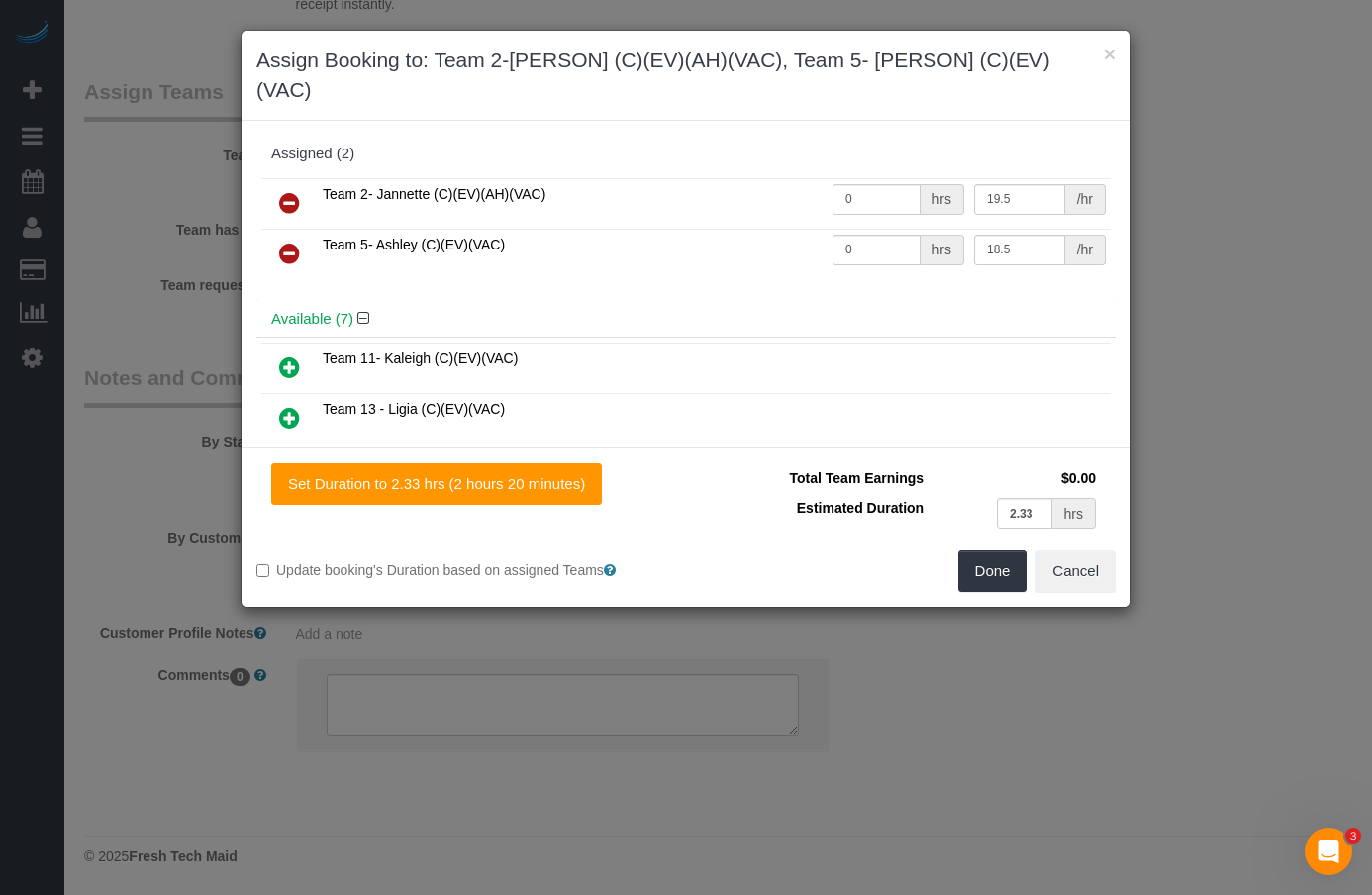 click at bounding box center (289, 253) 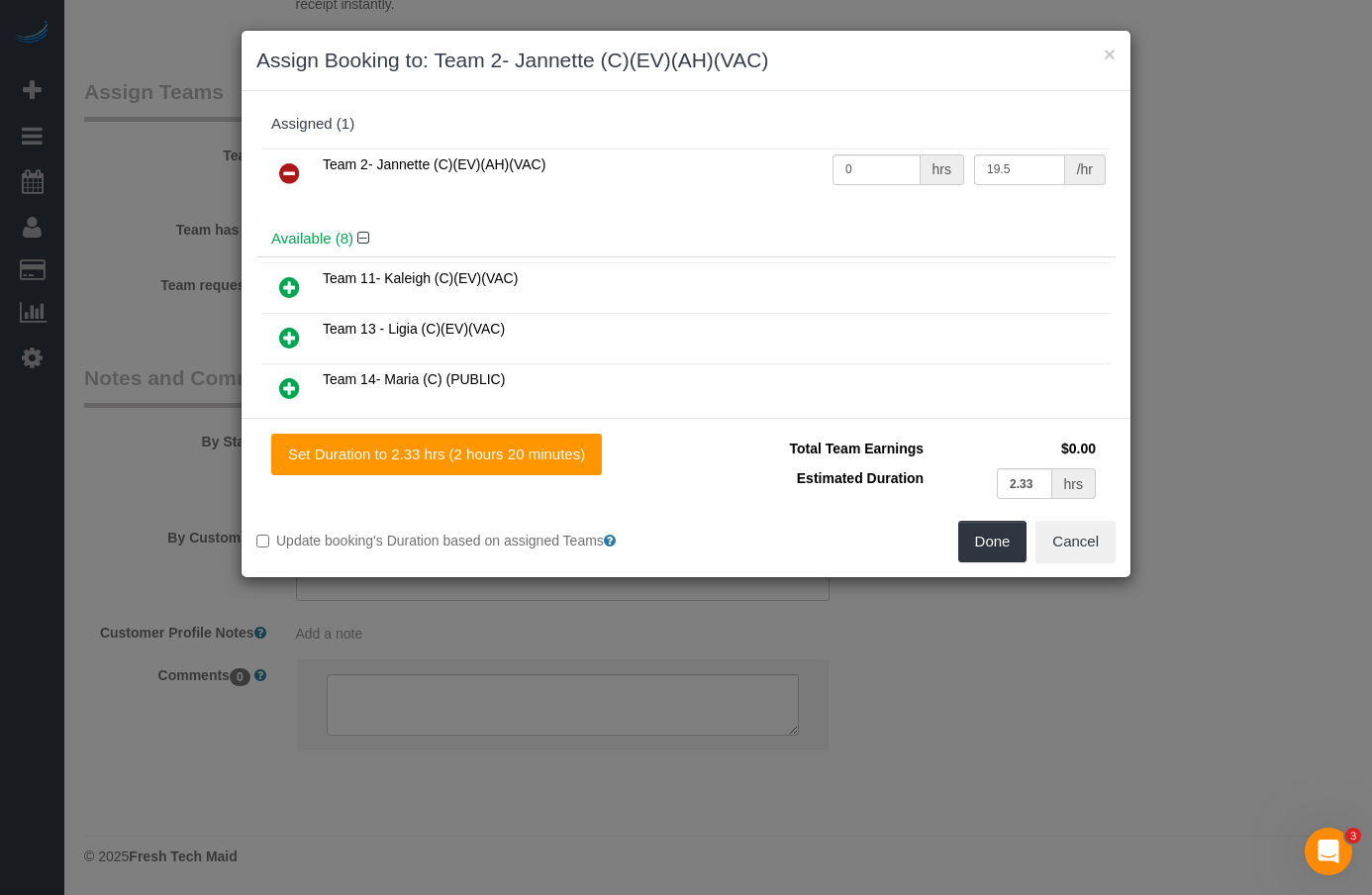 scroll, scrollTop: 297, scrollLeft: 0, axis: vertical 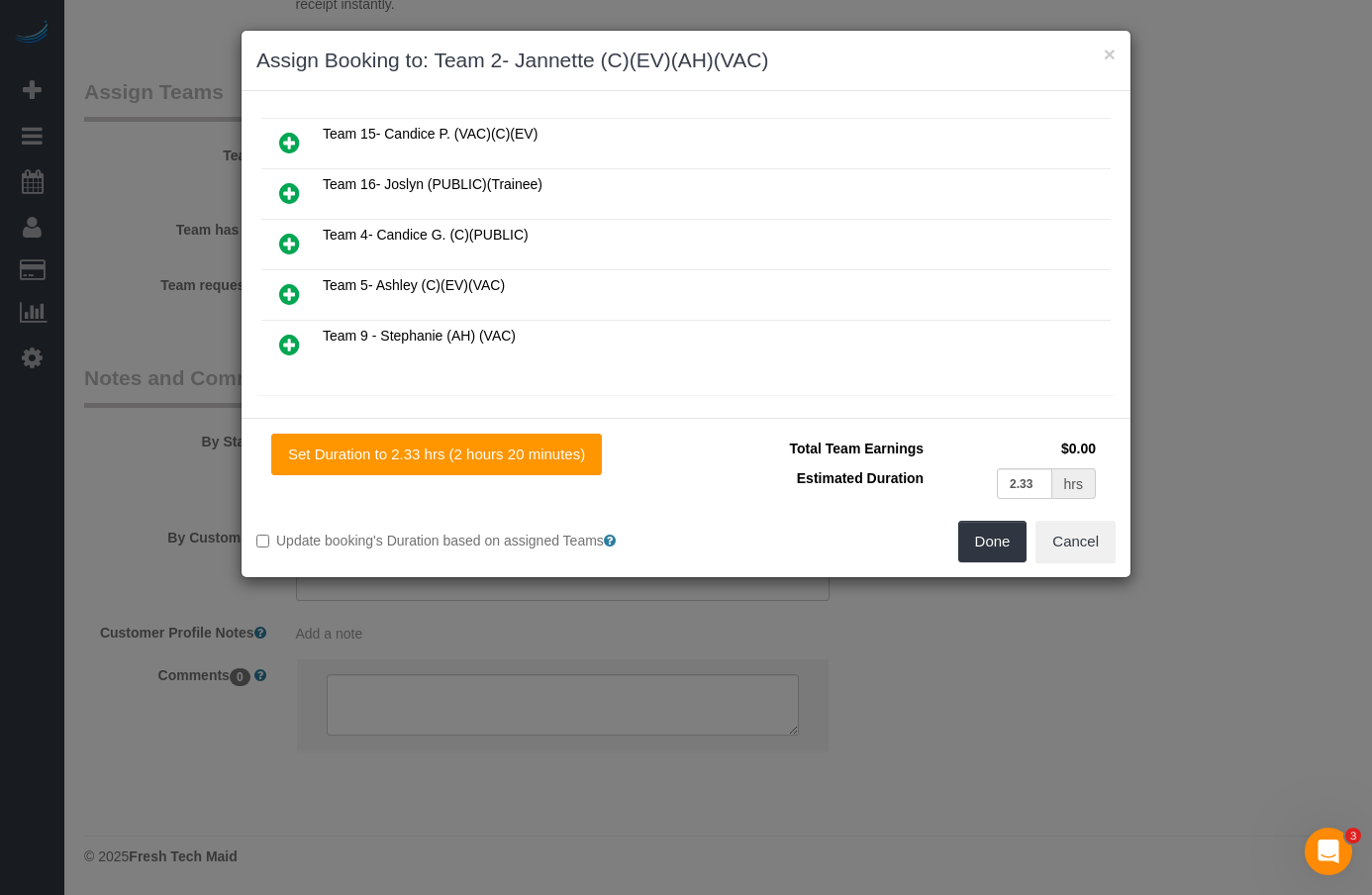 click at bounding box center [289, 345] 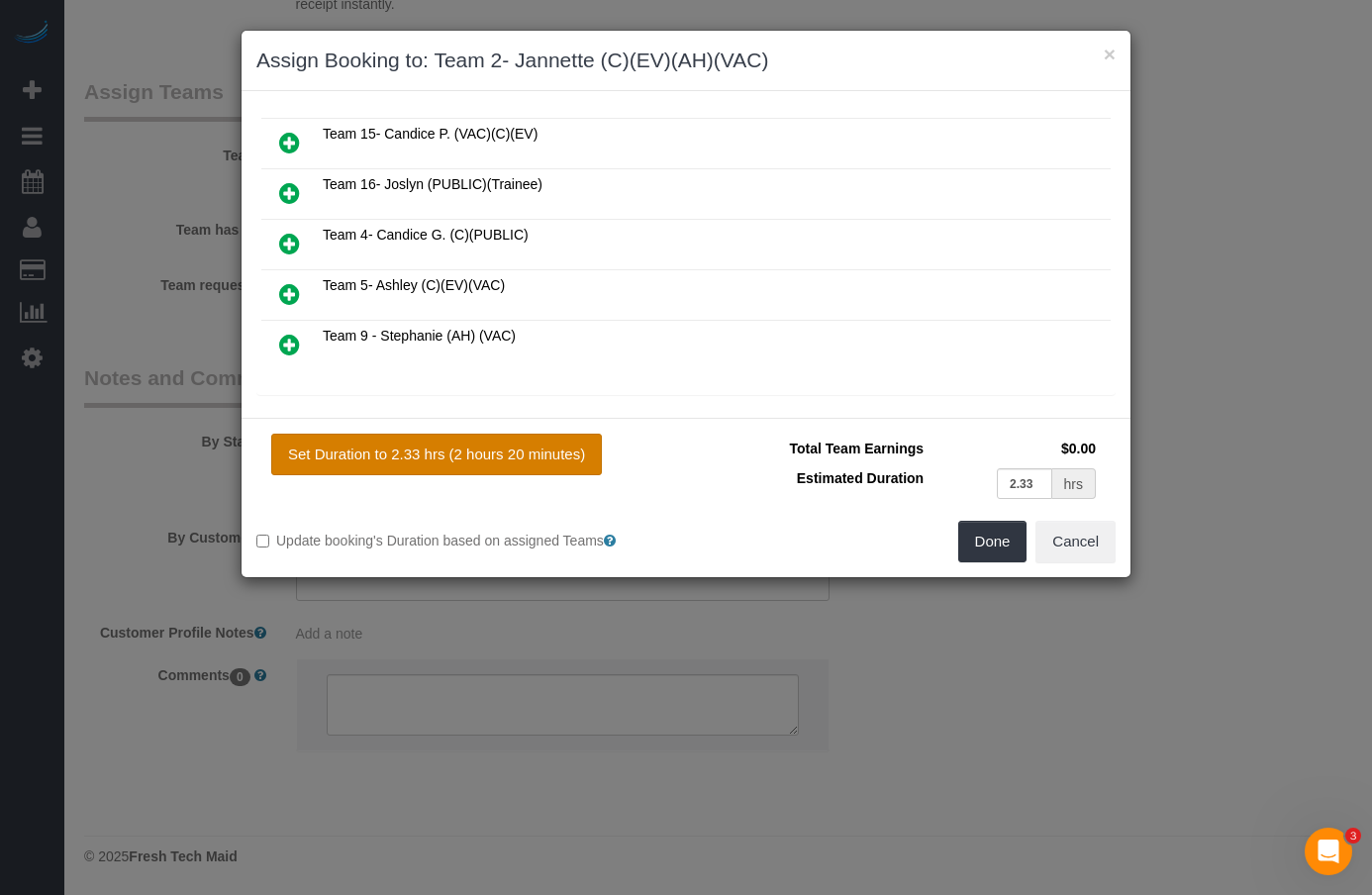 scroll, scrollTop: 342, scrollLeft: 0, axis: vertical 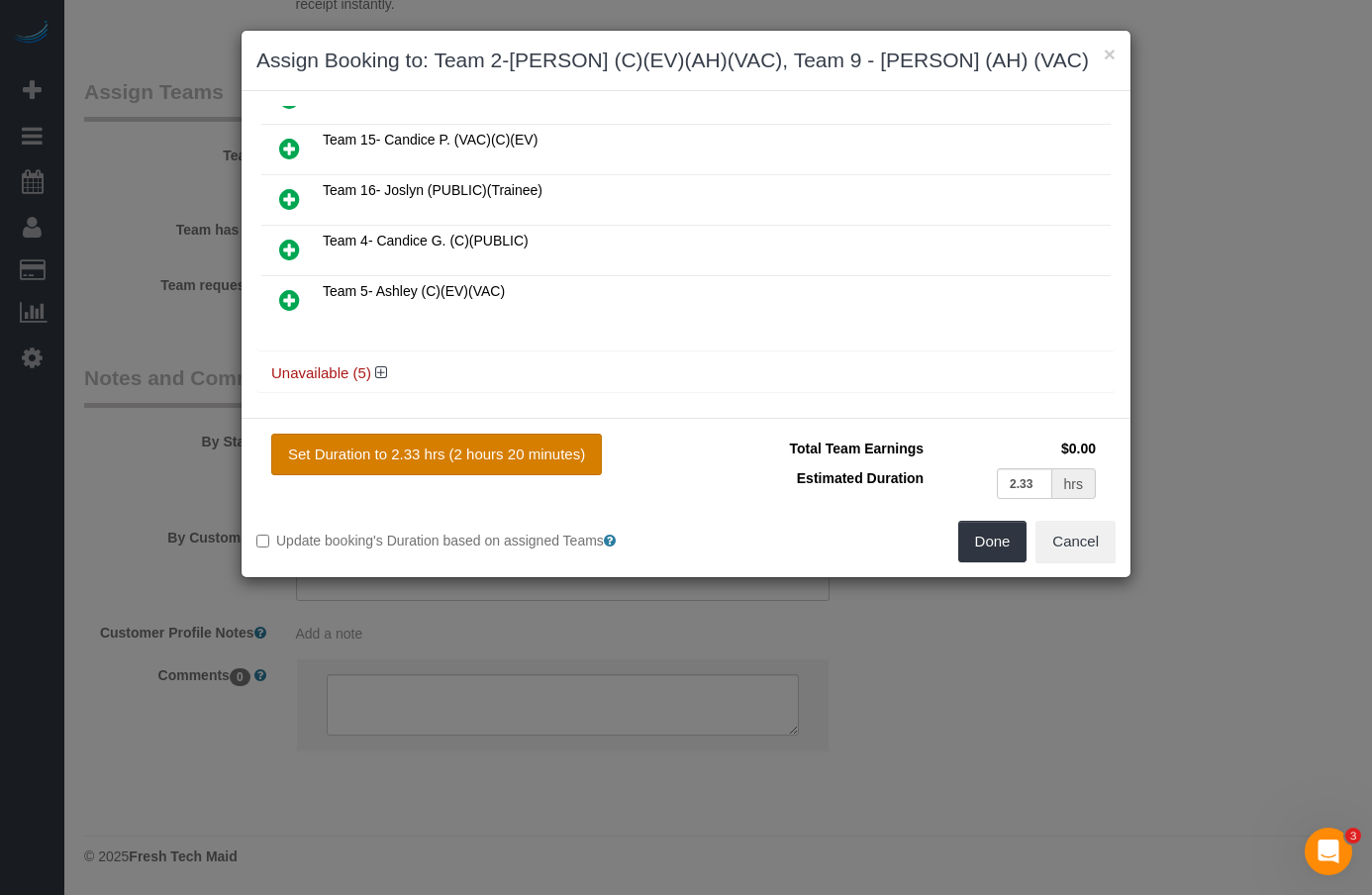 click on "Set Duration to 2.33 hrs (2 hours 20 minutes)" at bounding box center (437, 454) 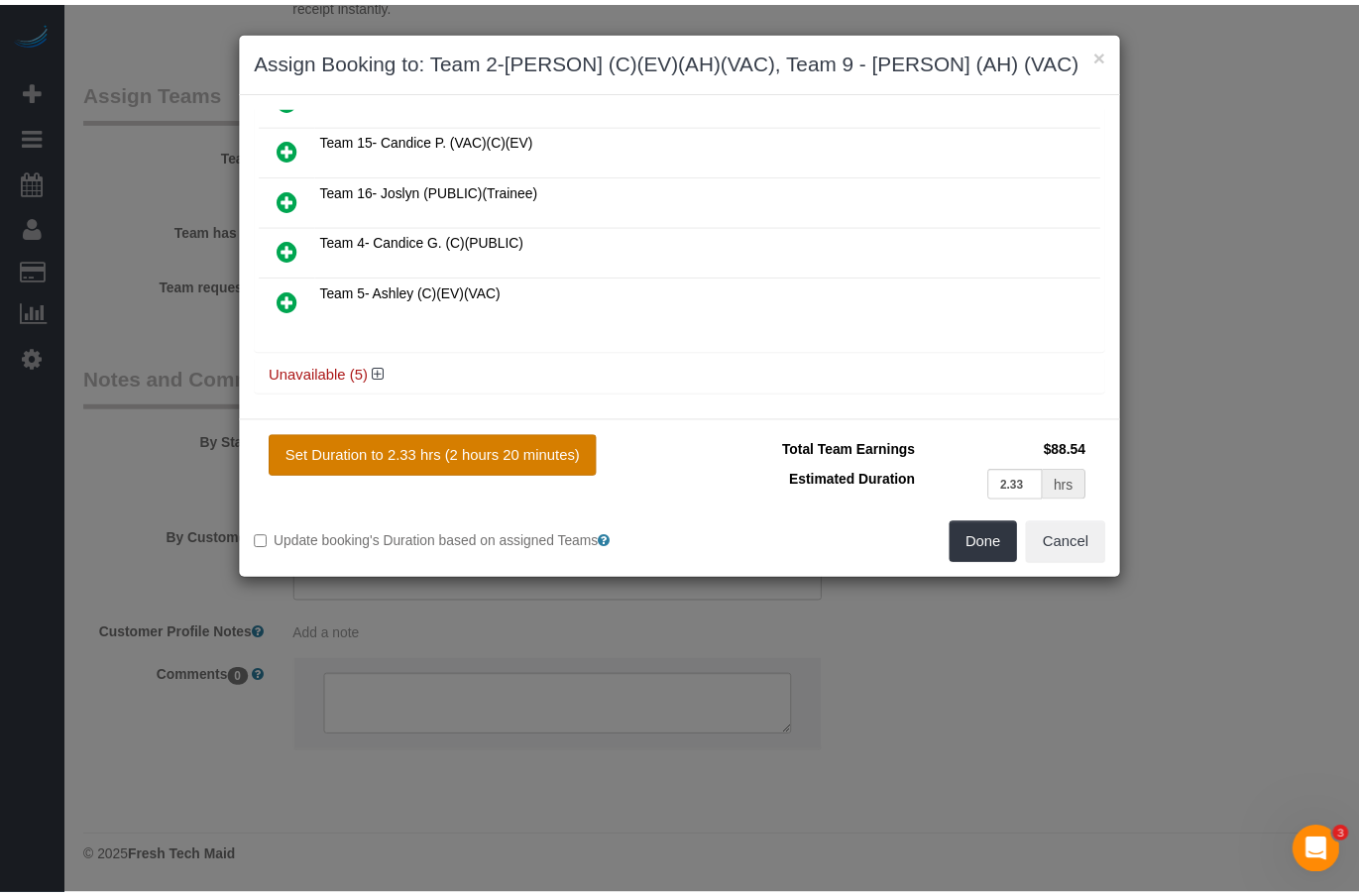 scroll, scrollTop: 0, scrollLeft: 0, axis: both 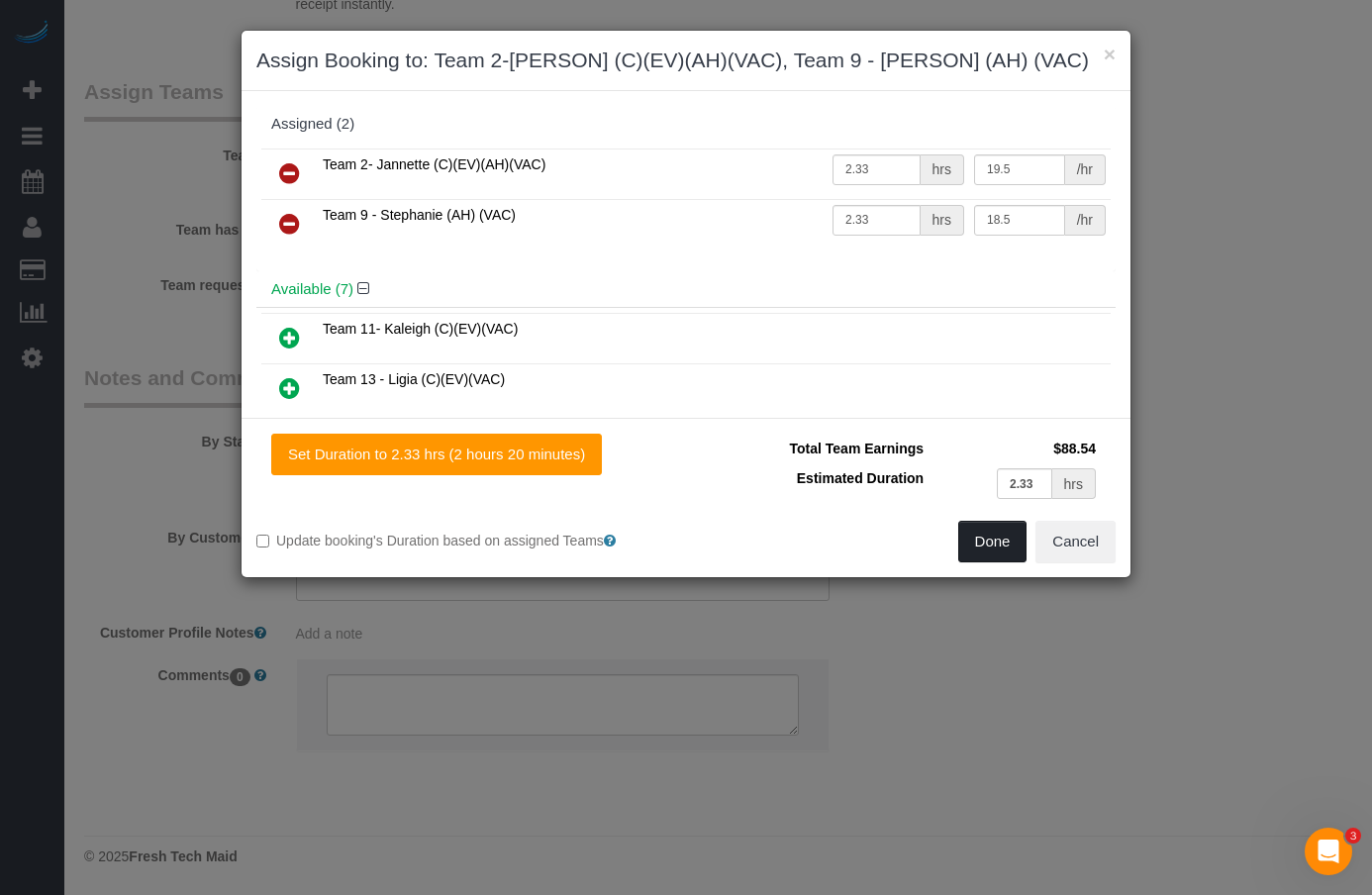 click on "Done" at bounding box center (993, 542) 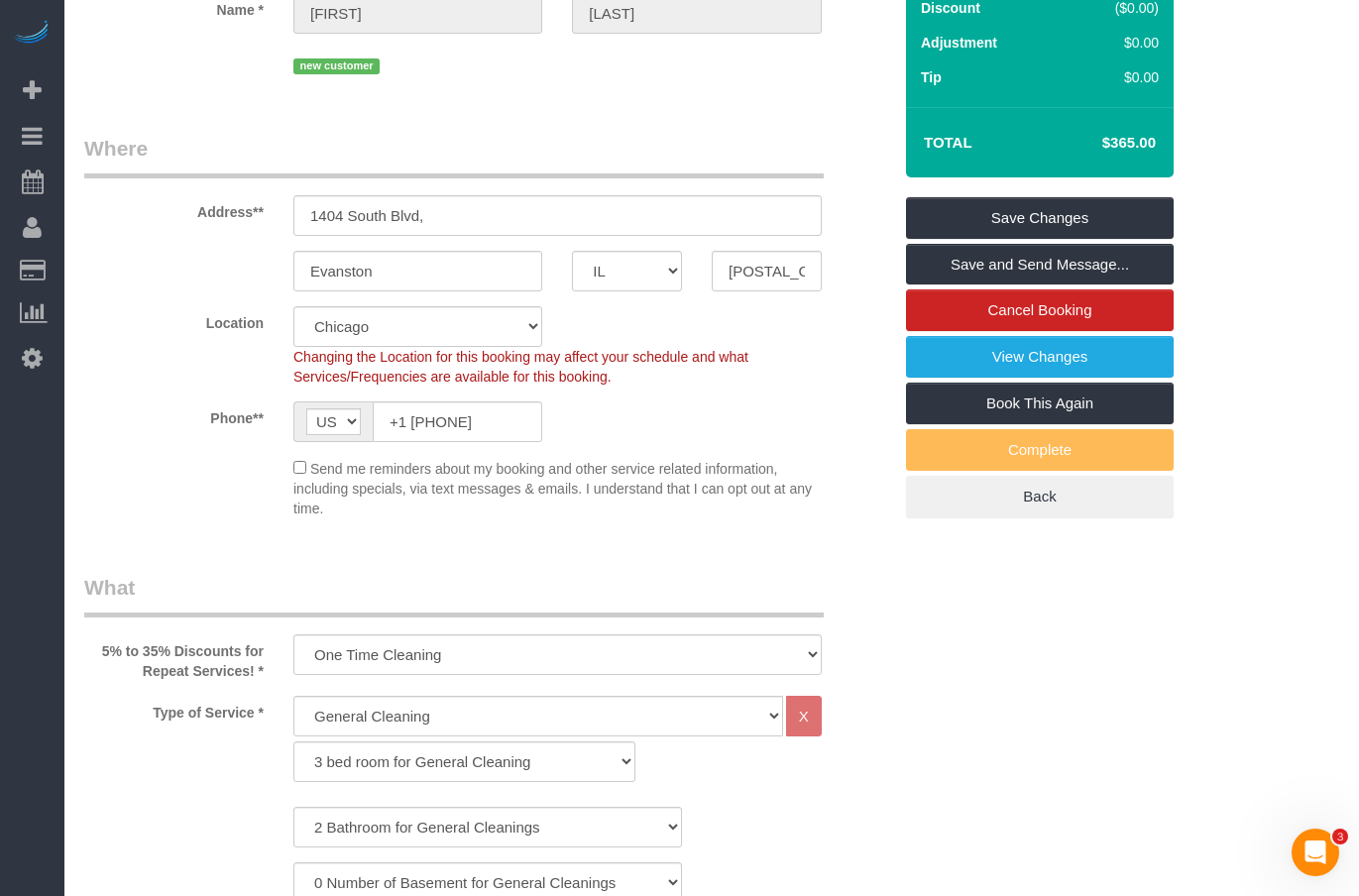 scroll, scrollTop: 0, scrollLeft: 0, axis: both 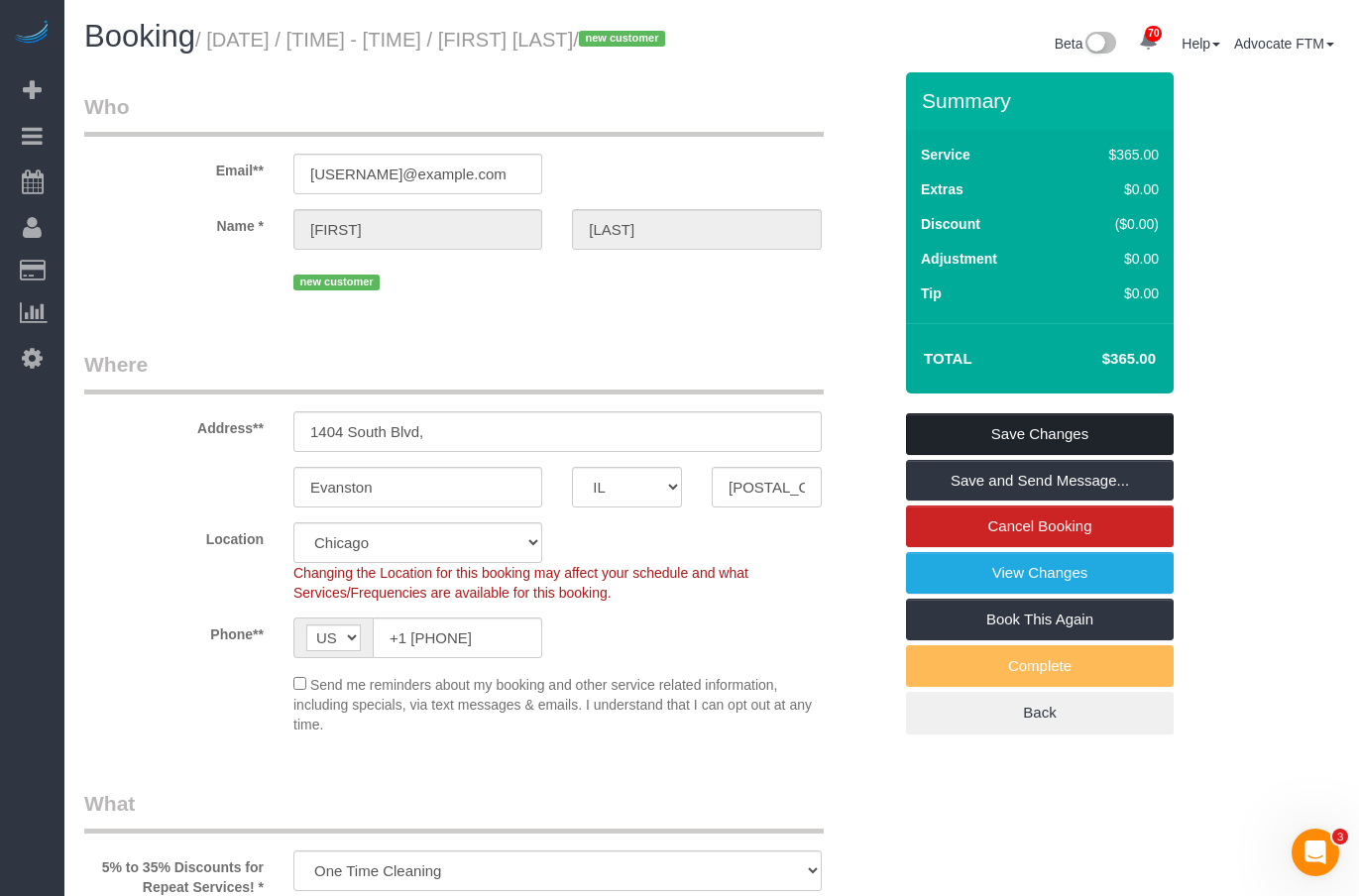 click on "Save Changes" at bounding box center [1040, 434] 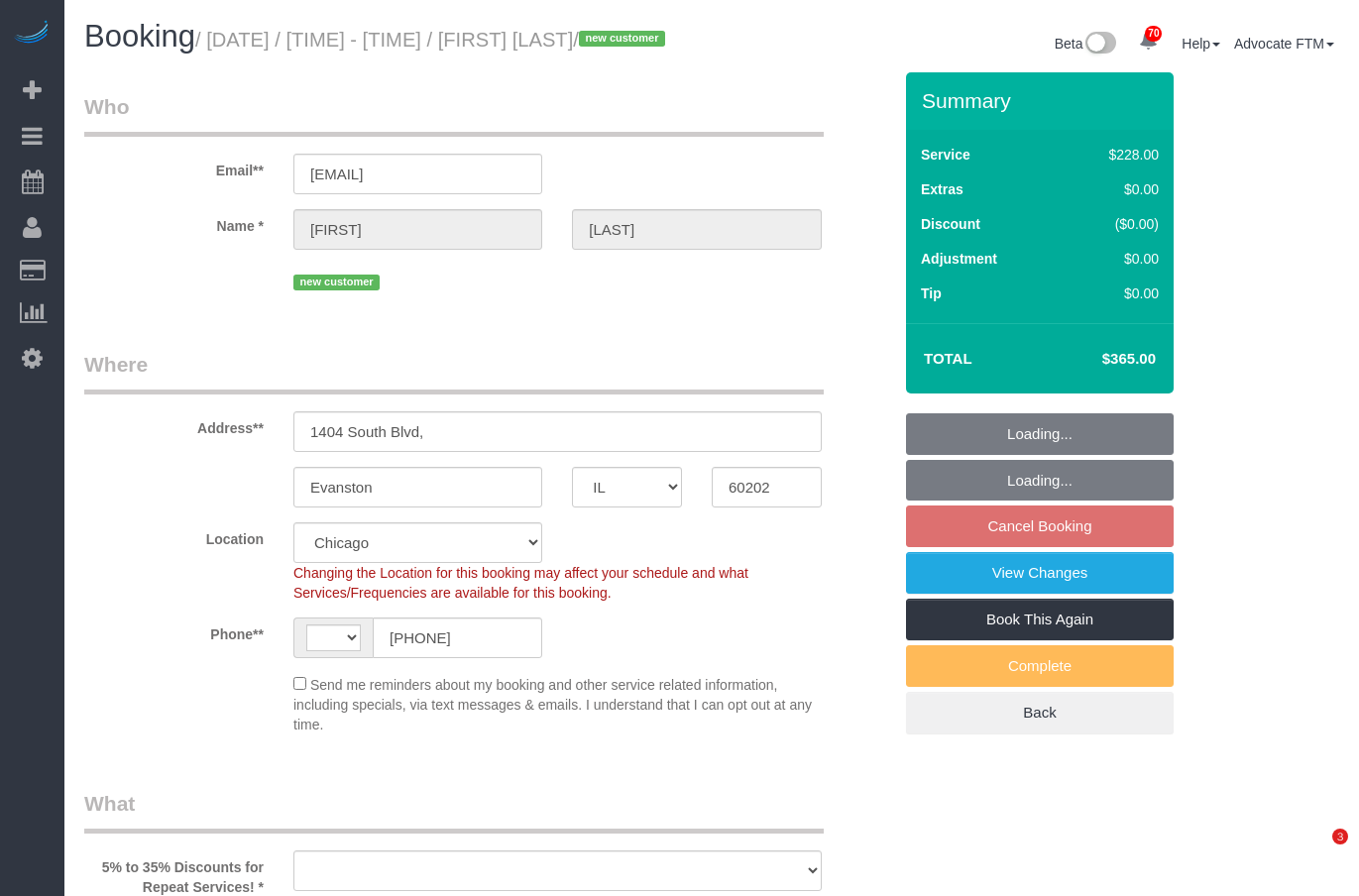 select on "IL" 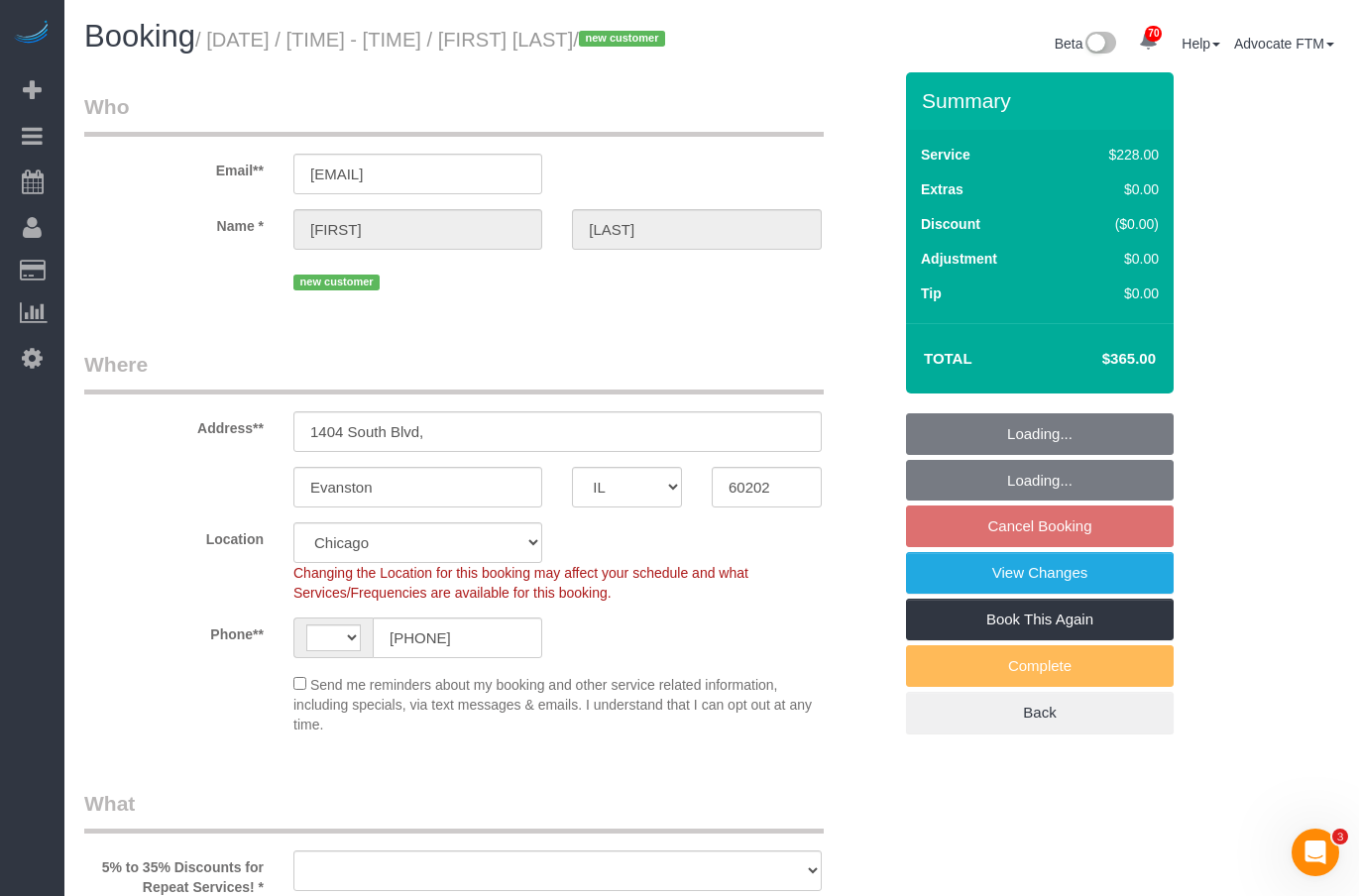 scroll, scrollTop: 0, scrollLeft: 0, axis: both 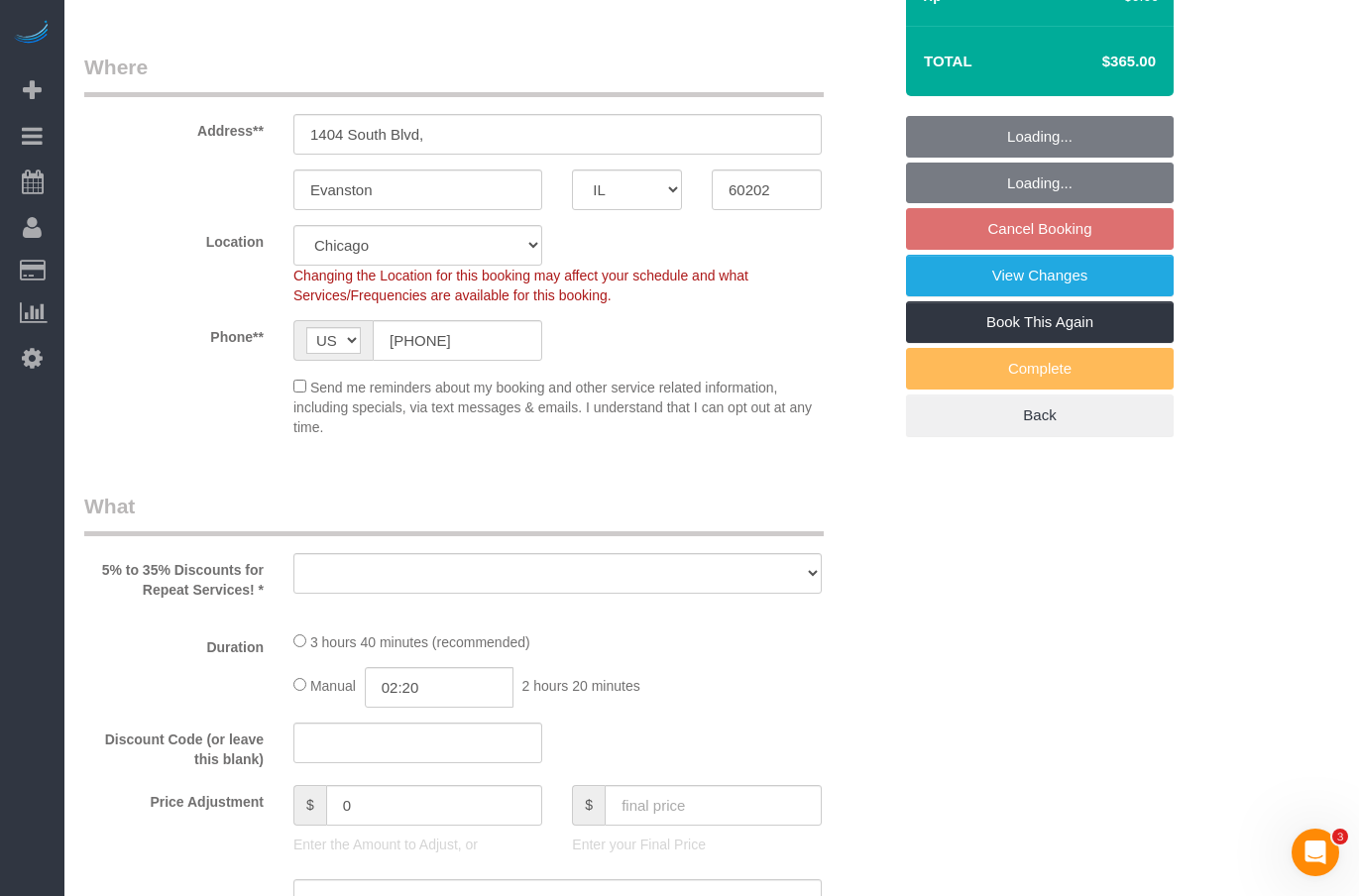 select on "object:1041" 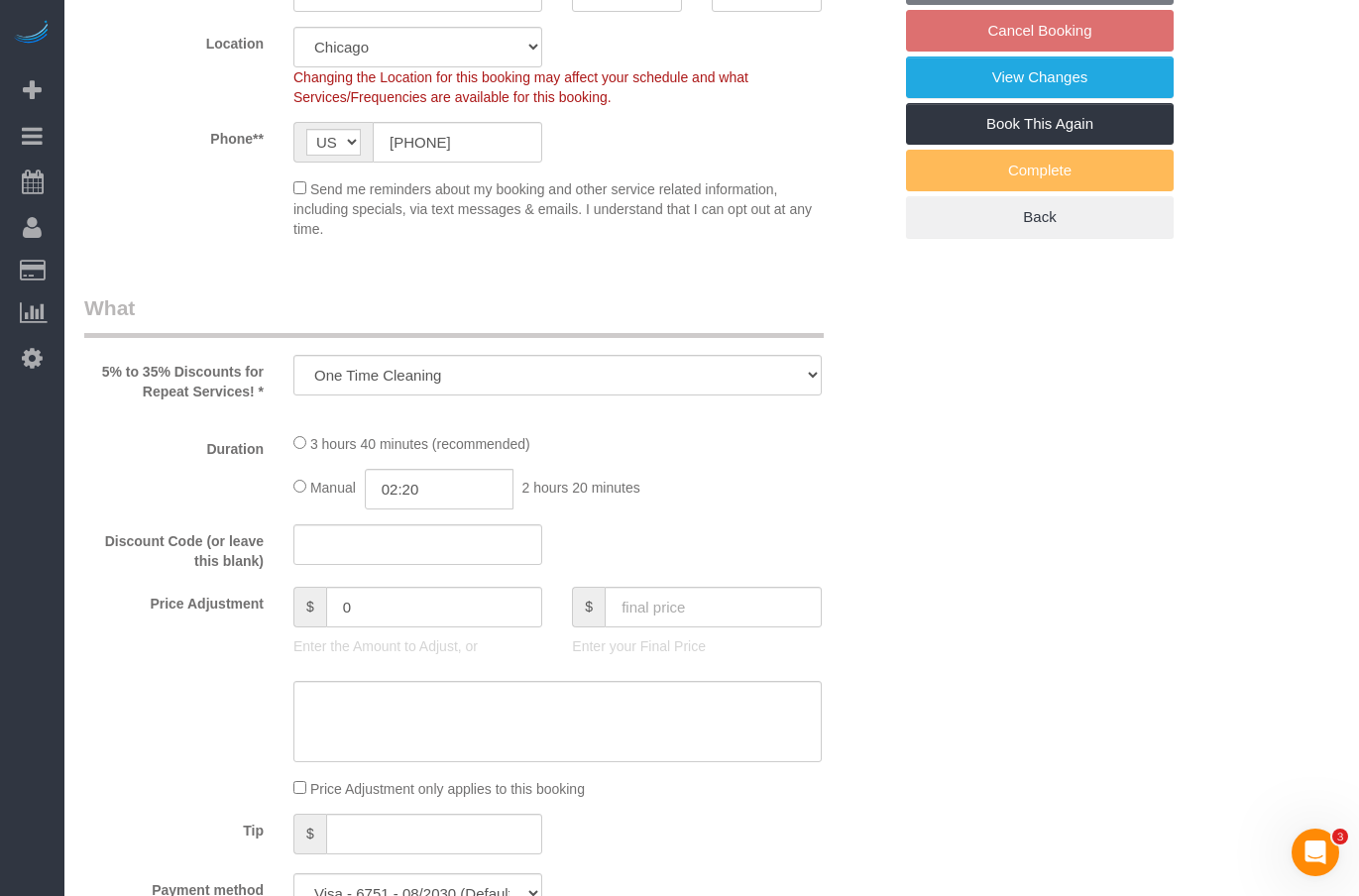 select on "object:1276" 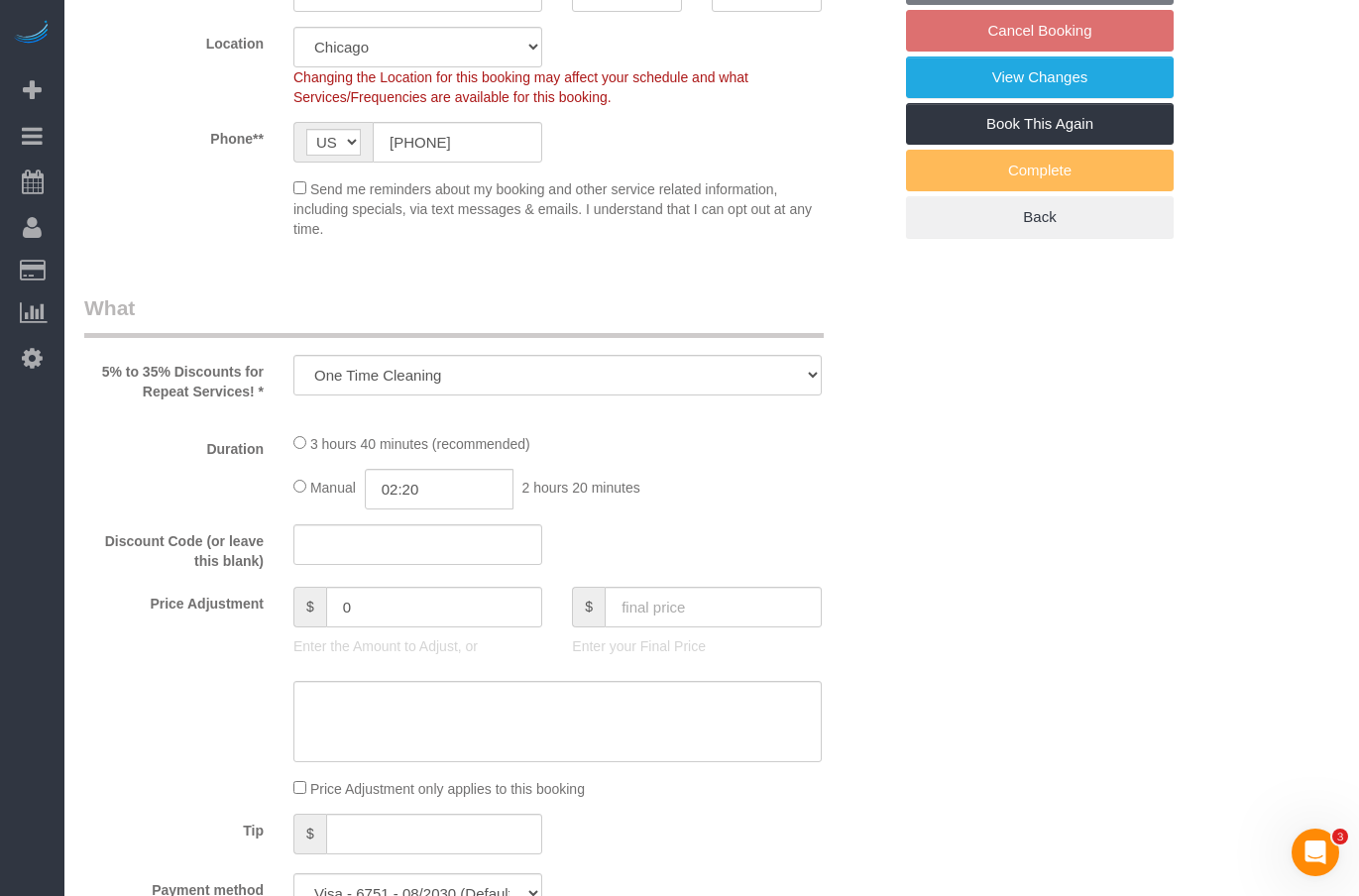 select on "512" 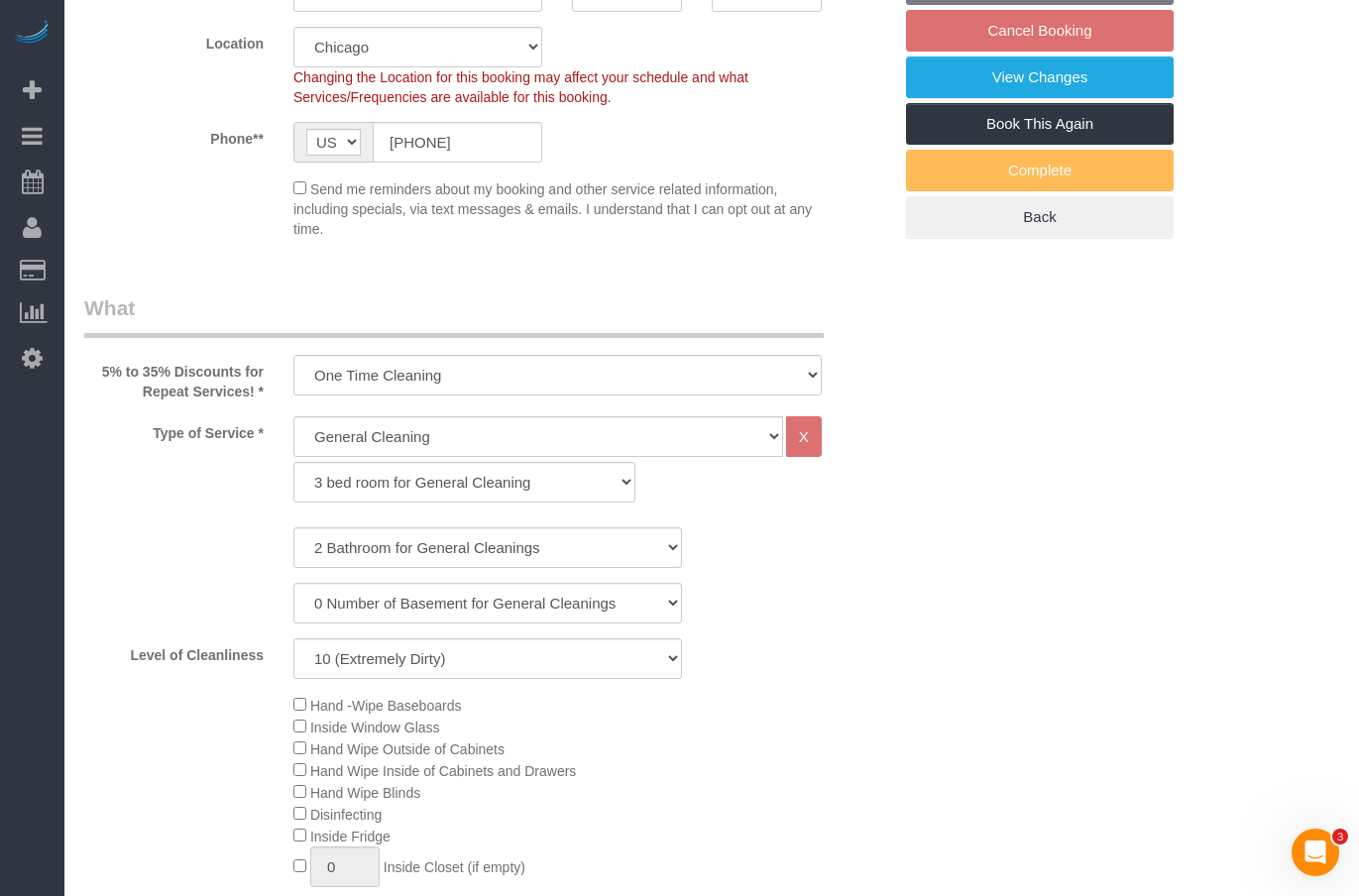 select on "2" 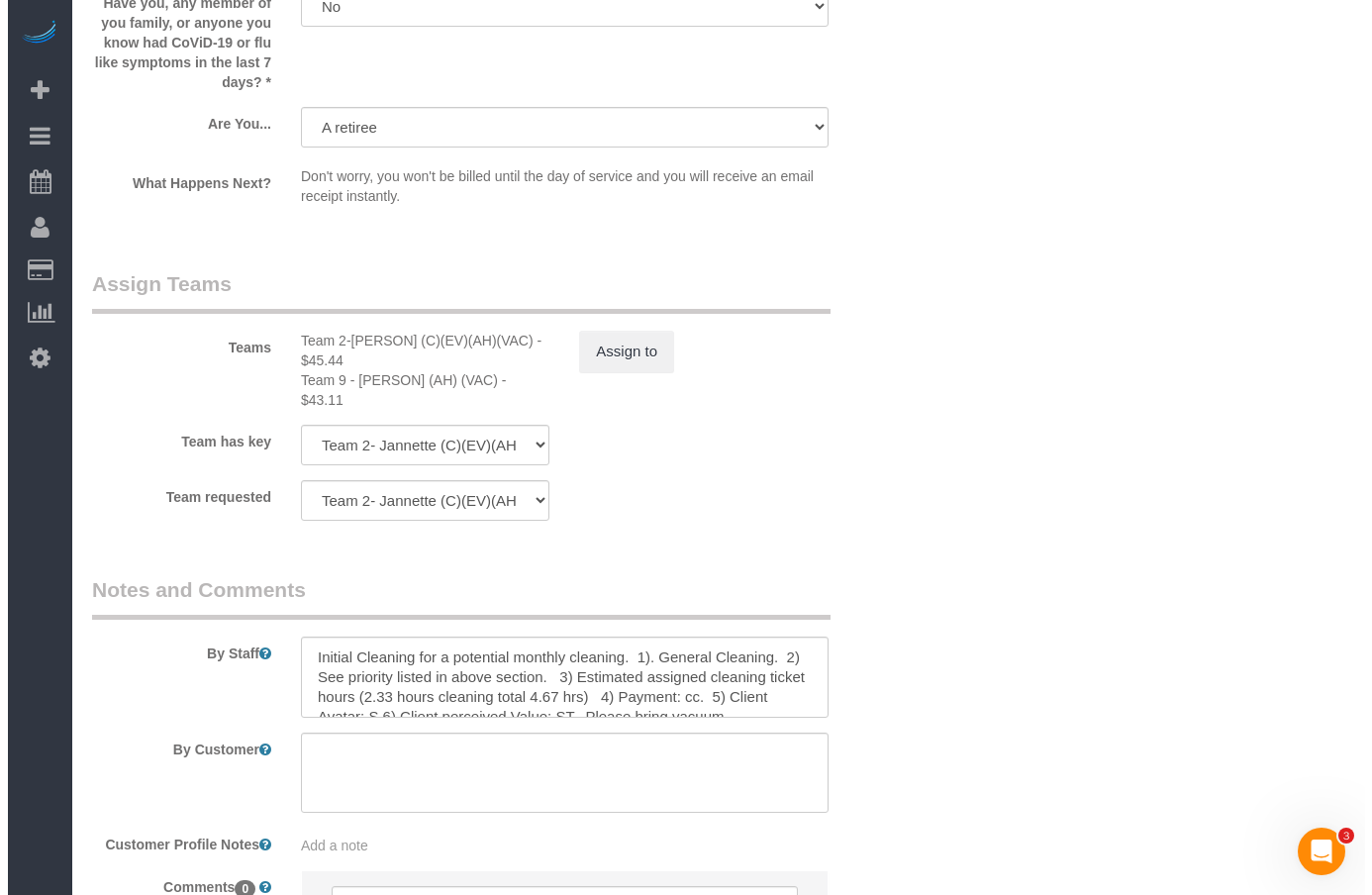 scroll, scrollTop: 3465, scrollLeft: 0, axis: vertical 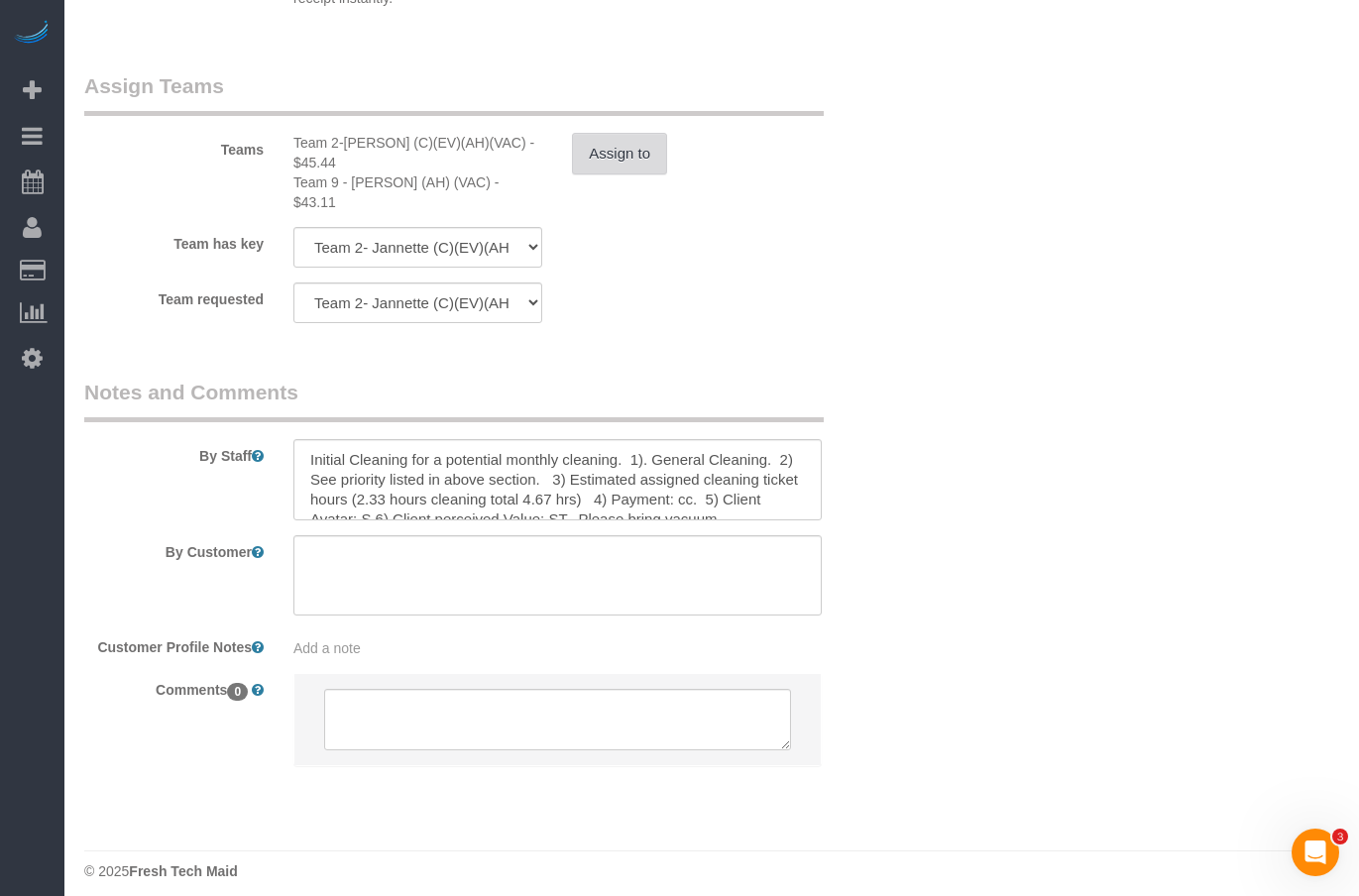 click on "Assign to" at bounding box center [620, 154] 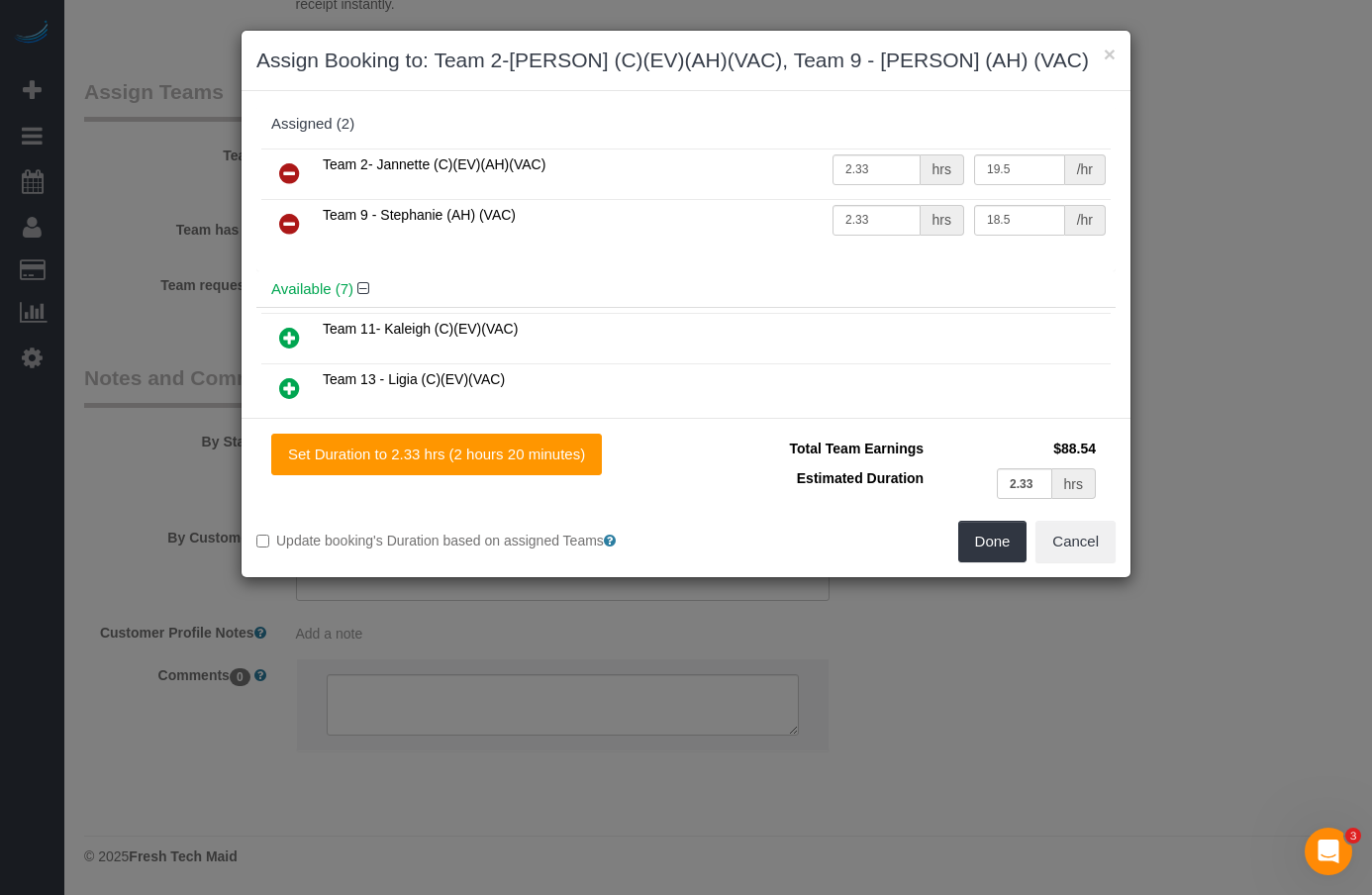 click at bounding box center [289, 224] 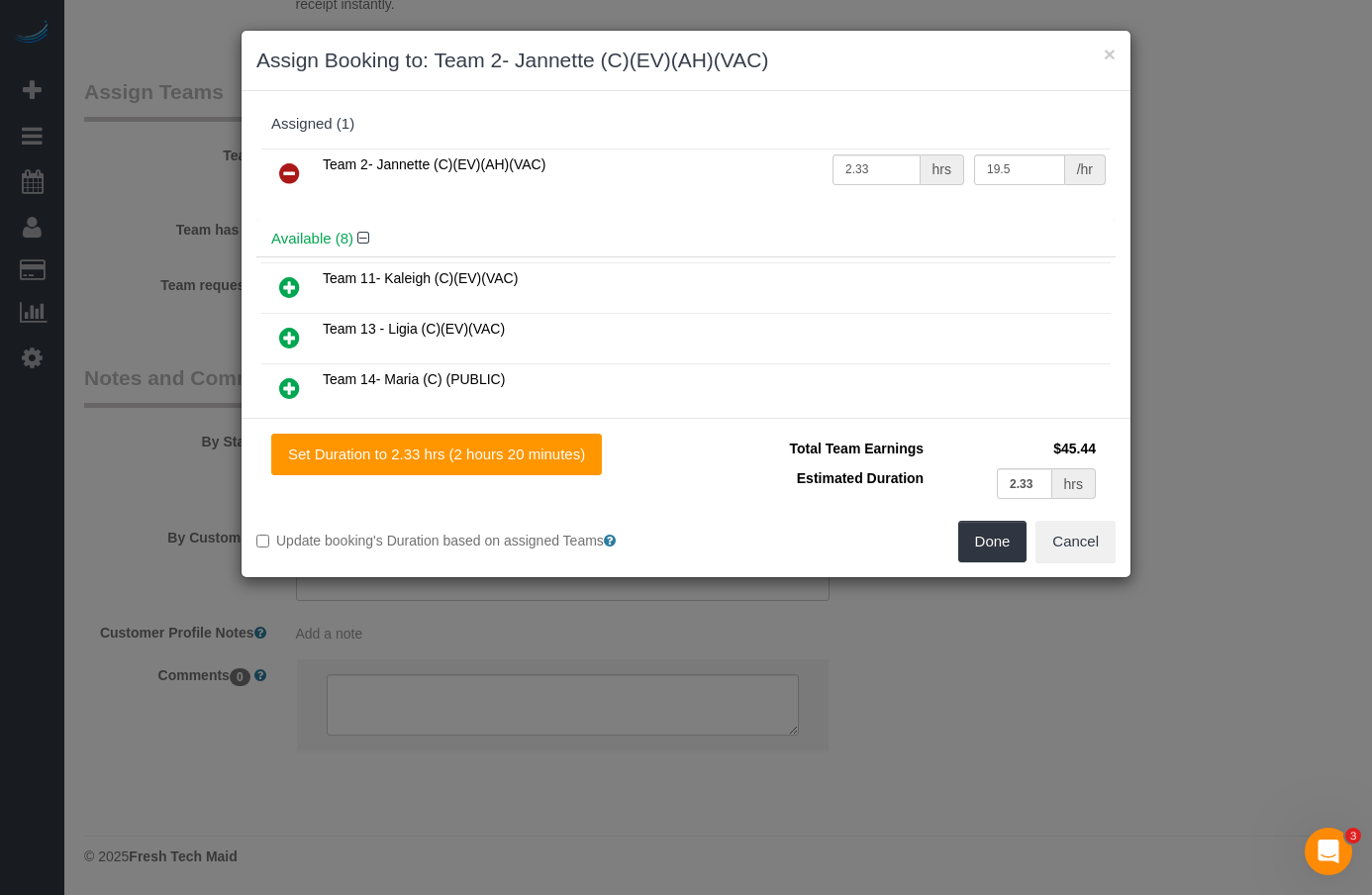 scroll, scrollTop: 198, scrollLeft: 0, axis: vertical 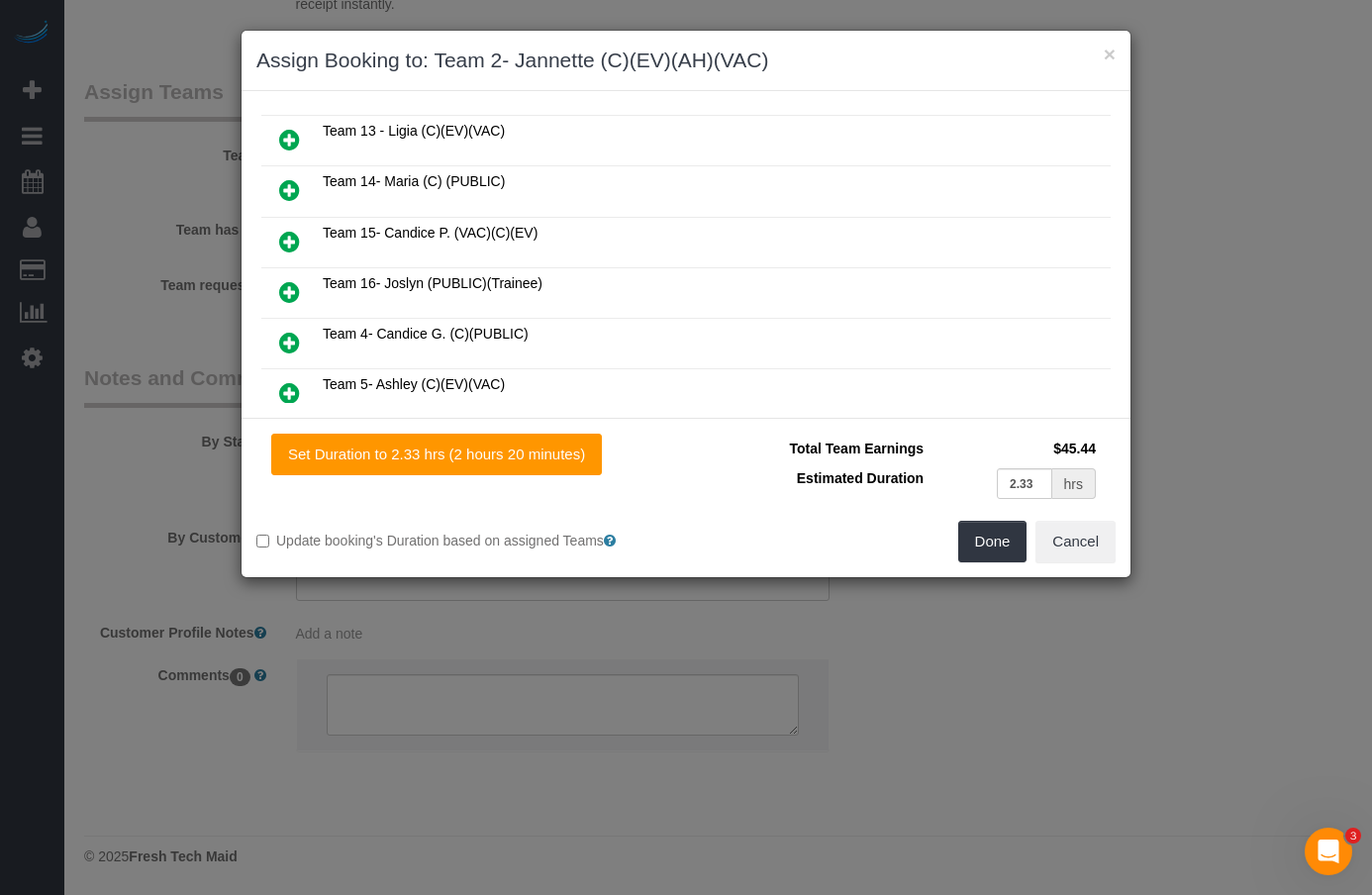 click at bounding box center [289, 393] 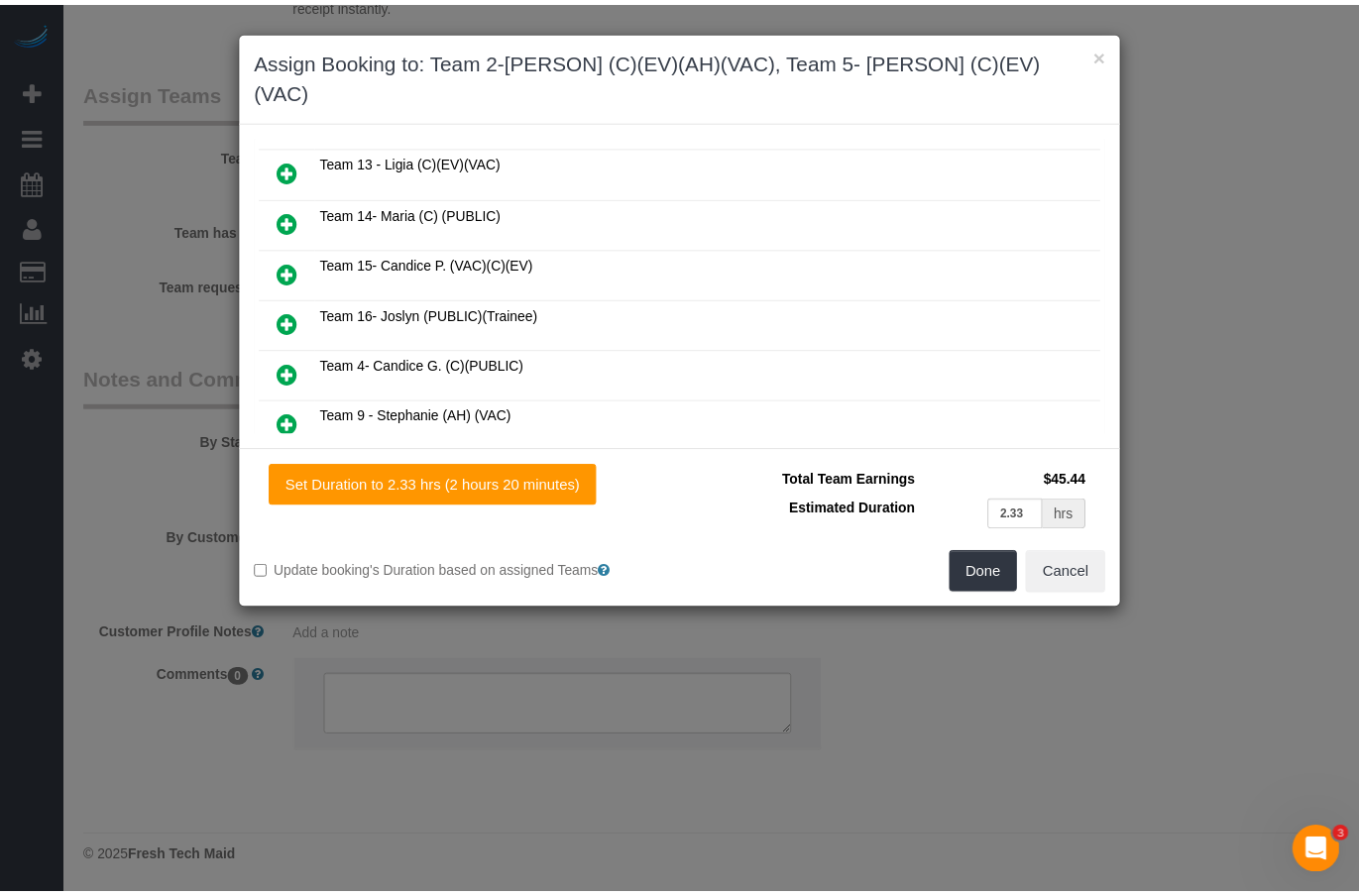 scroll, scrollTop: 0, scrollLeft: 0, axis: both 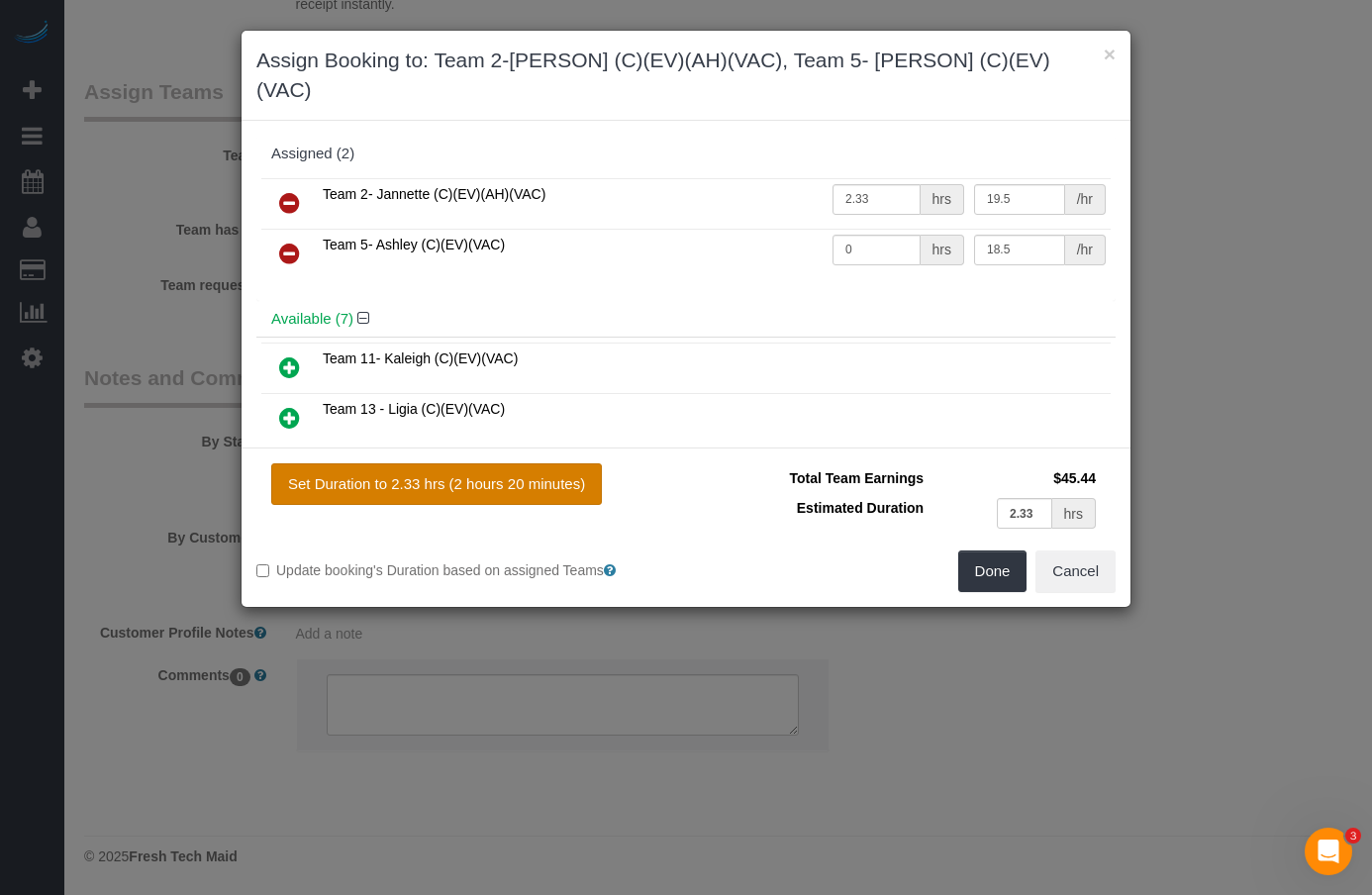 click on "Set Duration to 2.33 hrs (2 hours 20 minutes)" at bounding box center (437, 484) 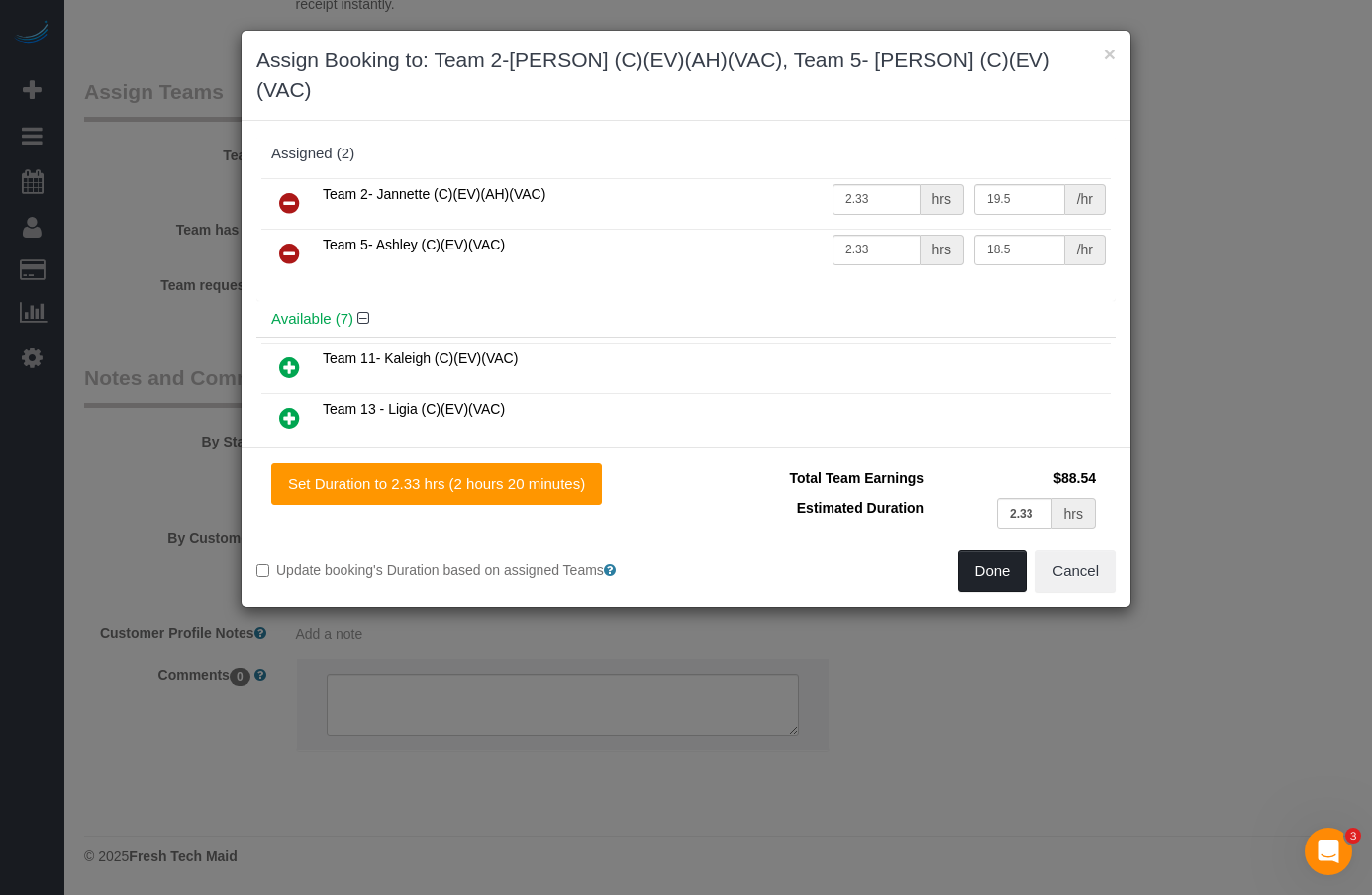 click on "Done" at bounding box center (993, 571) 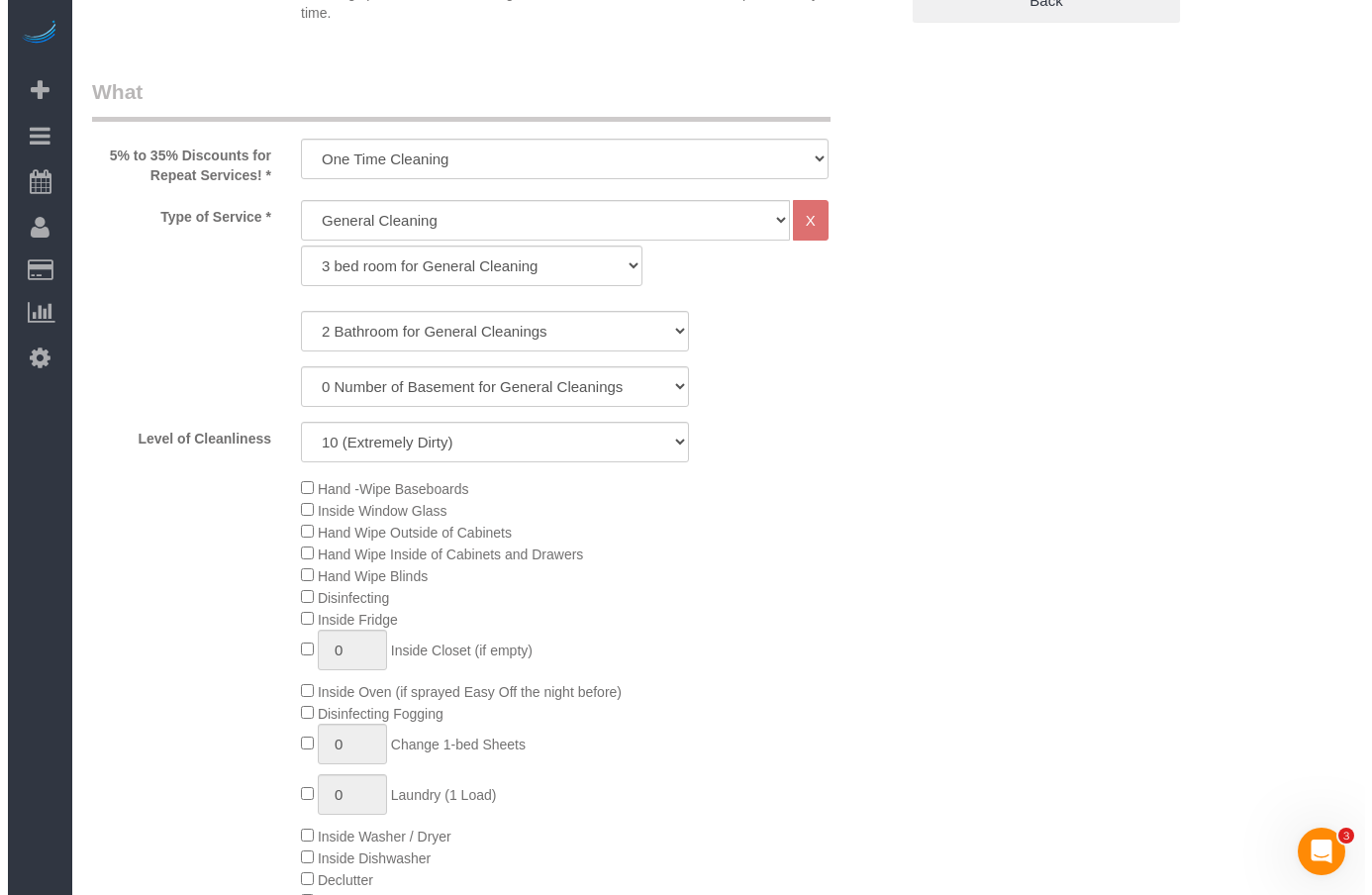 scroll, scrollTop: 0, scrollLeft: 0, axis: both 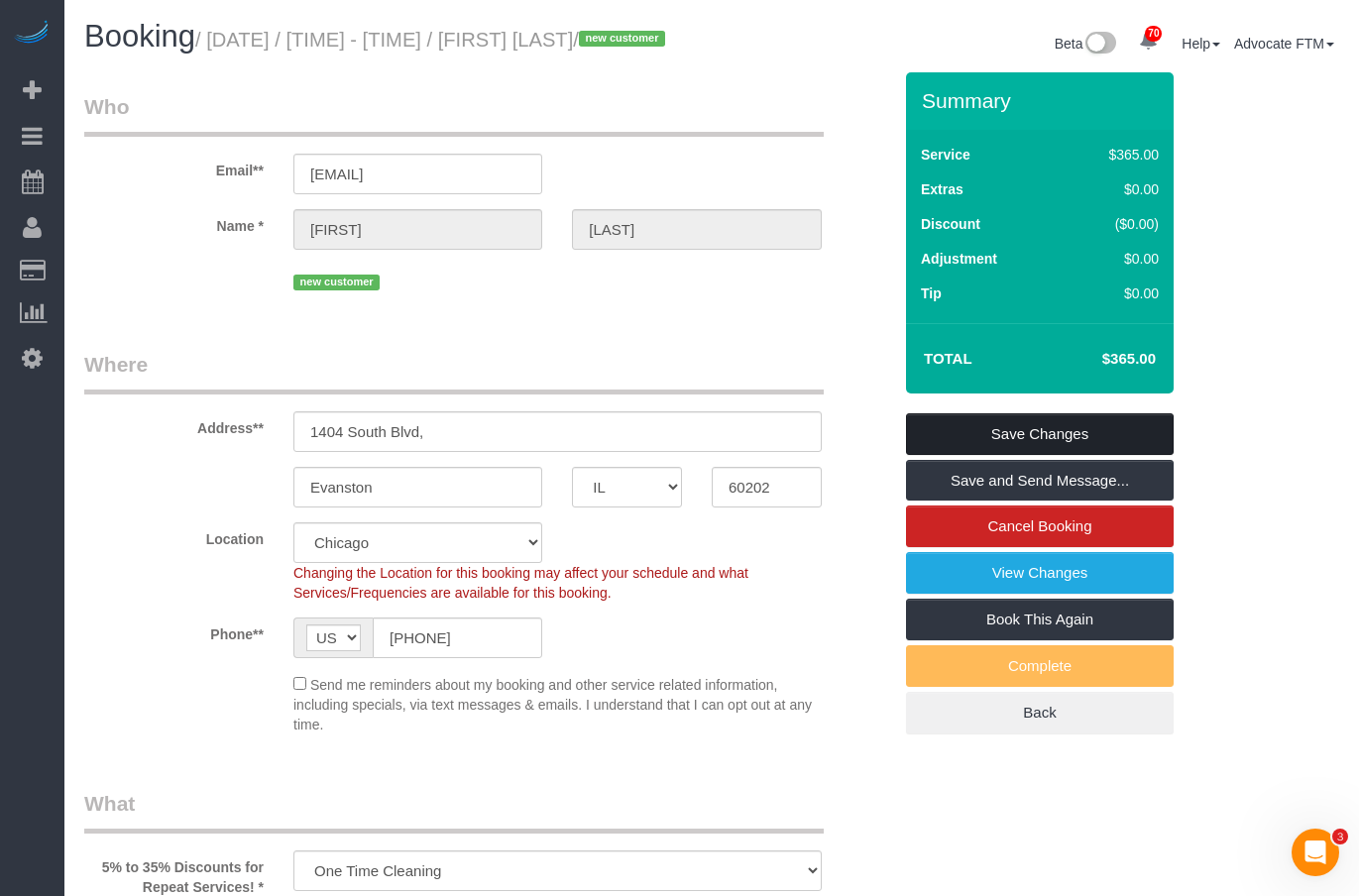 click on "Save Changes" at bounding box center [1040, 434] 